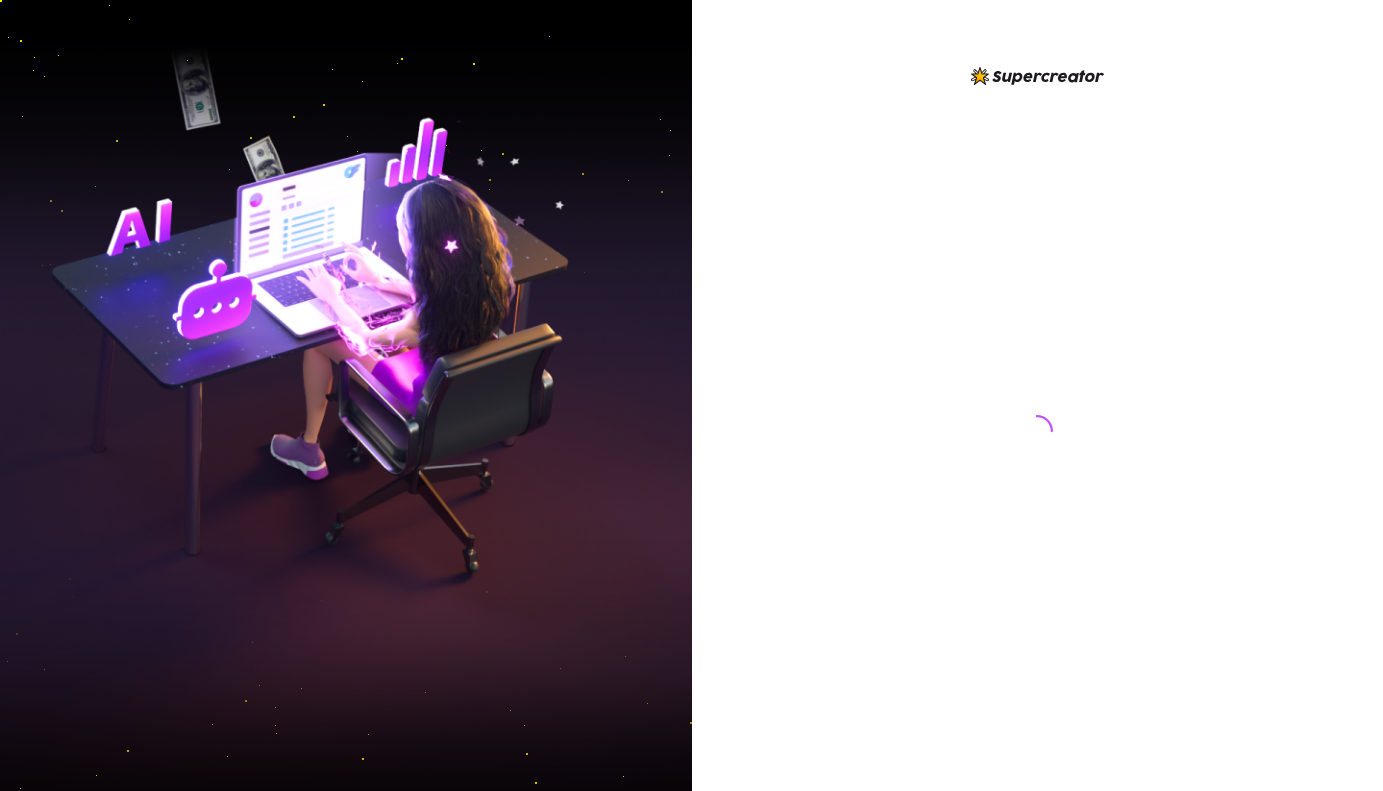 scroll, scrollTop: 0, scrollLeft: 0, axis: both 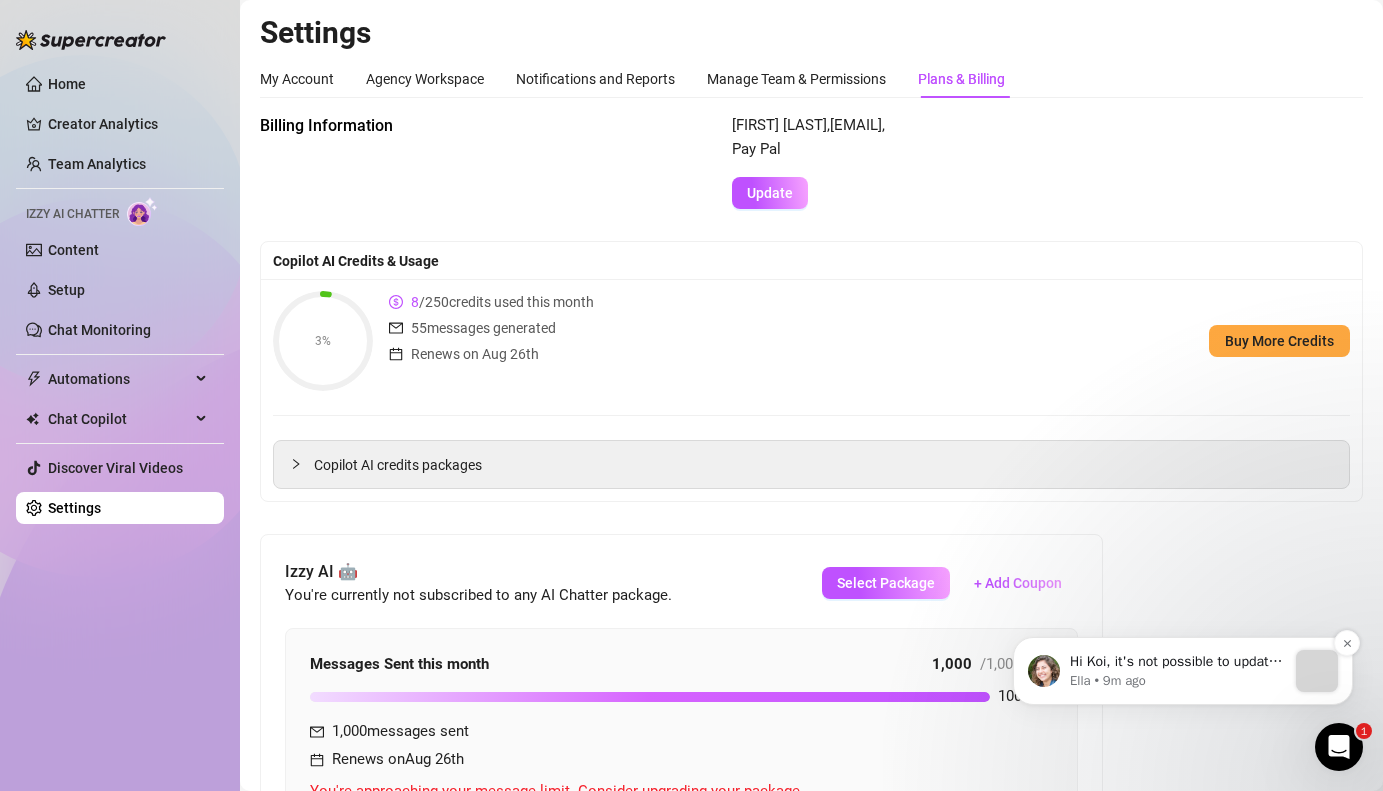 click on "Hi Koi, it's not possible to update billing info on an existing subscription. To have the invoice under your business name, you'd need to repurchase the subscription and choose the "Business purchase" option during checkout." at bounding box center [1178, 662] 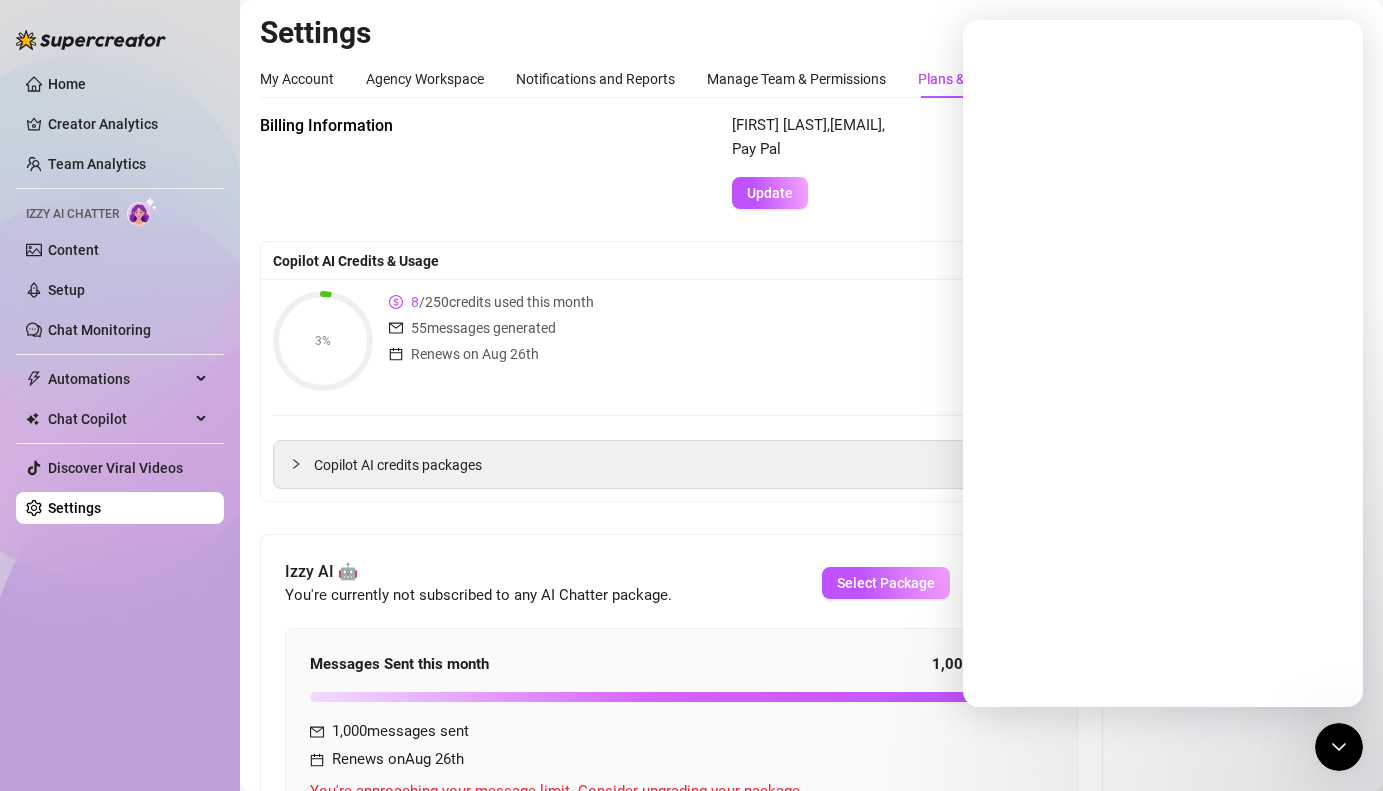 scroll, scrollTop: 0, scrollLeft: 0, axis: both 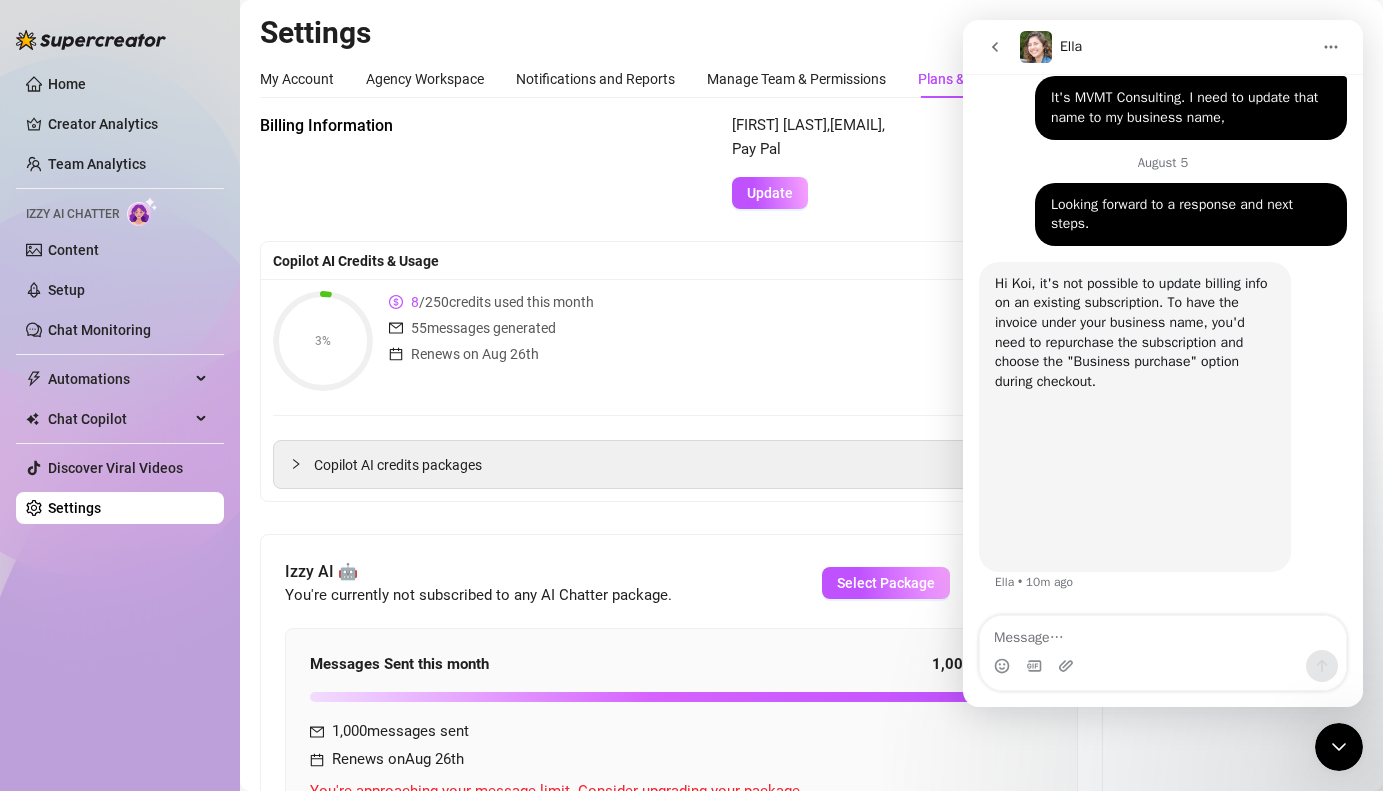 click on "3% 8 / 250  credits used this month 55  messages generated Renews on   Aug 26th Buy More Credits" at bounding box center [811, 341] 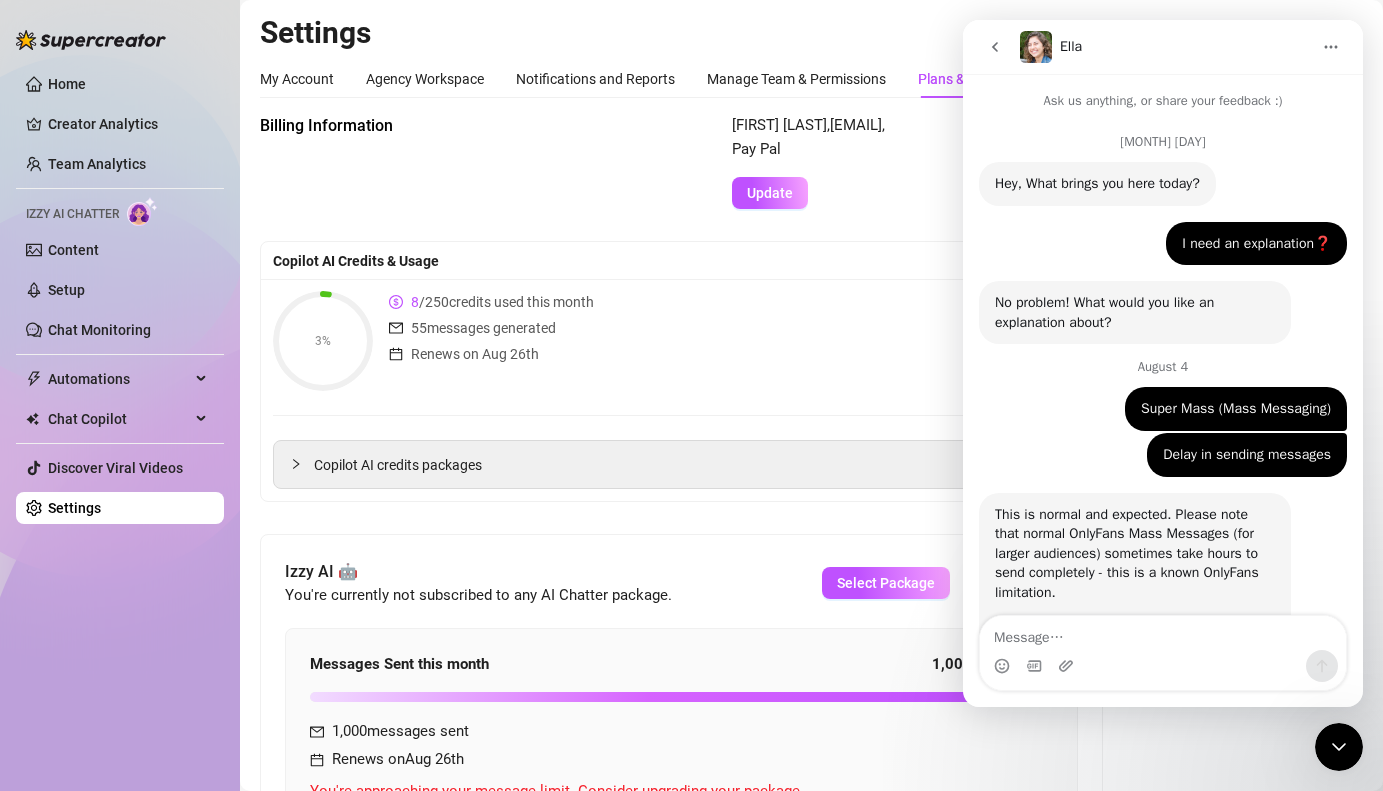 click on "Copilot AI credits packages" at bounding box center [811, 464] 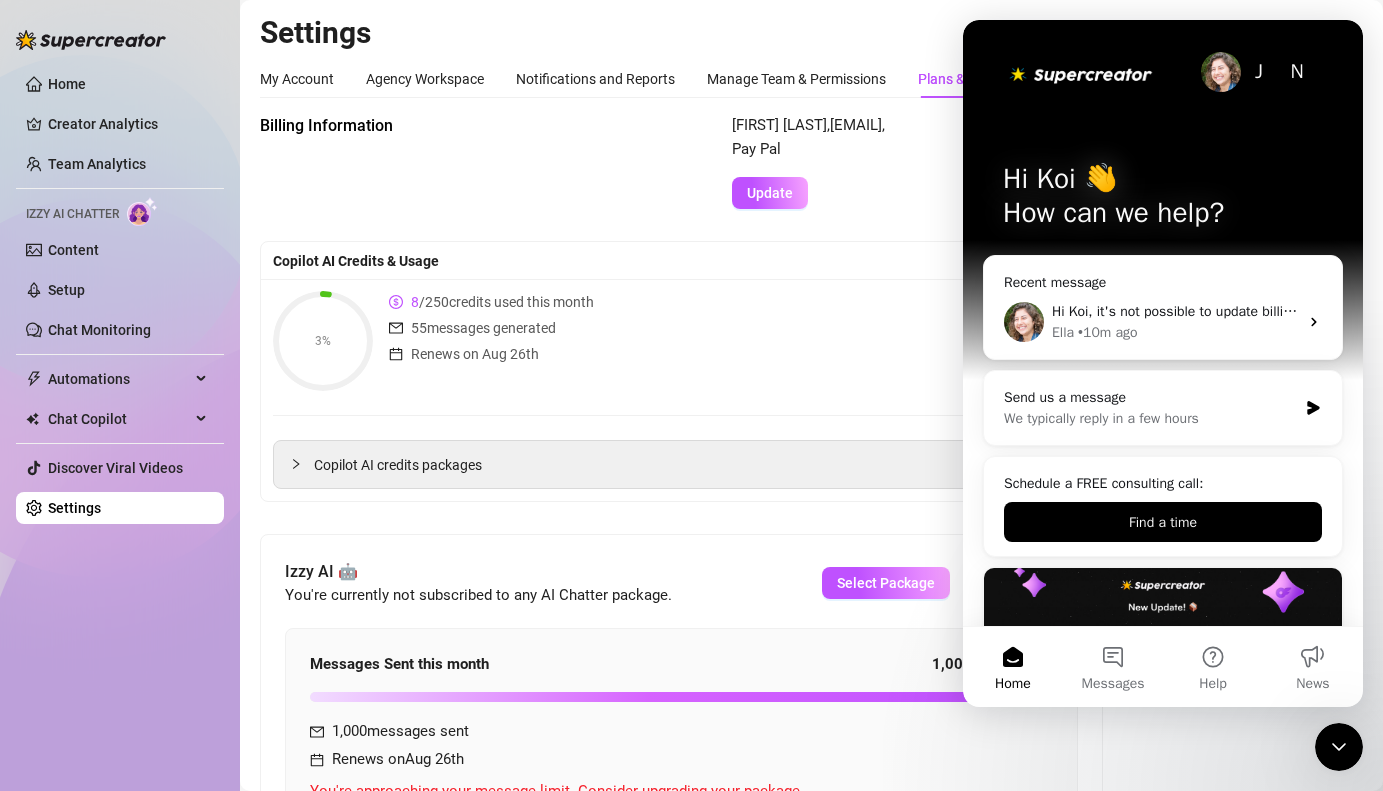 click on "[FIRST] [LAST] Hi Koi 👋 How can we help?" at bounding box center (1163, 200) 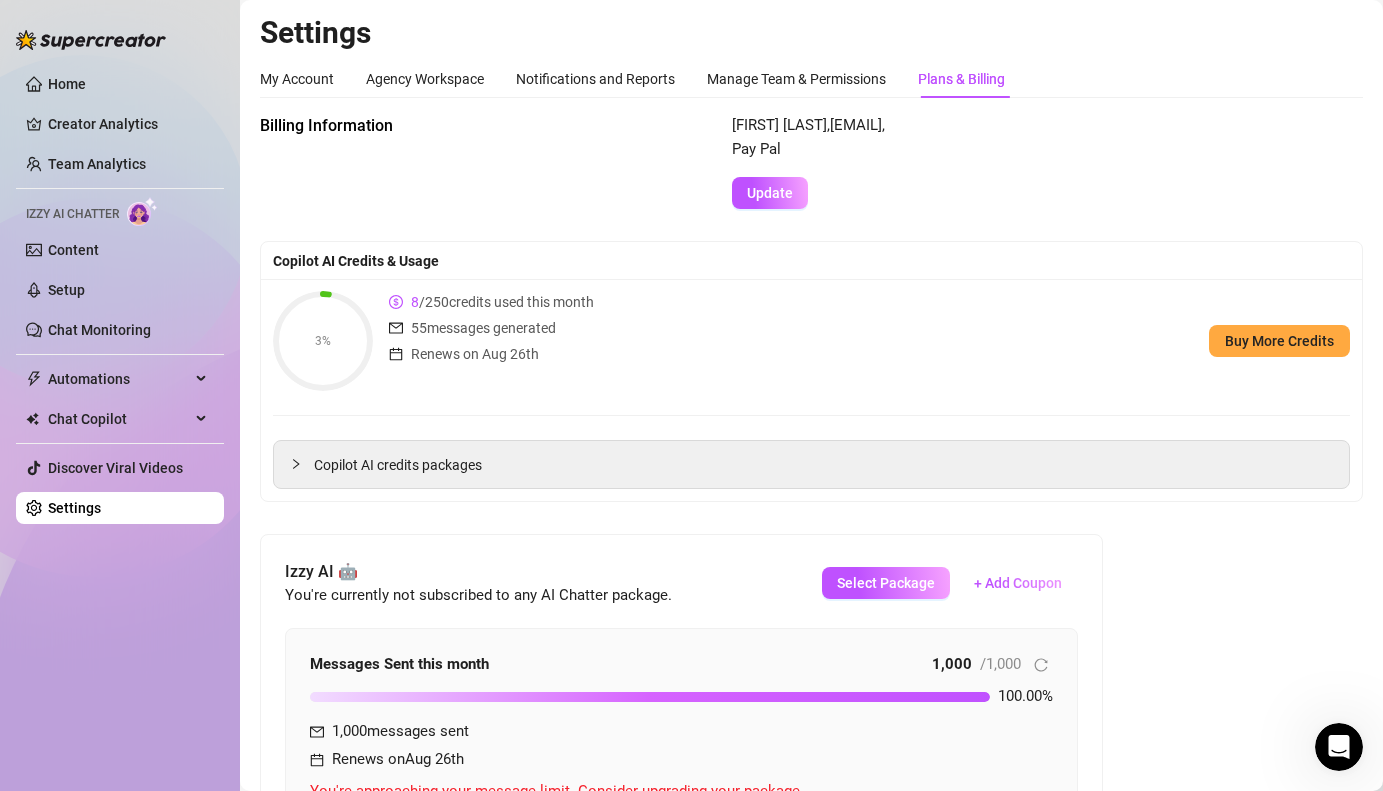 scroll, scrollTop: 0, scrollLeft: 0, axis: both 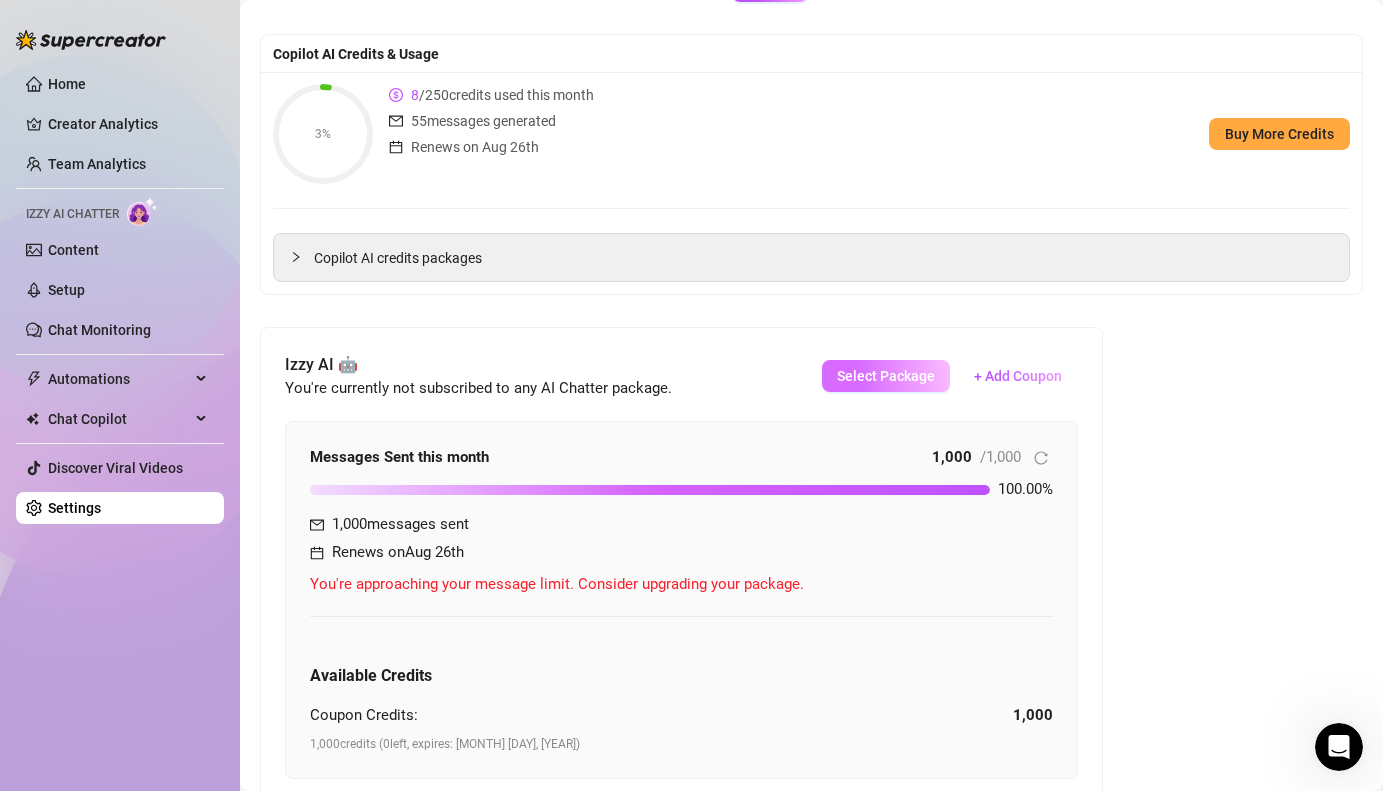 click on "Select Package" at bounding box center (886, 376) 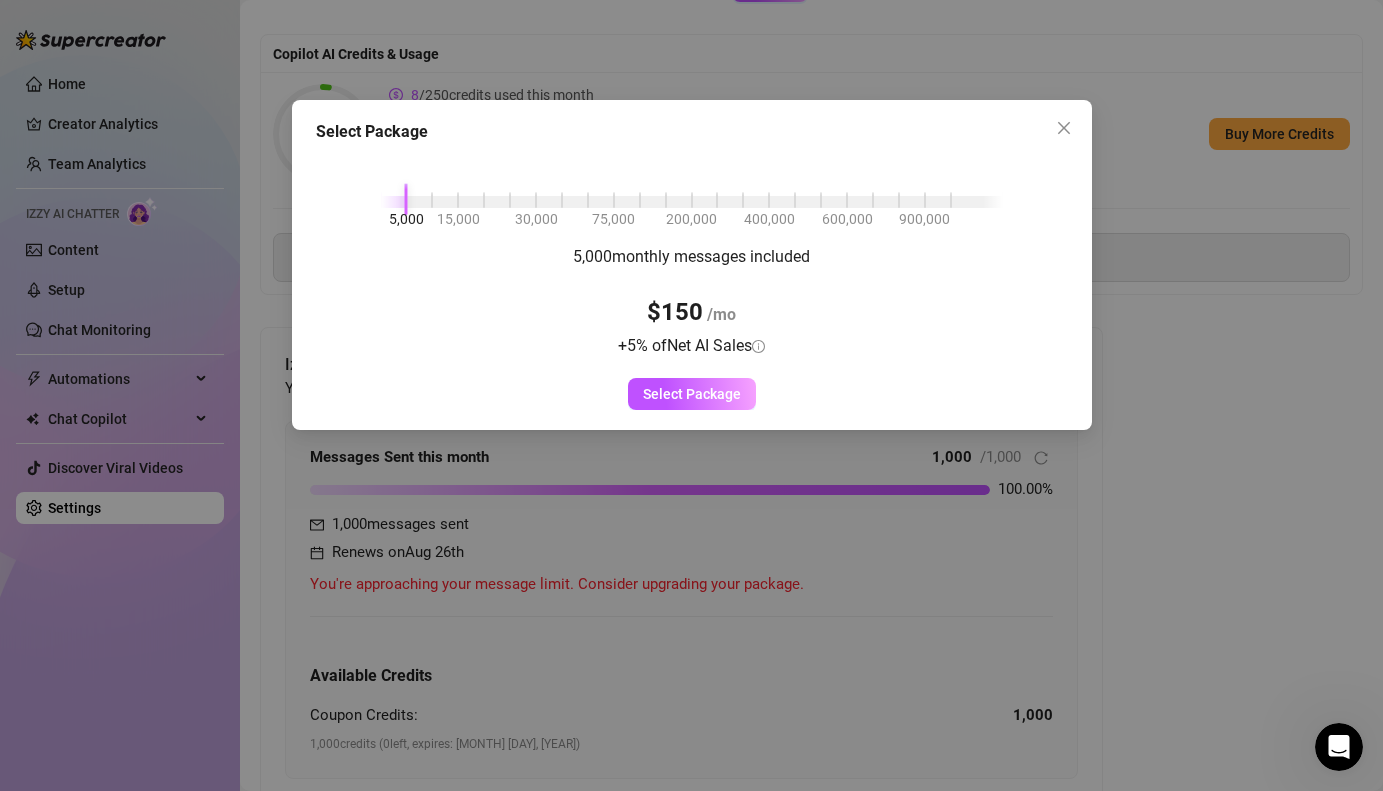 drag, startPoint x: 408, startPoint y: 211, endPoint x: 424, endPoint y: 200, distance: 19.416489 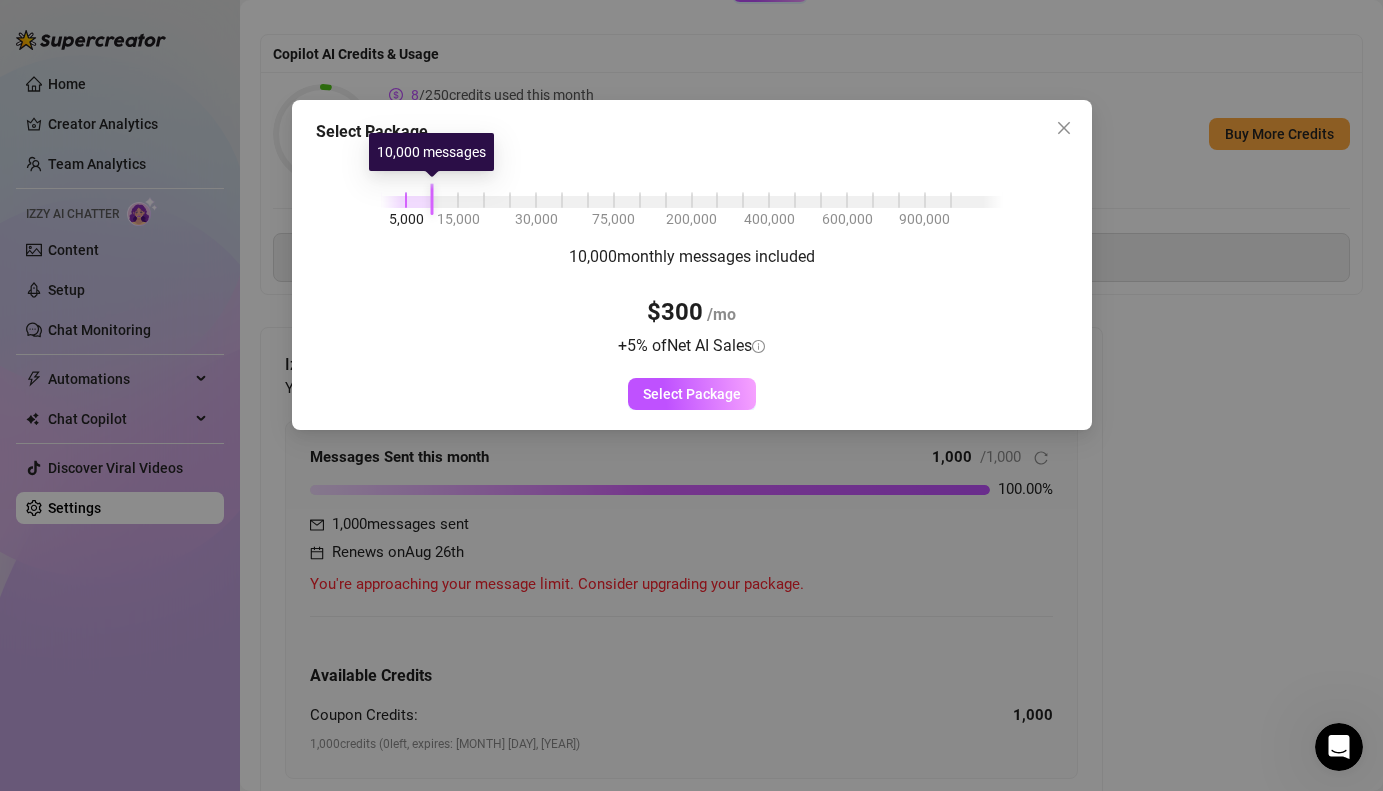 click on "5,000 15,000 30,000 75,000 200,000 400,000 600,000 900,000" at bounding box center (692, 198) 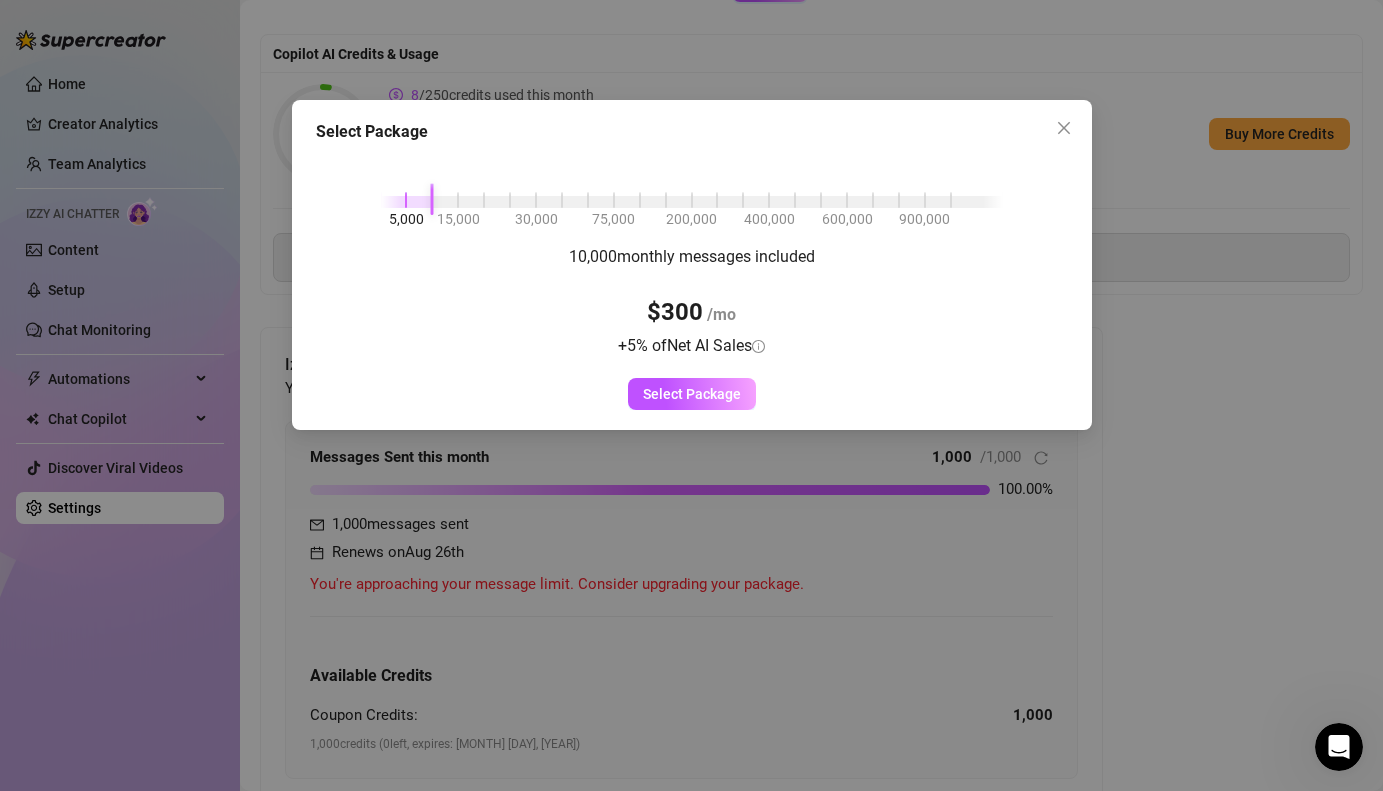 click on "Select Package 5,000 15,000 30,000 75,000 200,000 400,000 600,000 900,000 10,000  monthly messages included $300   /mo   +  5 % of  Net AI Sales  Select Package" at bounding box center (691, 395) 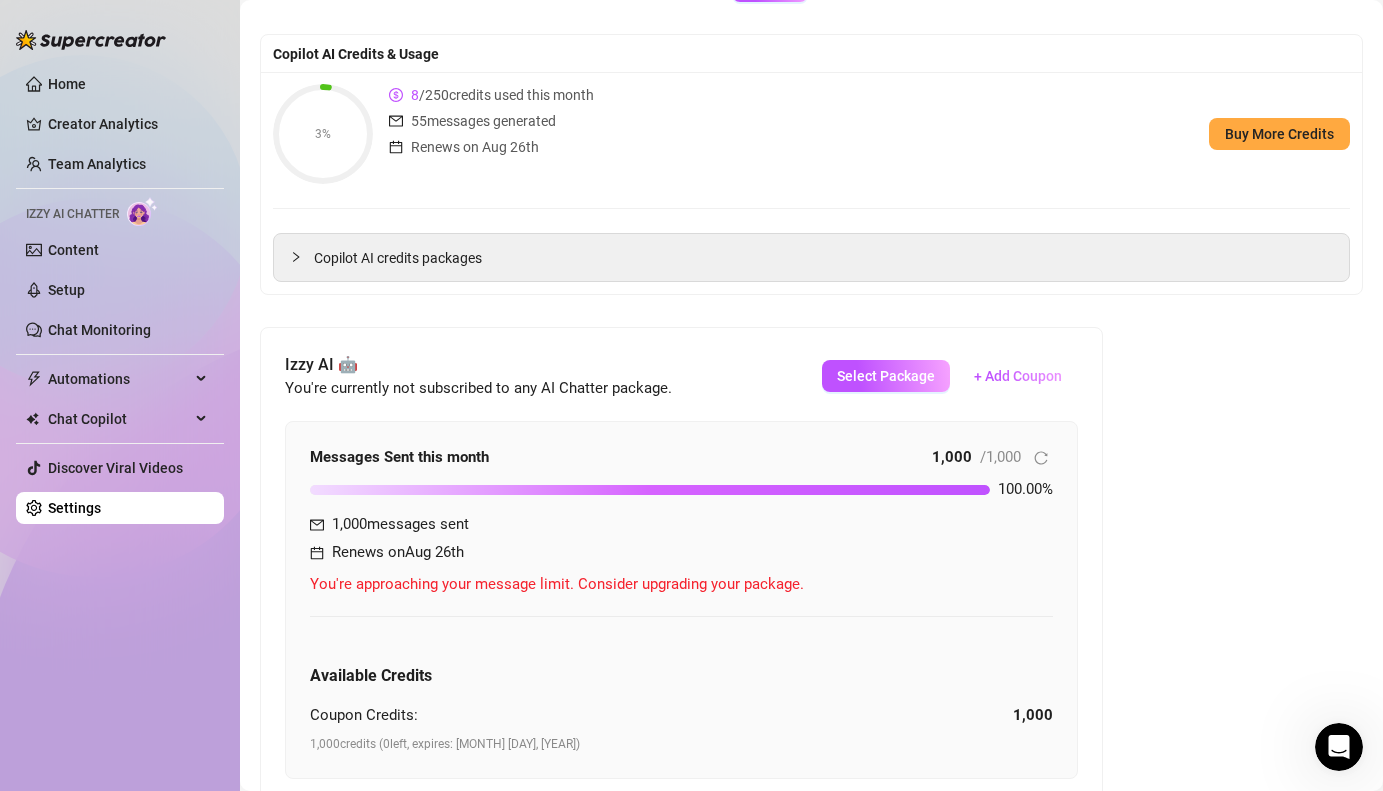click on "Buy More Credits" at bounding box center (1279, 134) 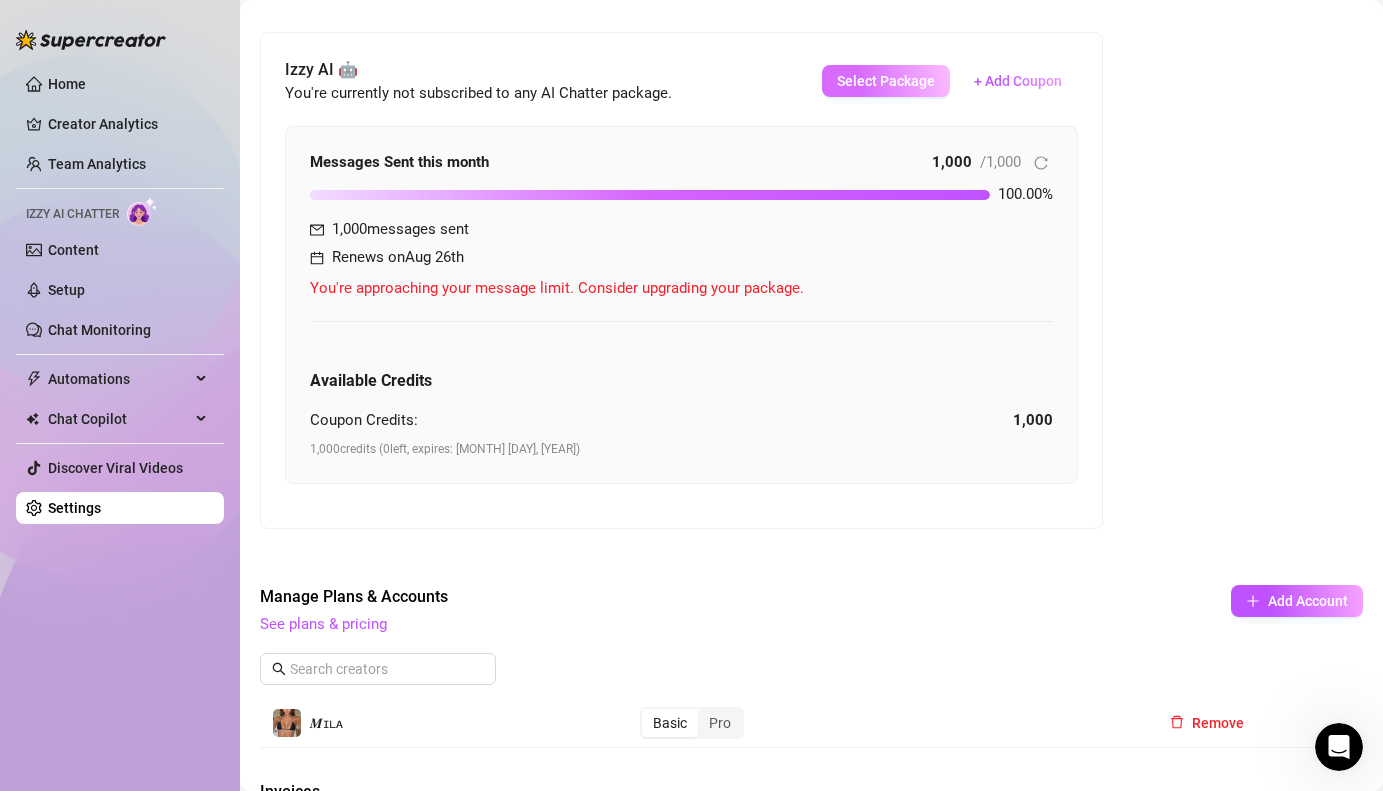 scroll, scrollTop: 906, scrollLeft: 0, axis: vertical 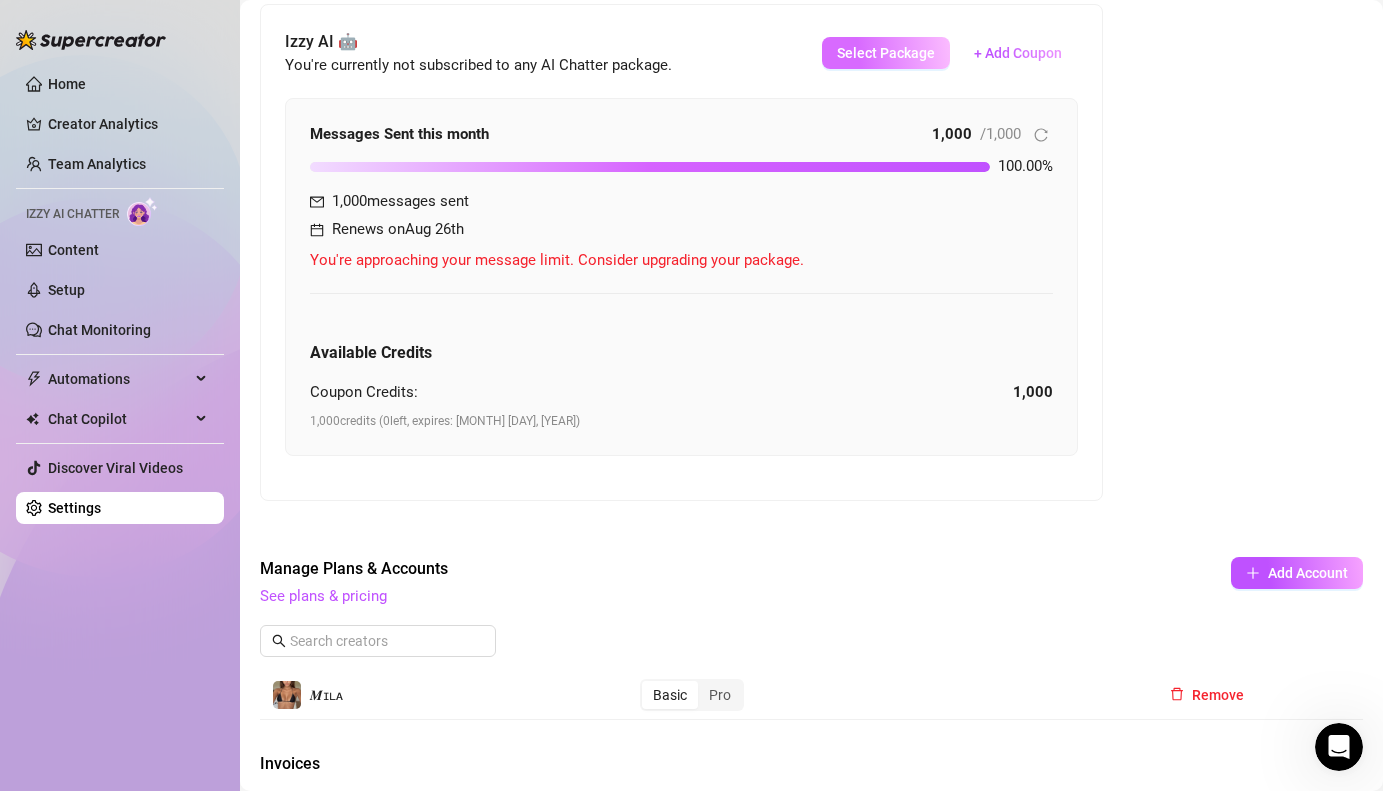click on "Select Package" at bounding box center (886, 53) 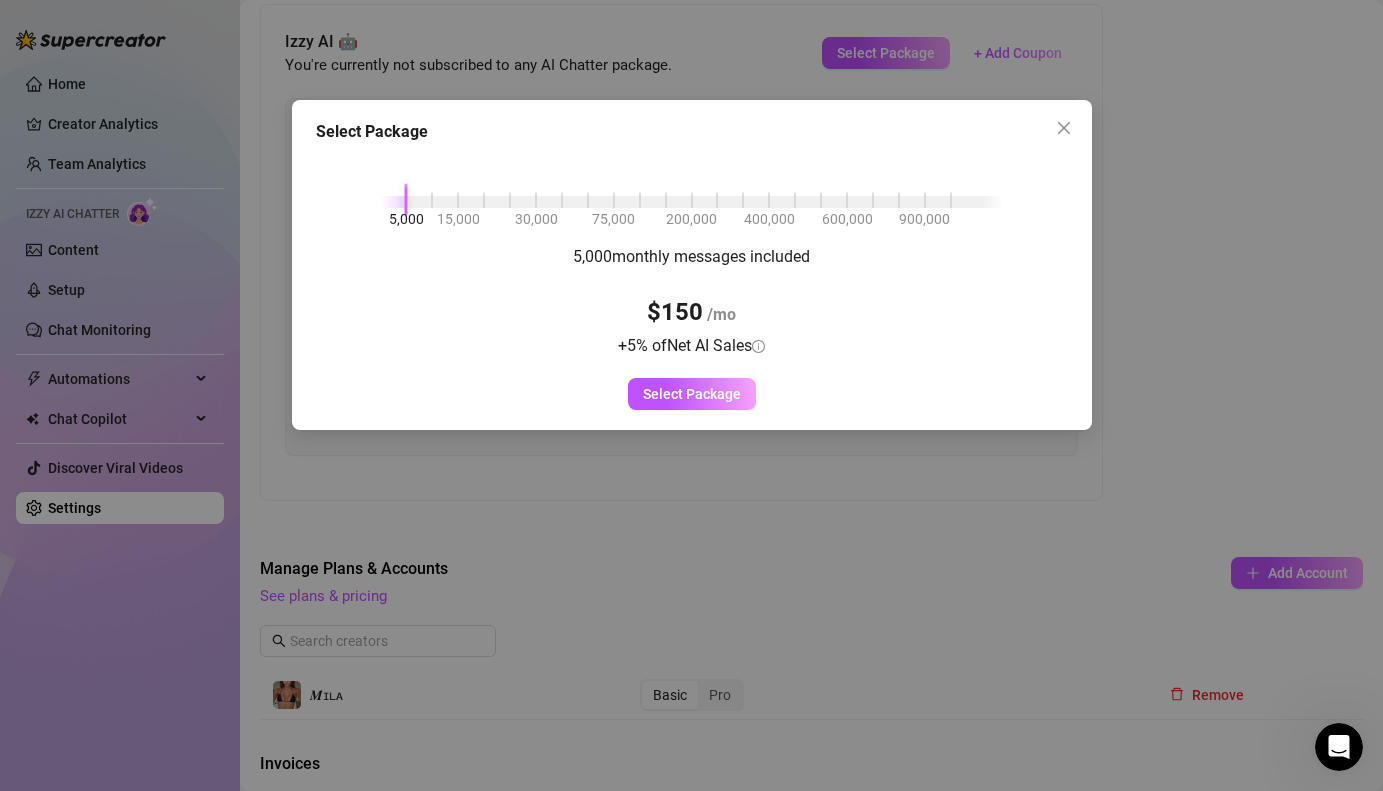 click on "5,000" at bounding box center (406, 219) 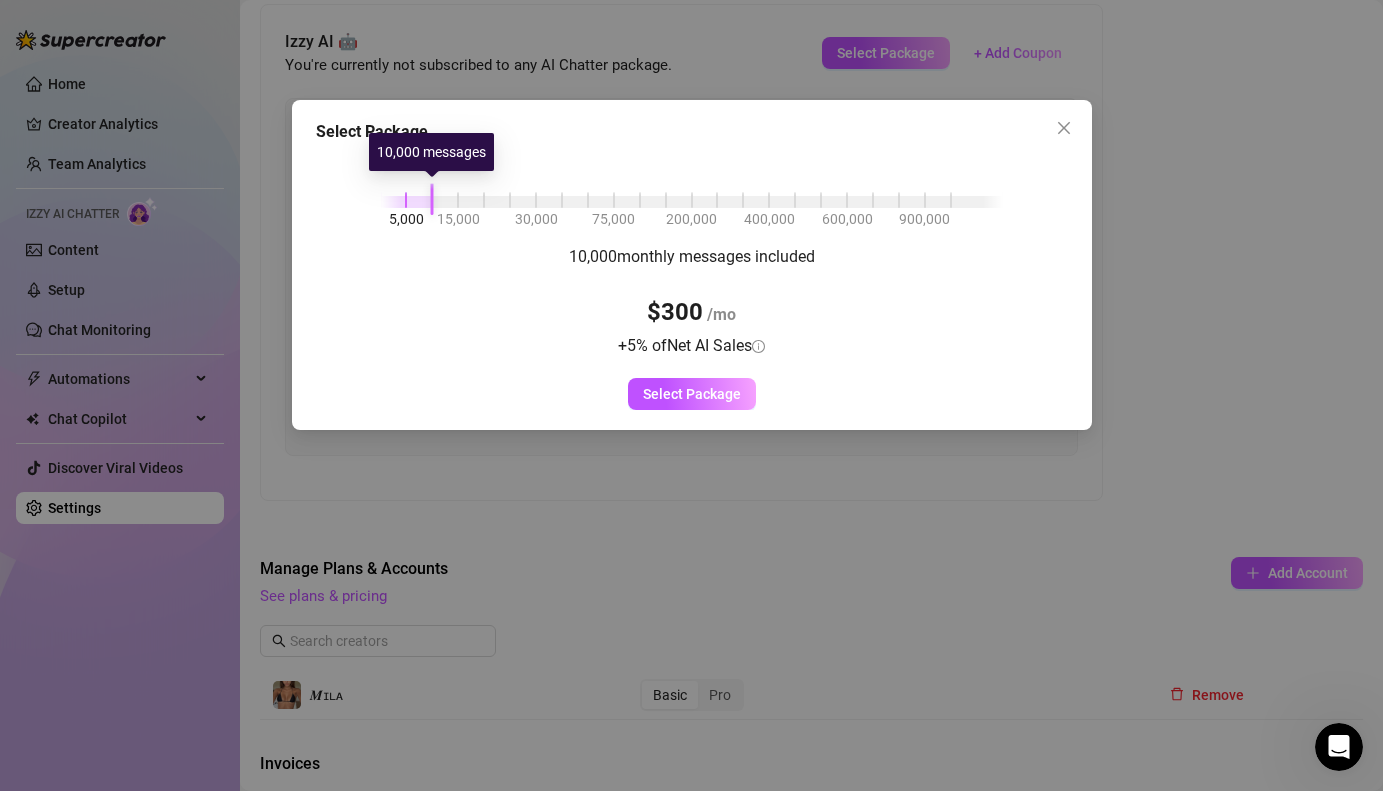 click on "5,000 15,000 30,000 75,000 200,000 400,000 600,000 900,000" at bounding box center [692, 198] 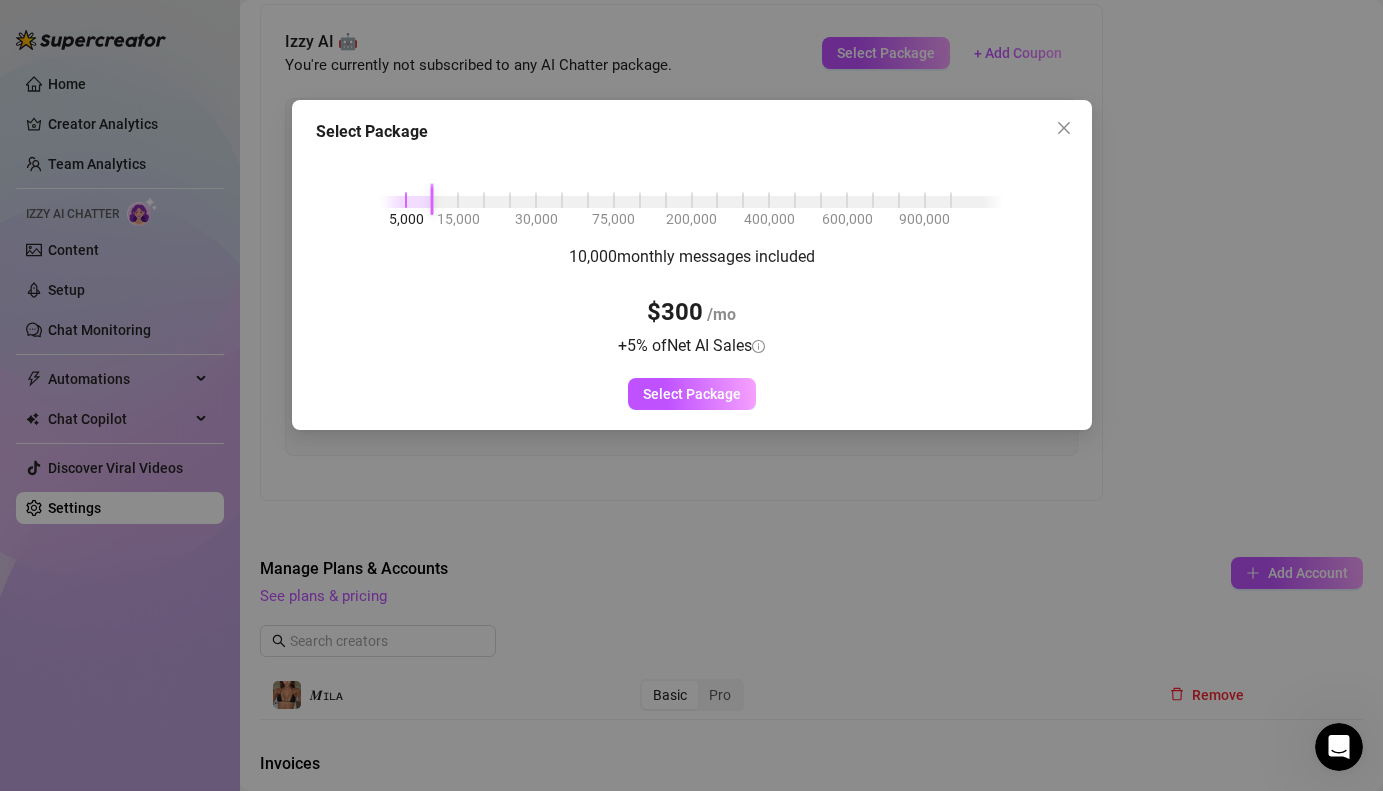click on "5,000 15,000 30,000 75,000 200,000 400,000 600,000 900,000" at bounding box center [692, 198] 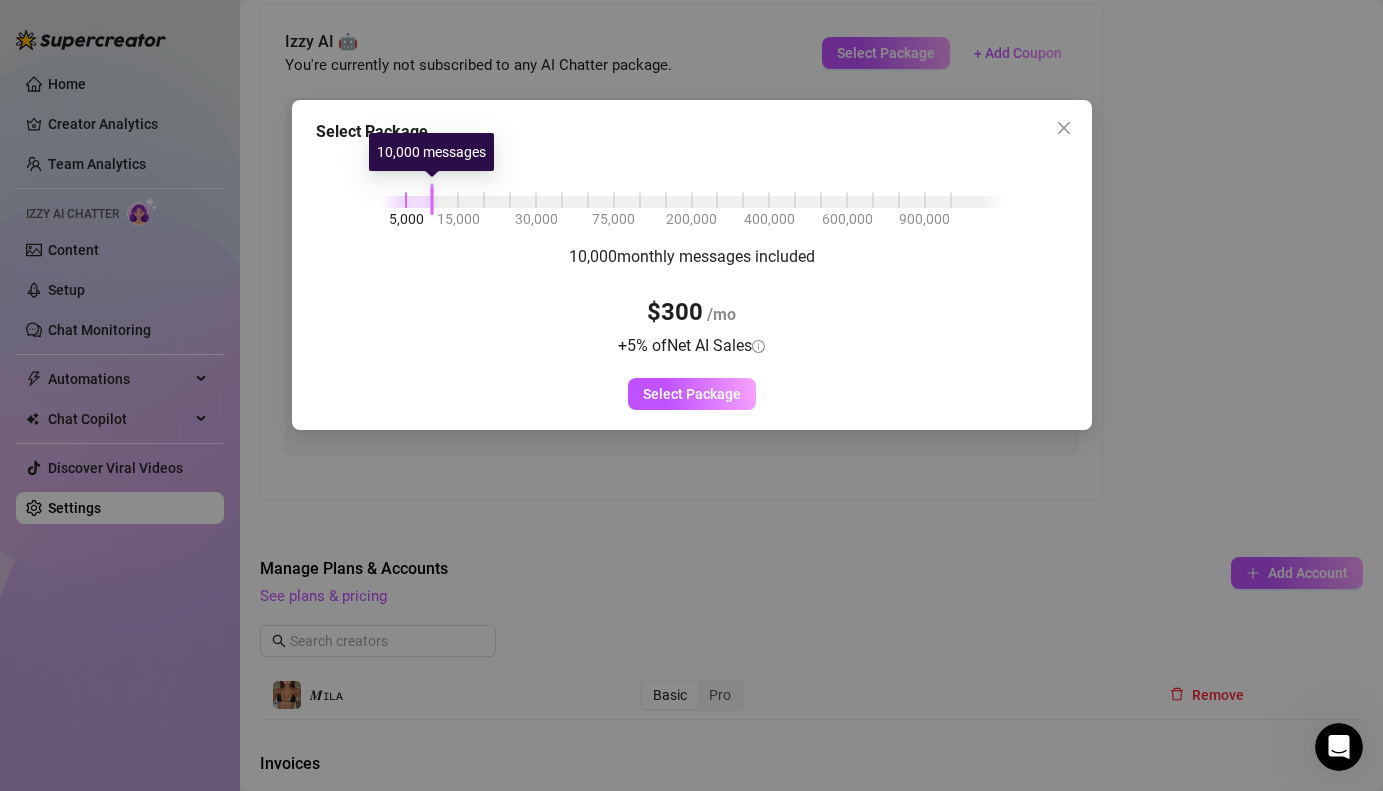 click at bounding box center (692, 202) 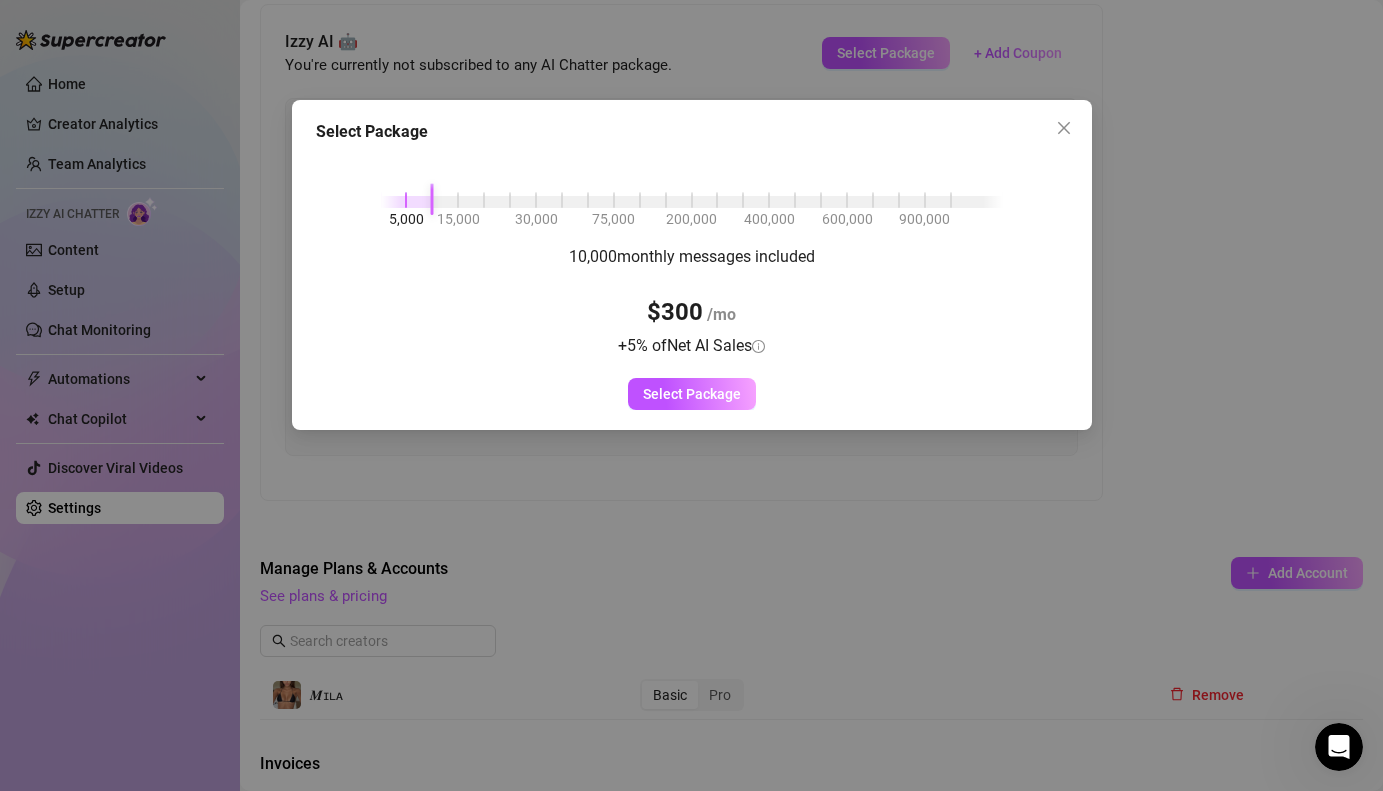 click on "5,000 15,000 30,000 75,000 200,000 400,000 600,000 900,000" at bounding box center (692, 198) 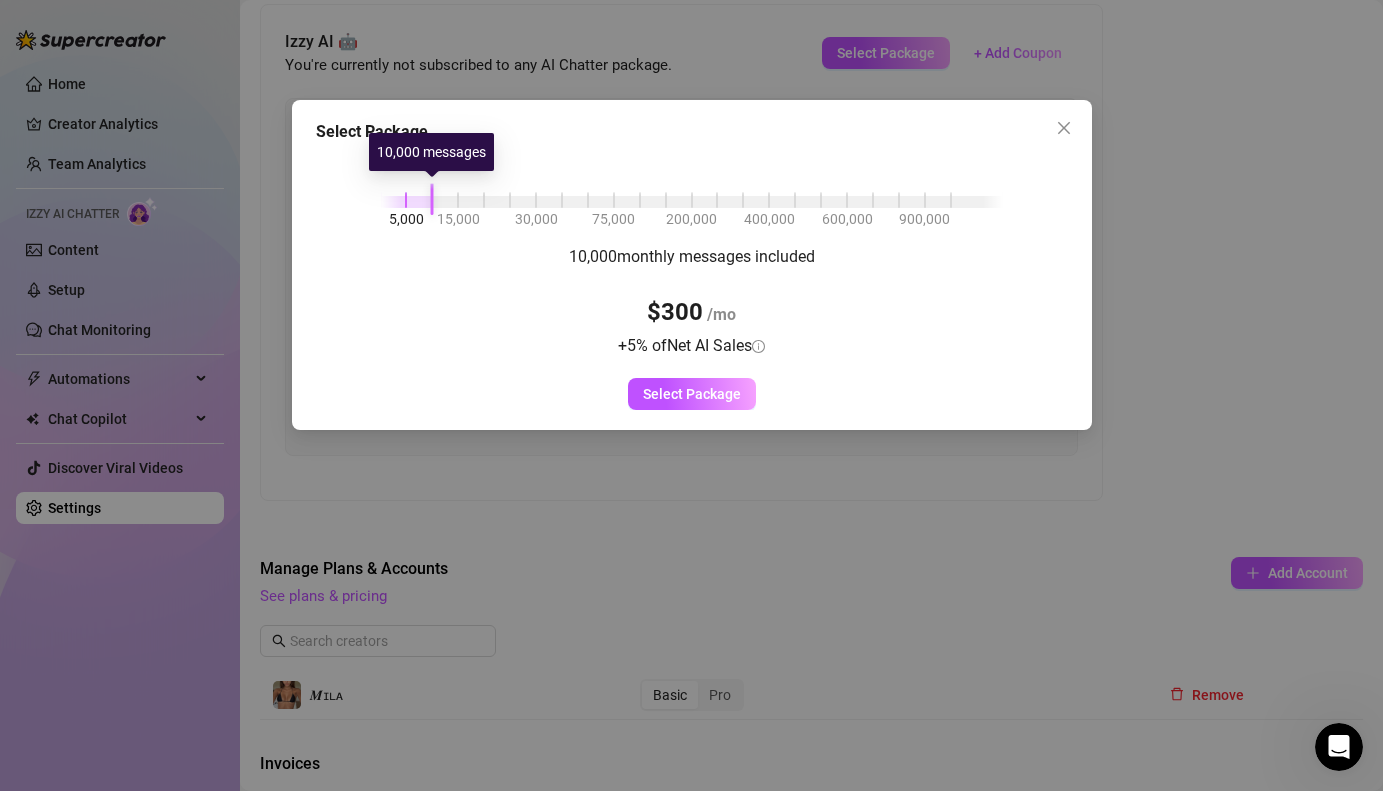 click on "5,000 15,000 30,000 75,000 200,000 400,000 600,000 900,000" at bounding box center [692, 198] 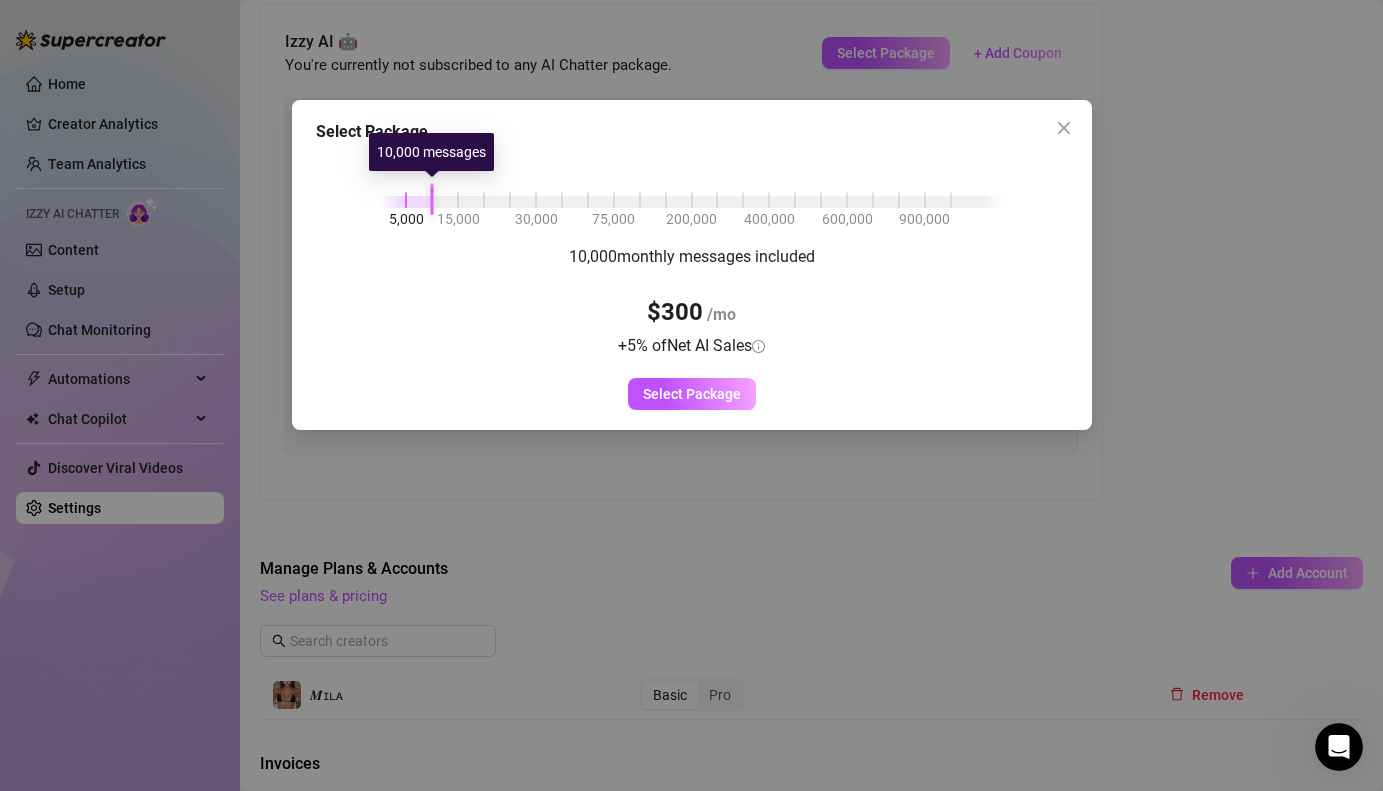 click at bounding box center (407, 202) 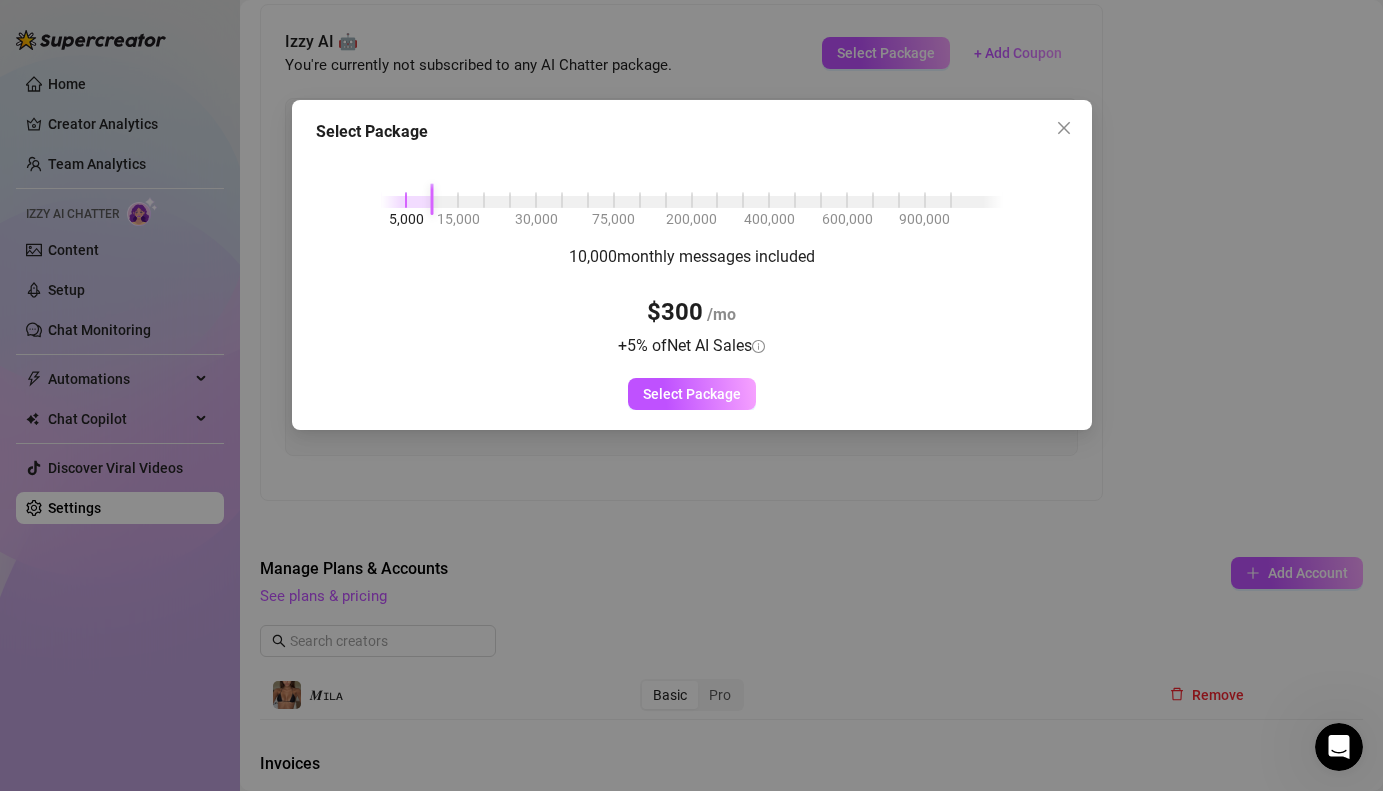 click on "5,000 15,000 30,000 75,000 200,000 400,000 600,000 900,000" at bounding box center [692, 198] 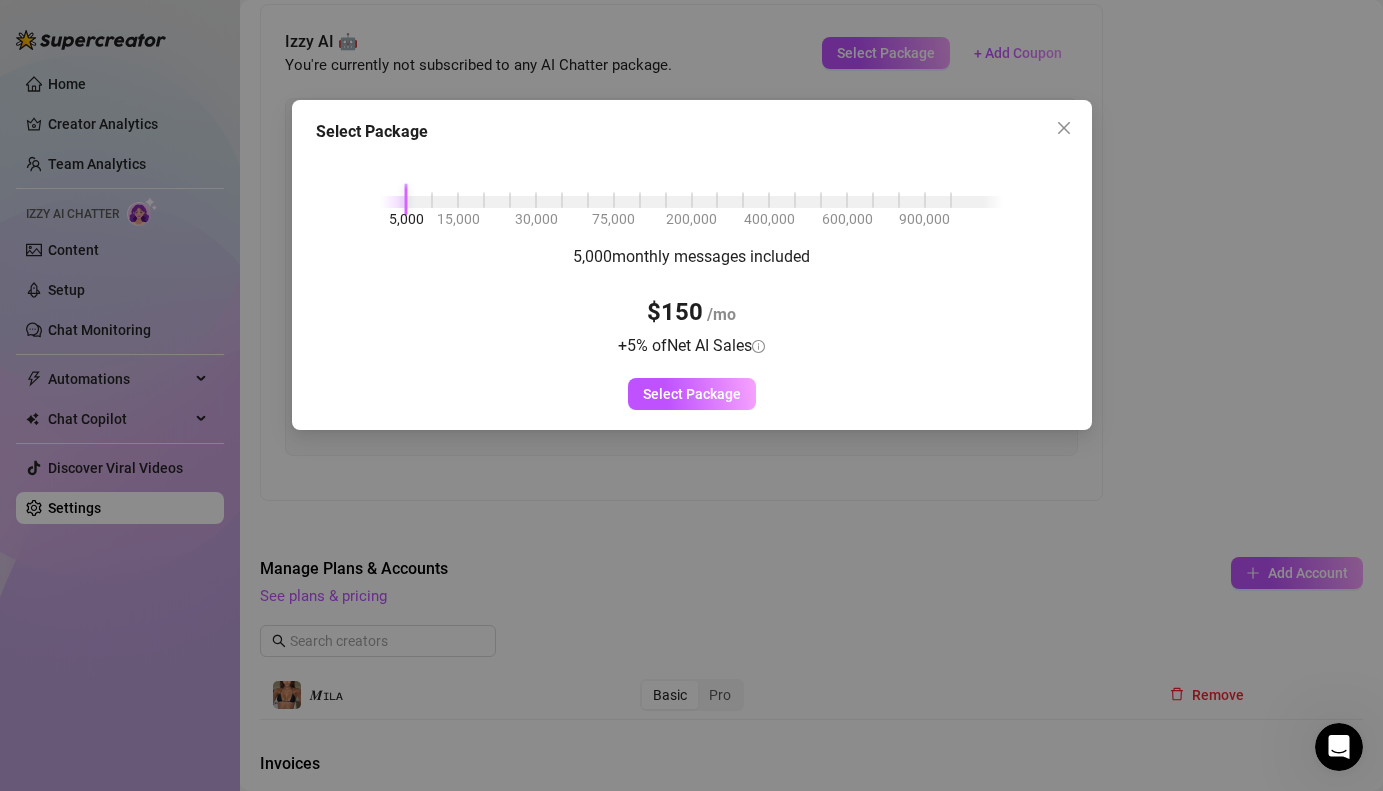 click on "5,000 15,000 30,000 75,000 200,000 400,000 600,000 900,000" at bounding box center (692, 198) 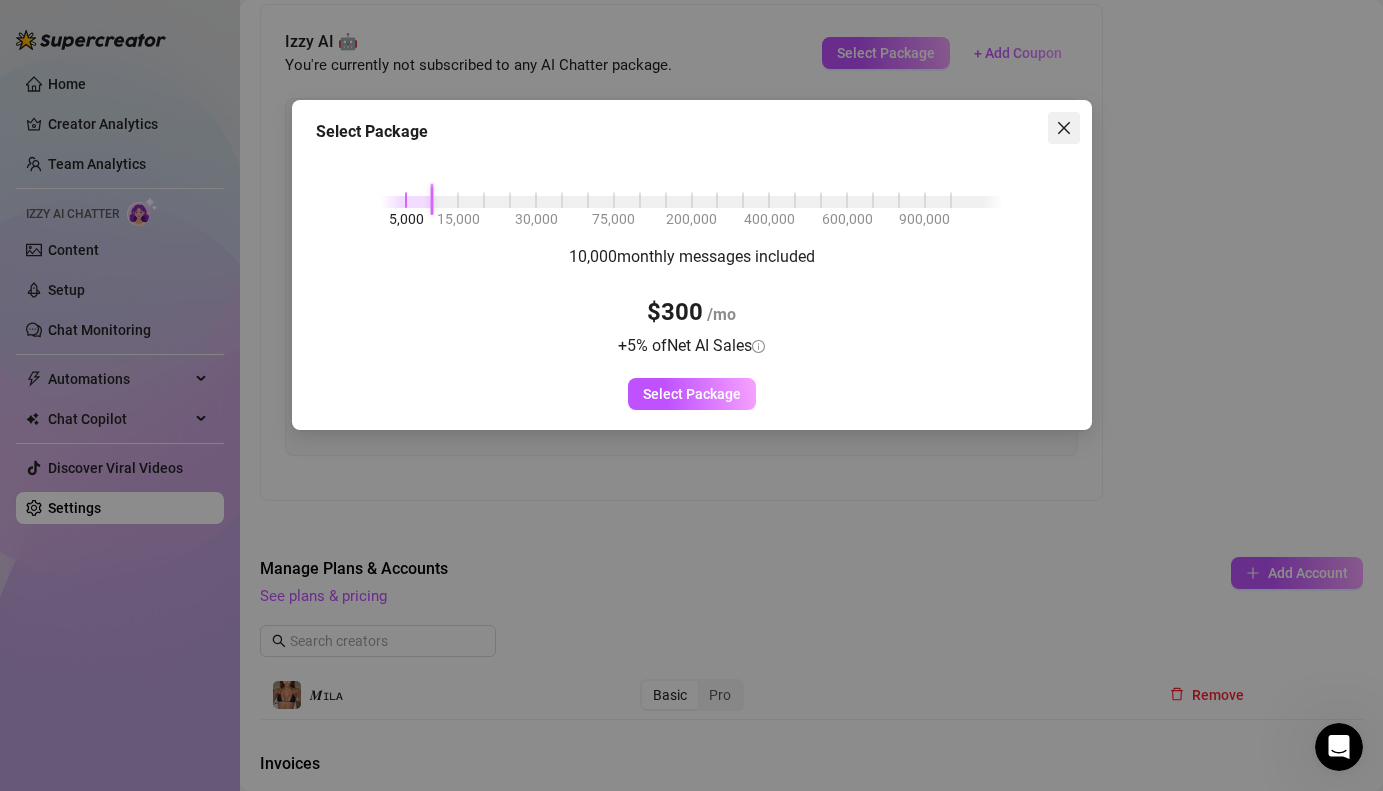 click at bounding box center [1064, 128] 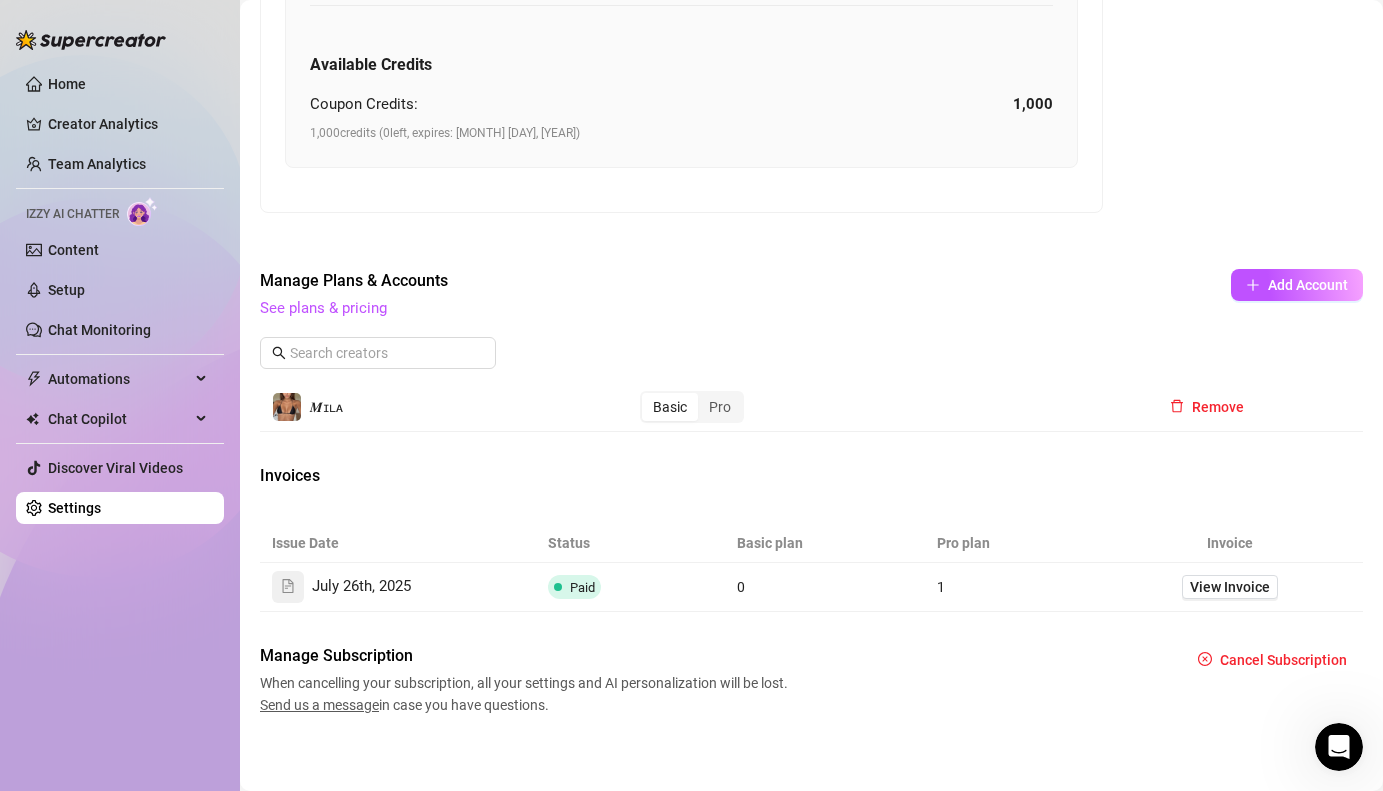 scroll, scrollTop: 0, scrollLeft: 0, axis: both 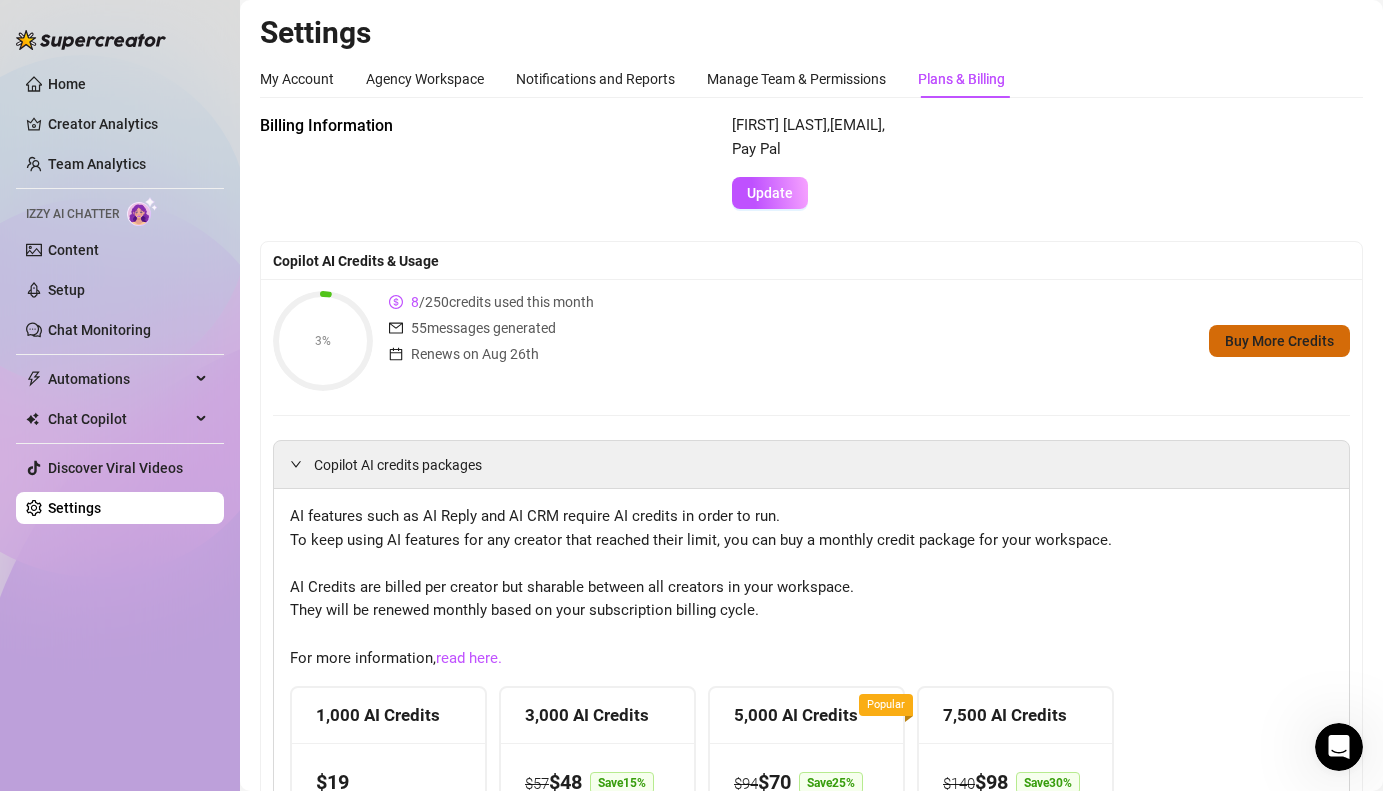 click on "Buy More Credits" at bounding box center [1279, 341] 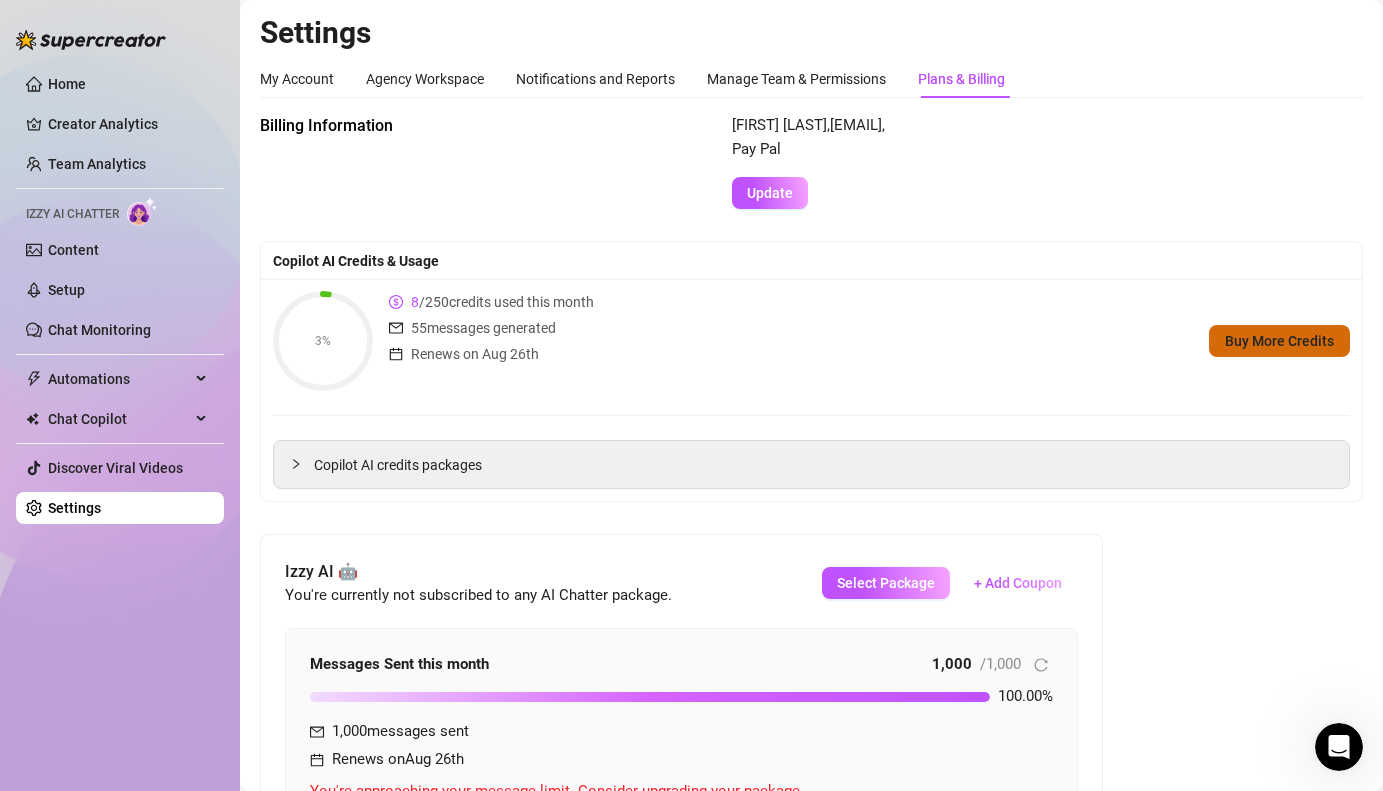 scroll, scrollTop: 69, scrollLeft: 0, axis: vertical 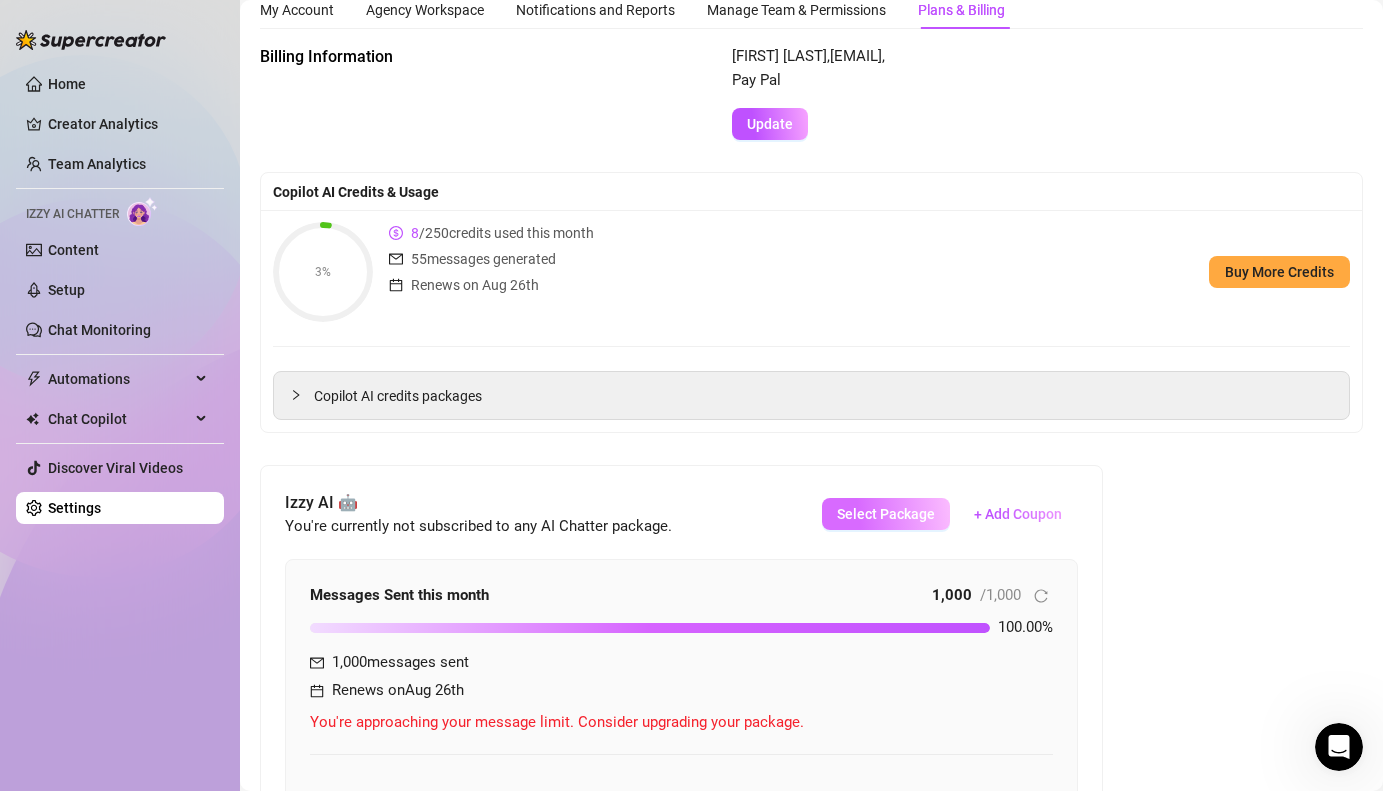 click on "Select Package" at bounding box center (886, 514) 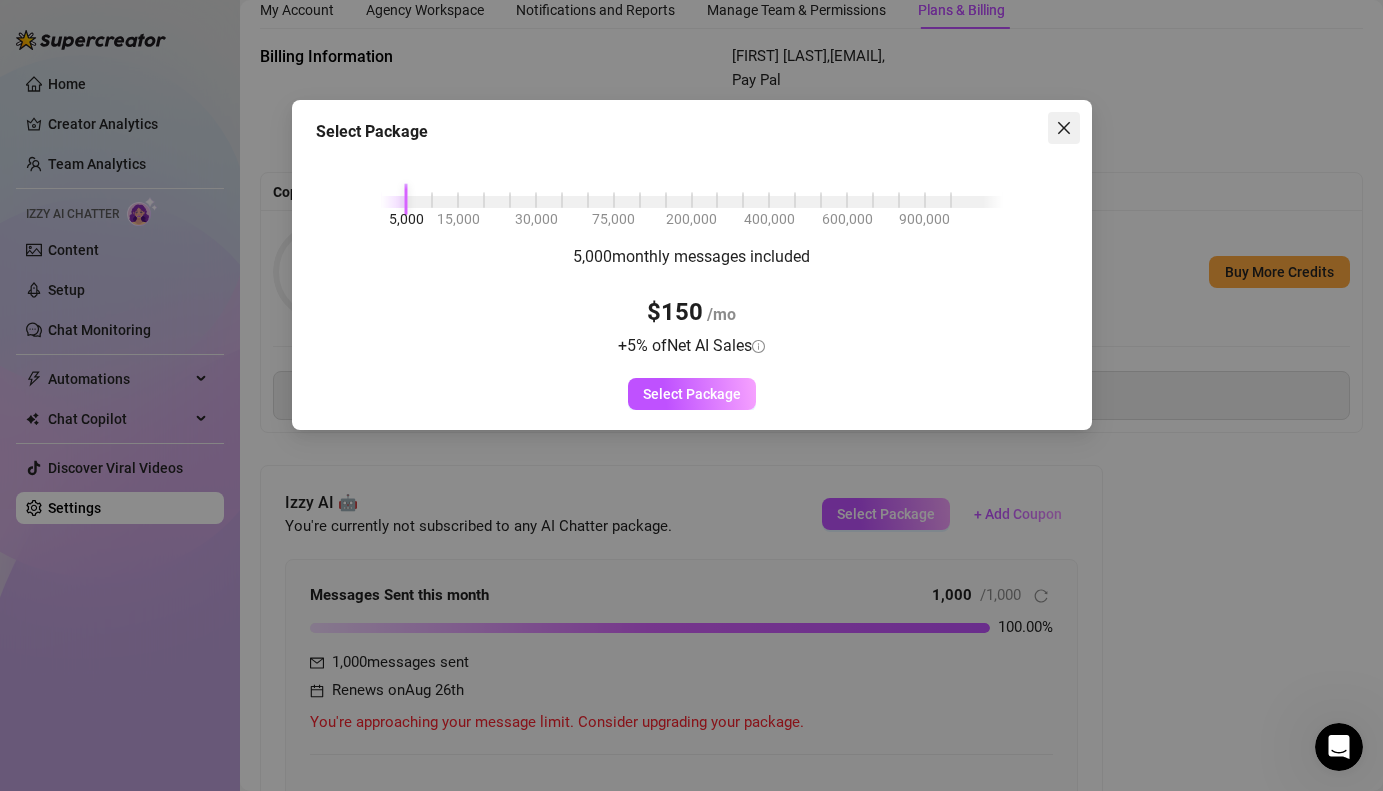 click at bounding box center (1064, 128) 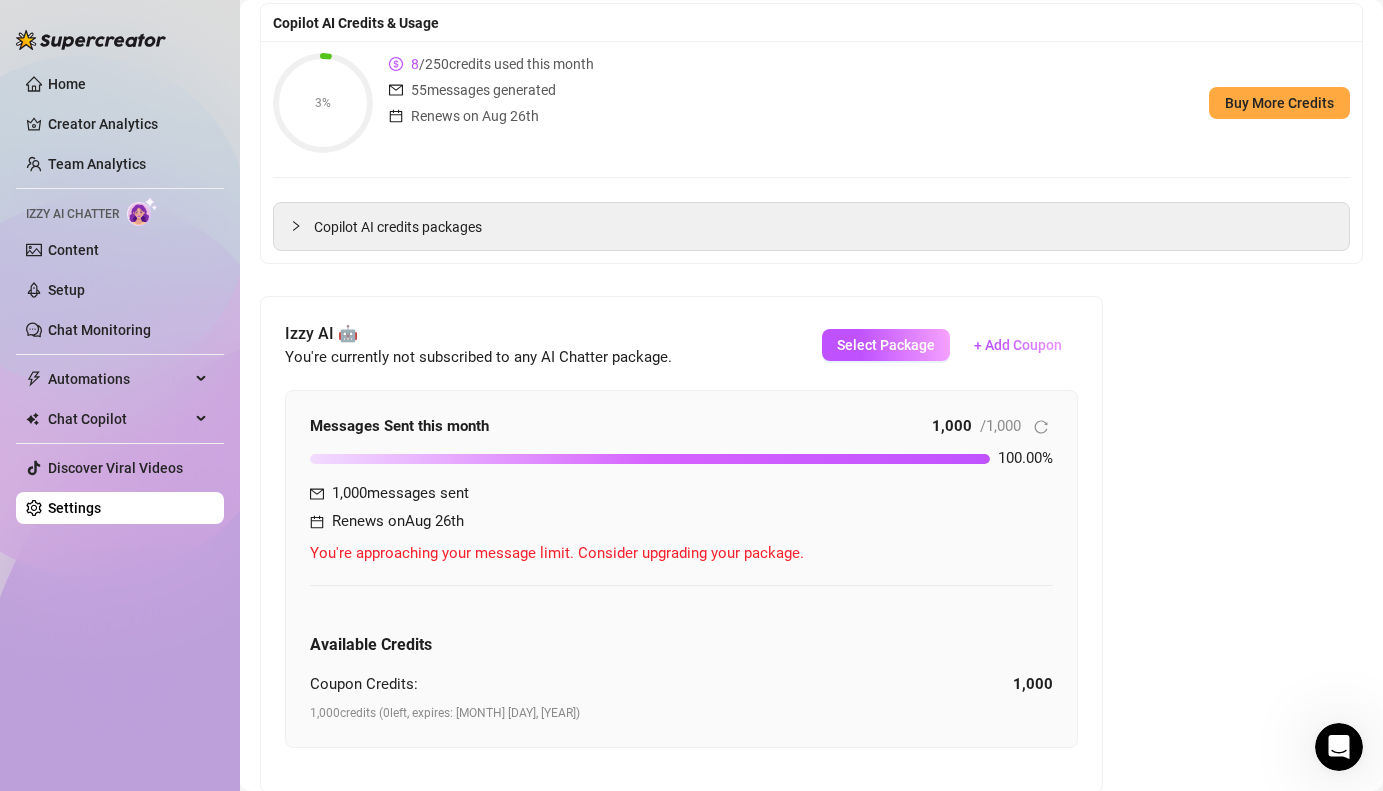 scroll, scrollTop: 279, scrollLeft: 0, axis: vertical 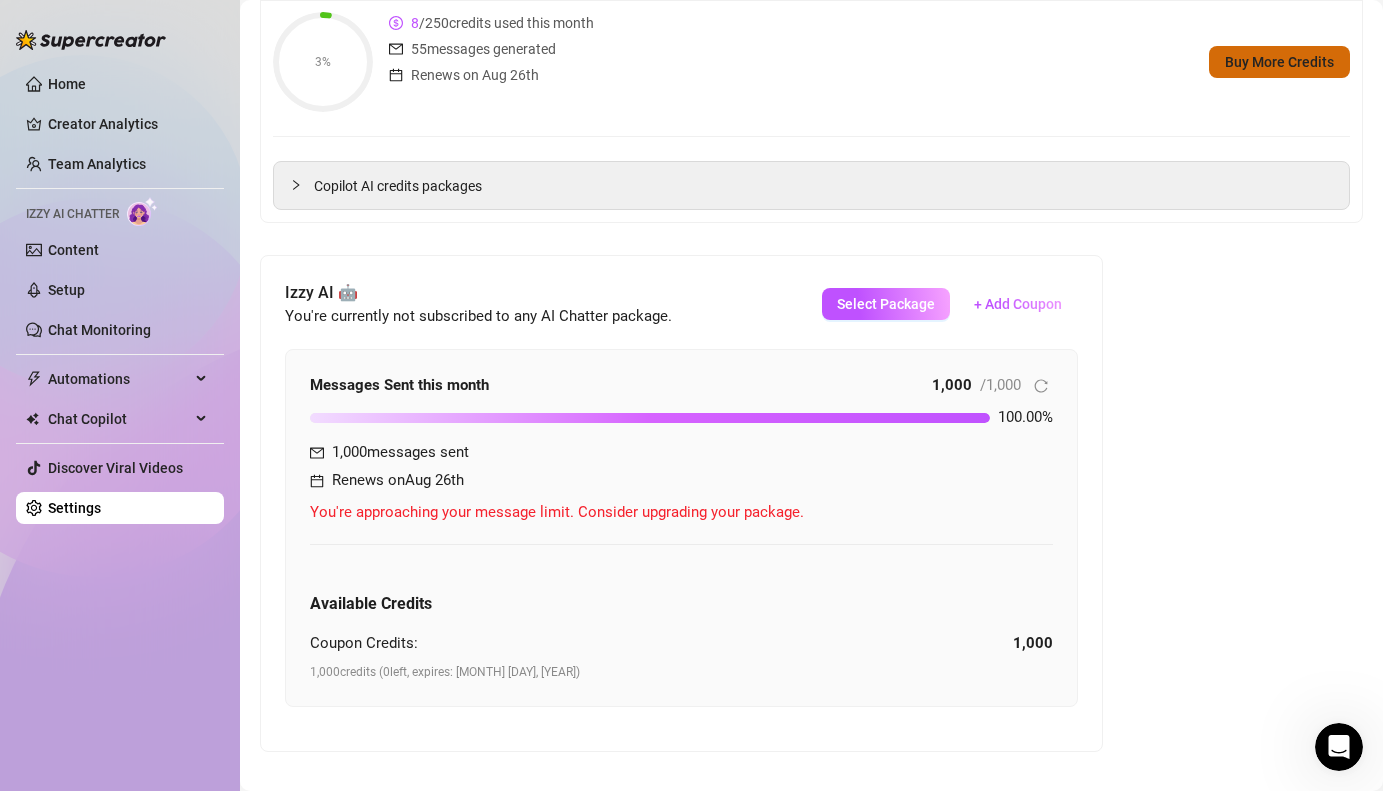 click on "Buy More Credits" at bounding box center [1279, 62] 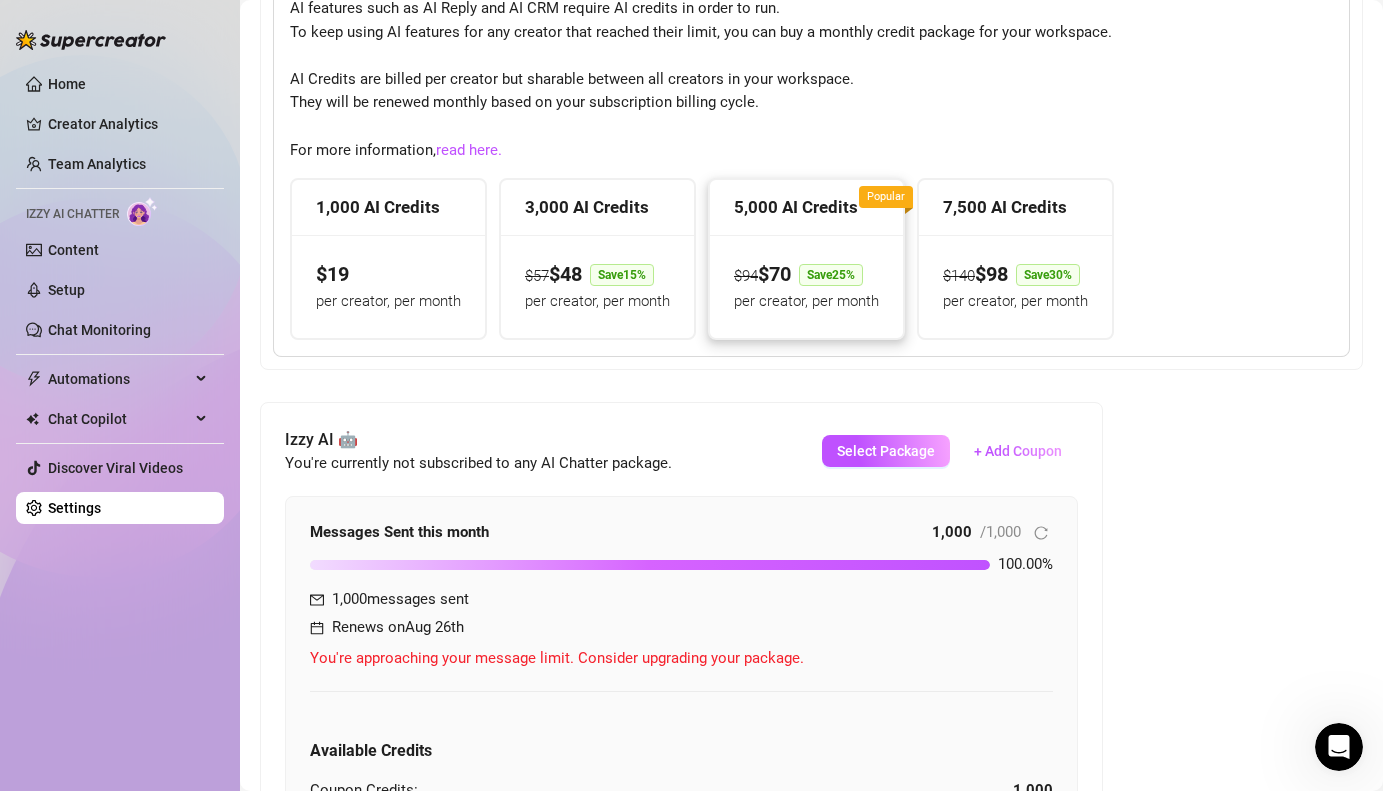 scroll, scrollTop: 515, scrollLeft: 0, axis: vertical 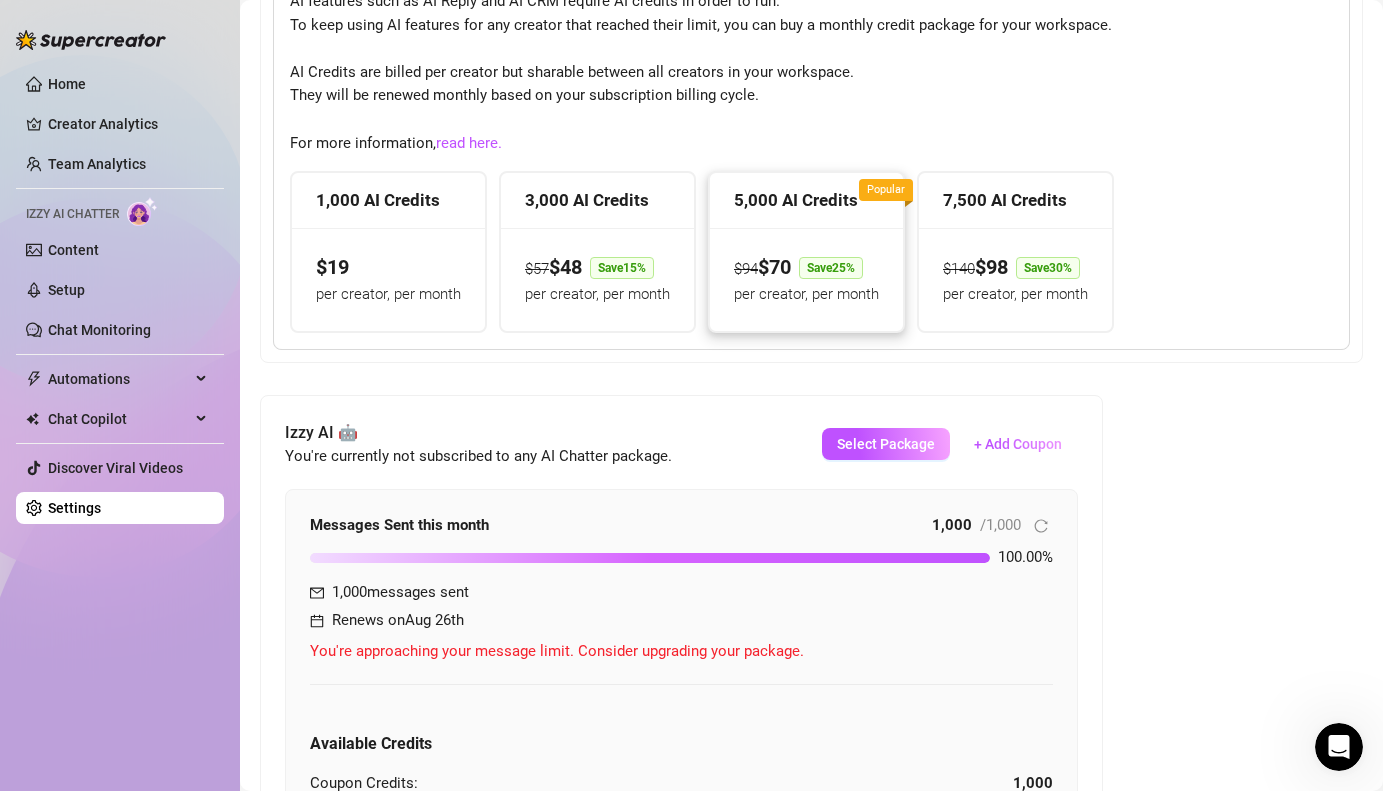 click on "5,000 AI Credits" at bounding box center [796, 200] 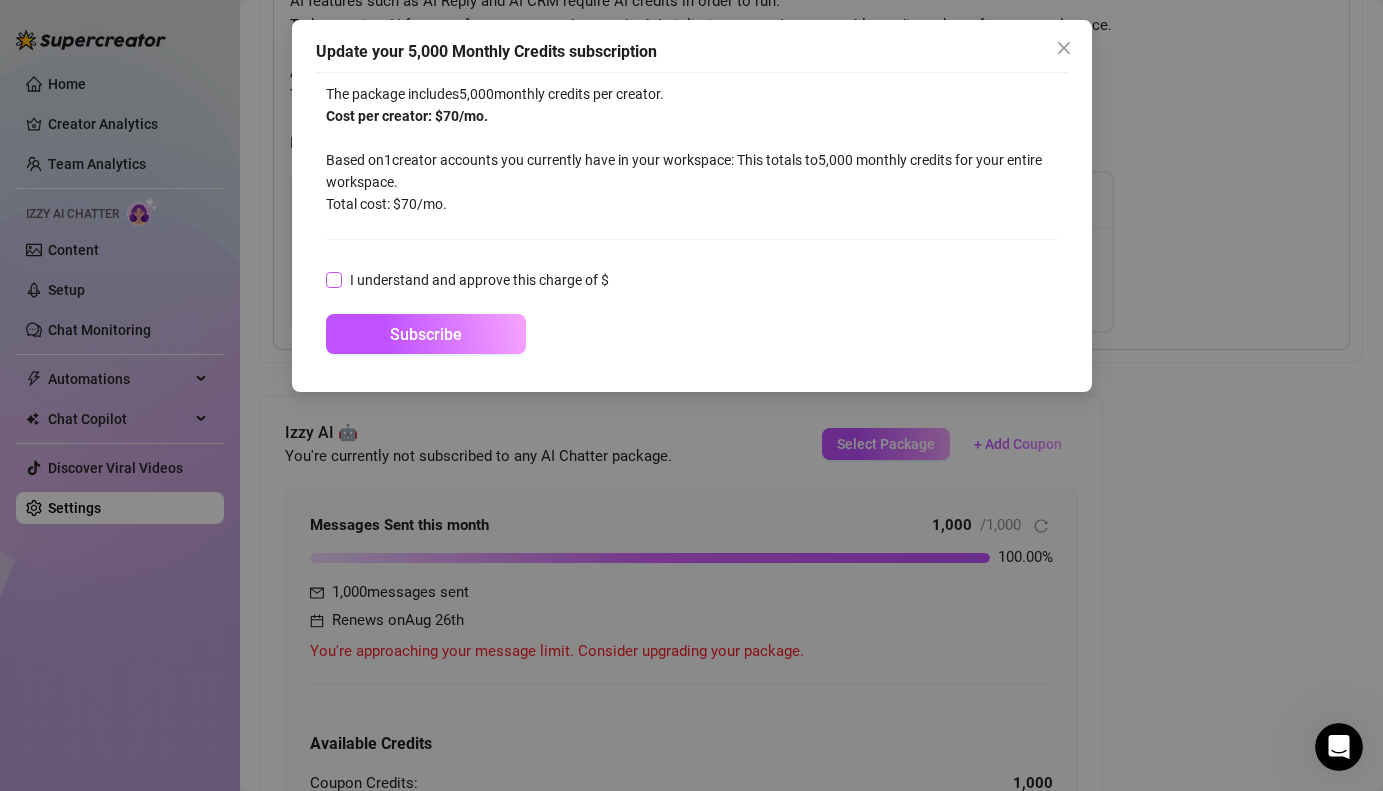 click on "I understand and approve this charge of $" at bounding box center (333, 279) 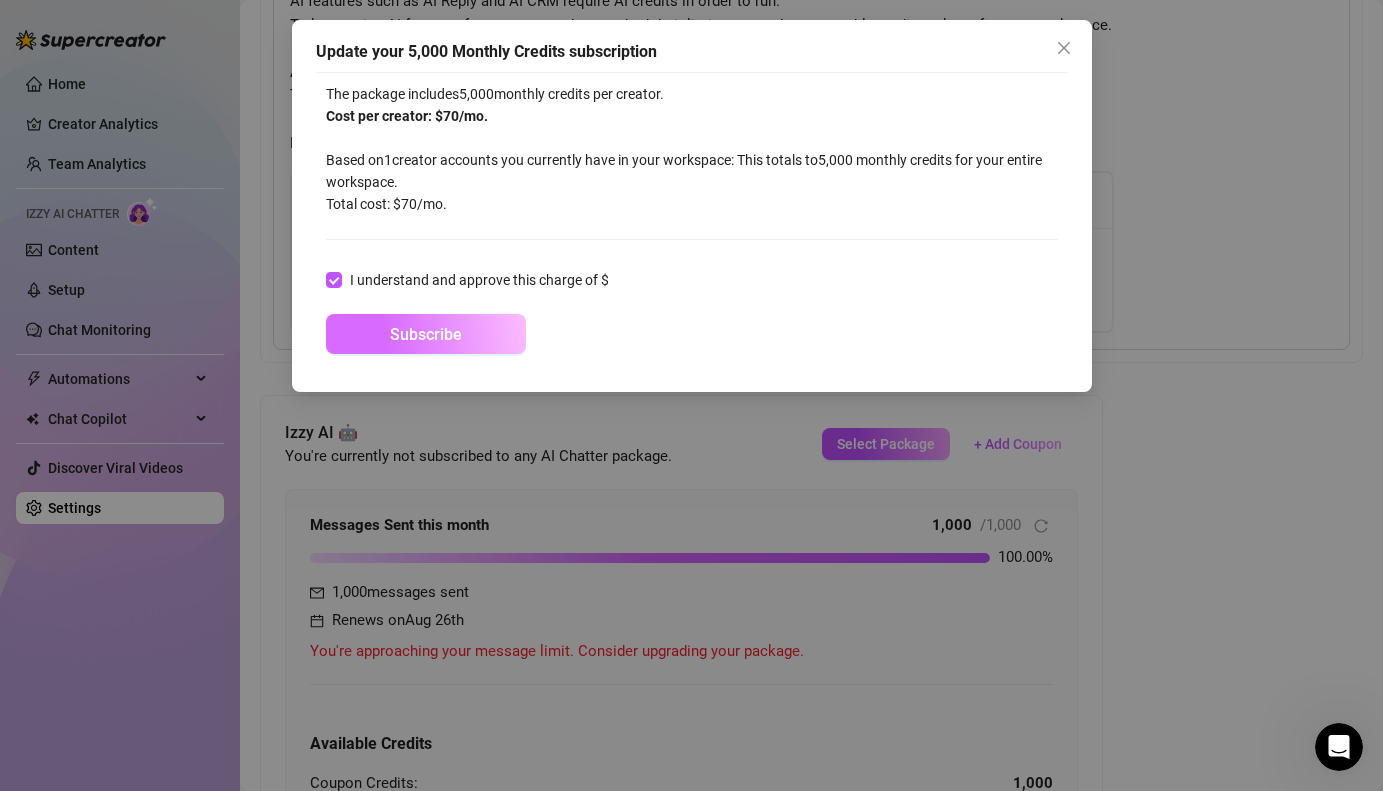 click on "Subscribe" at bounding box center (426, 334) 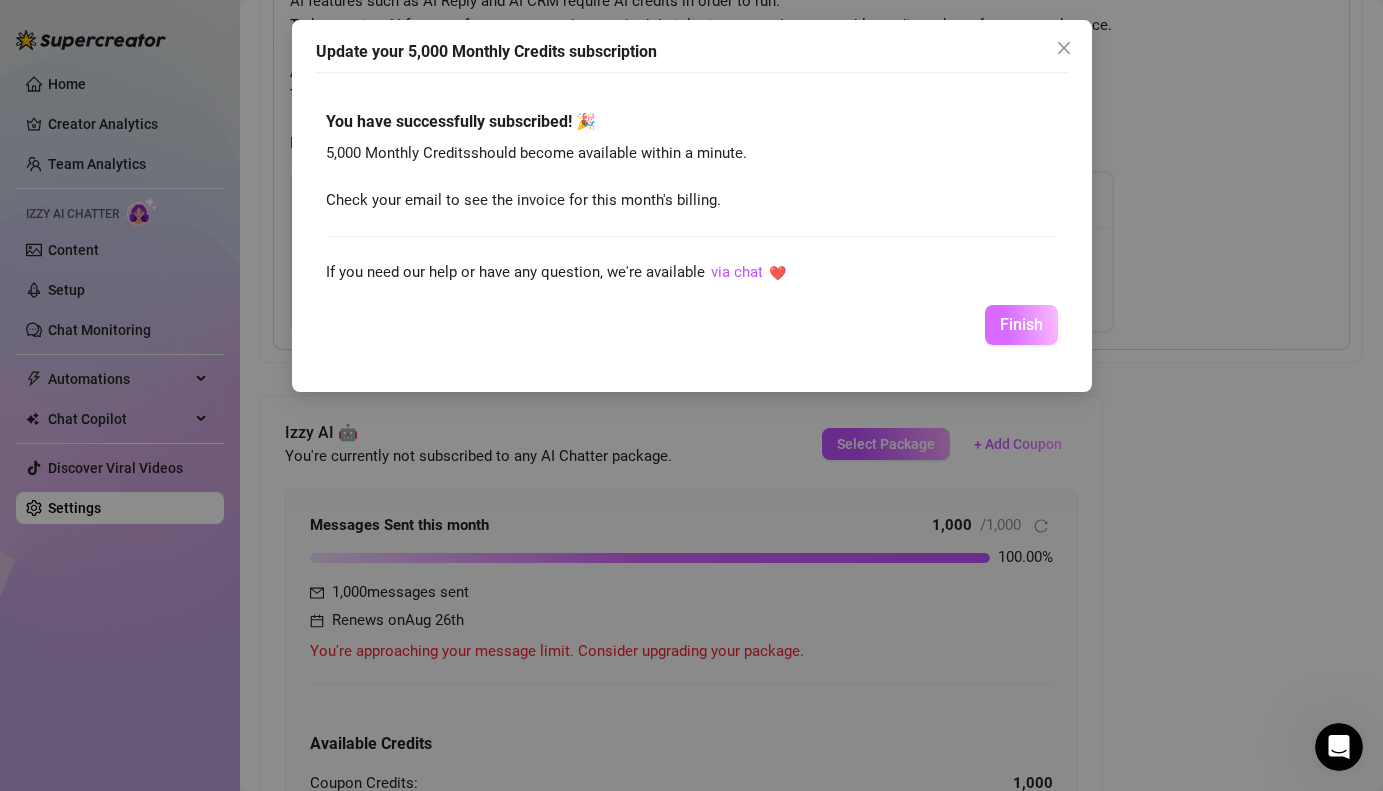 click on "Finish" at bounding box center [1021, 324] 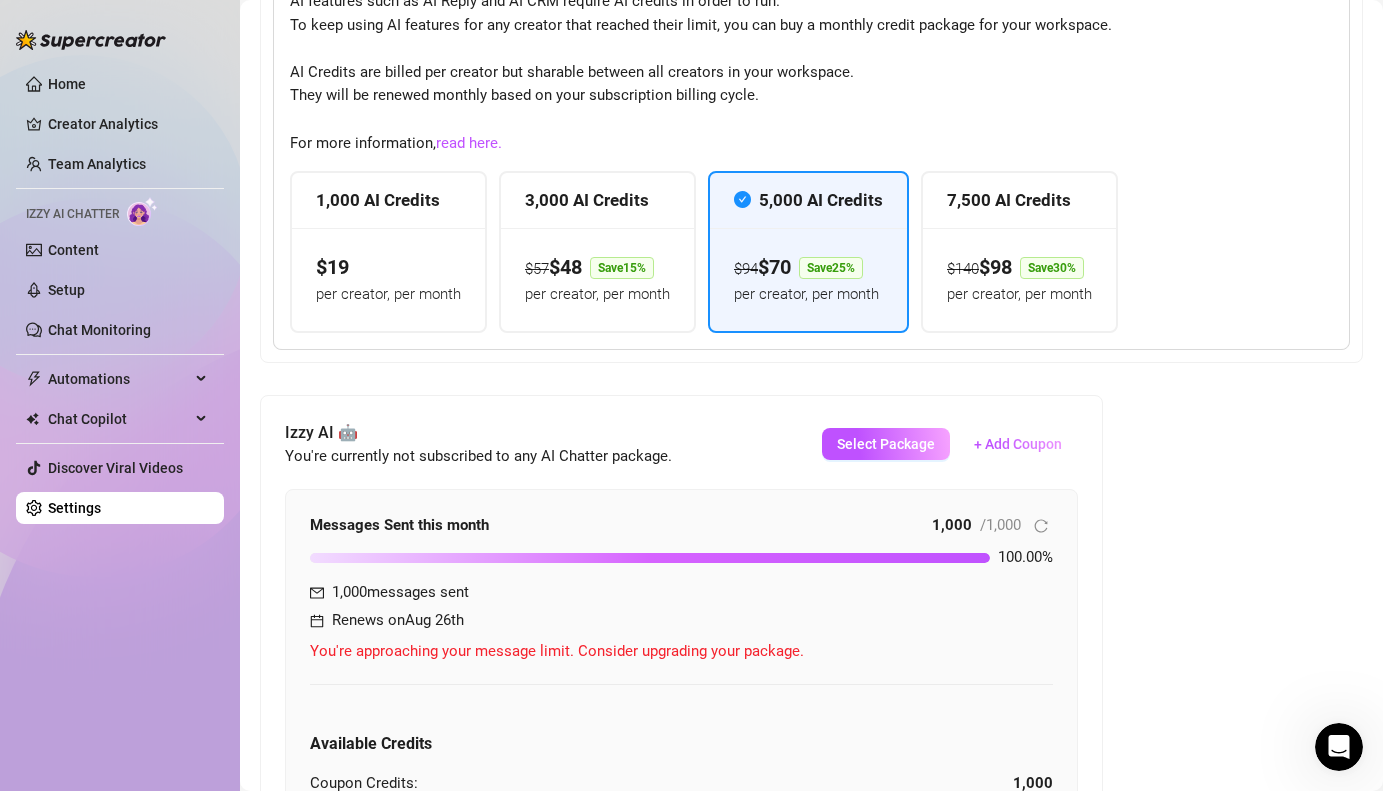 scroll, scrollTop: 0, scrollLeft: 0, axis: both 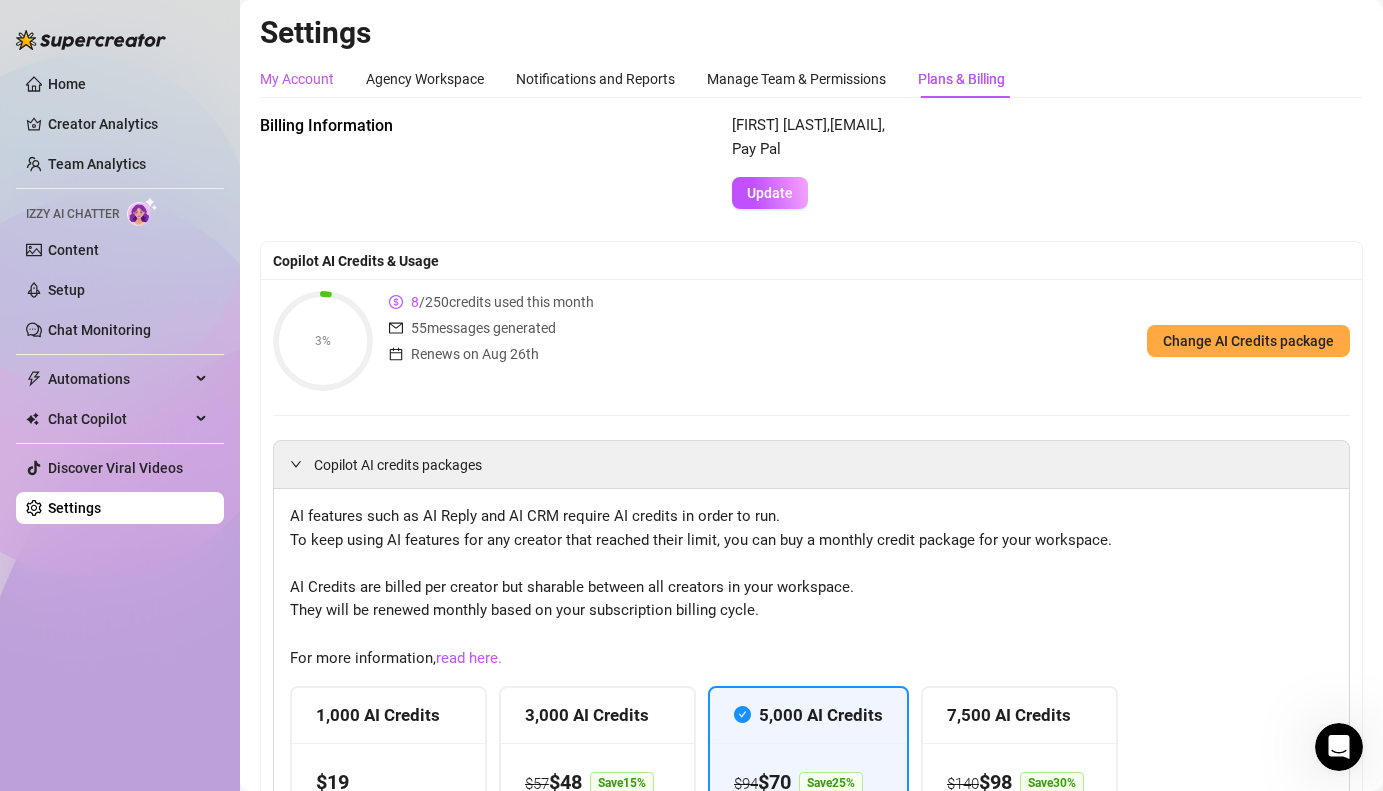 click on "My Account" at bounding box center (297, 79) 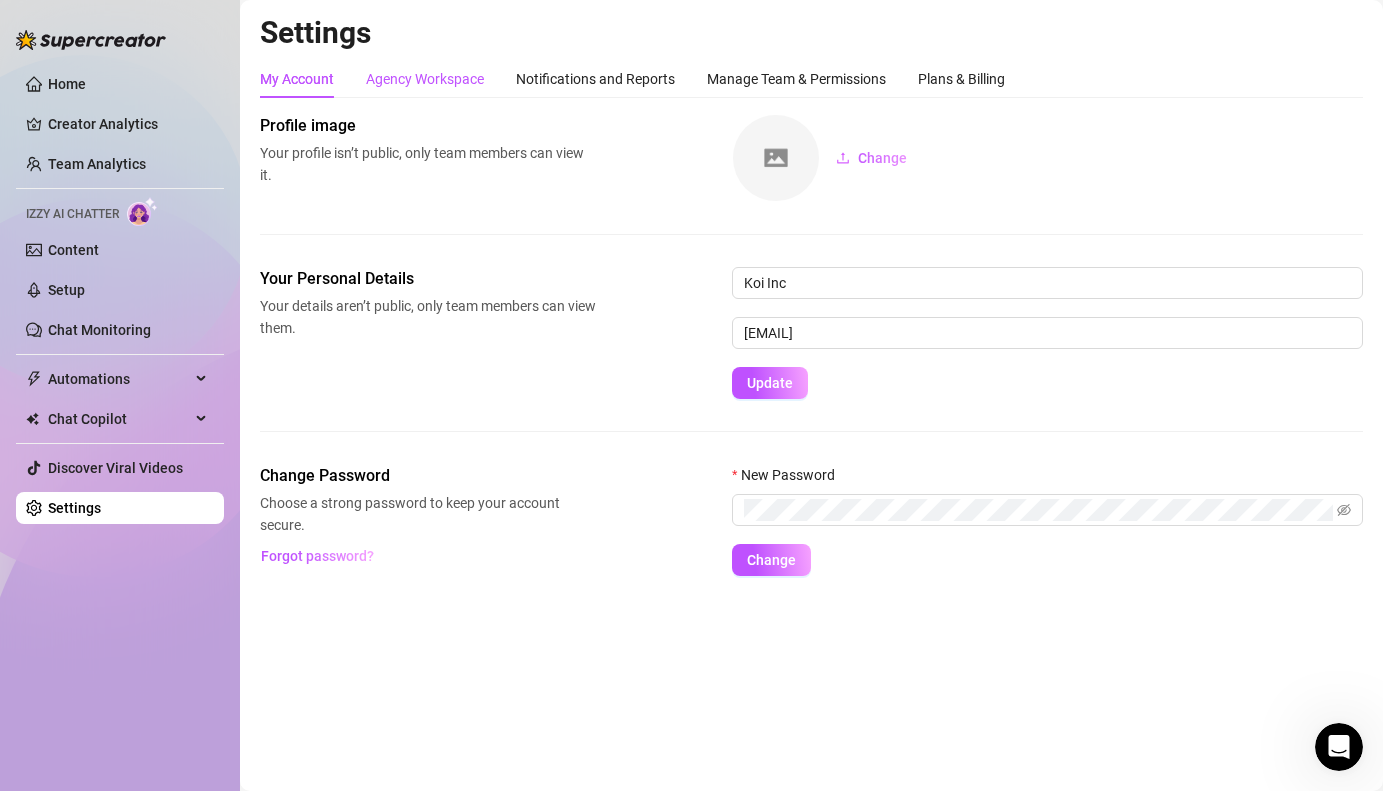 click on "Agency Workspace" at bounding box center [425, 79] 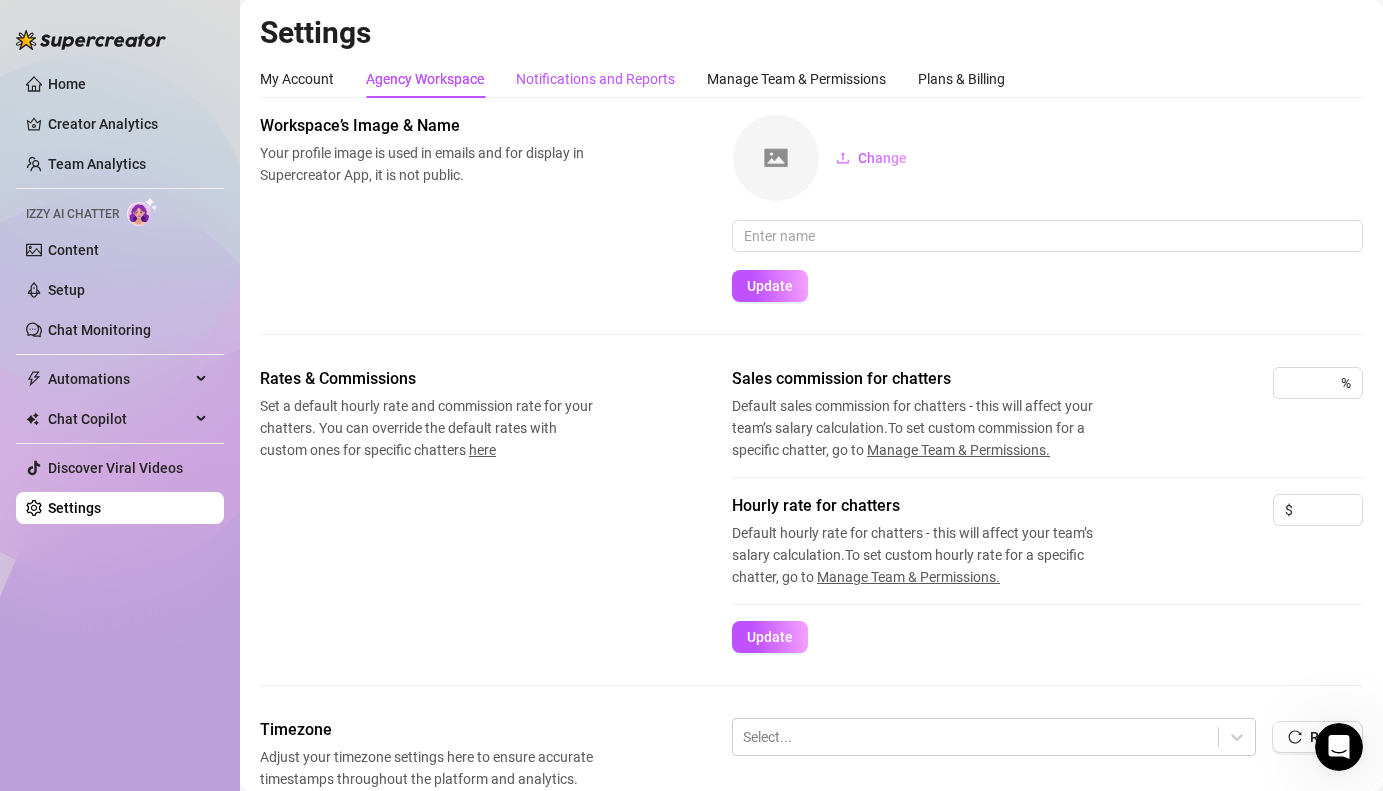 click on "Notifications and Reports" at bounding box center [595, 79] 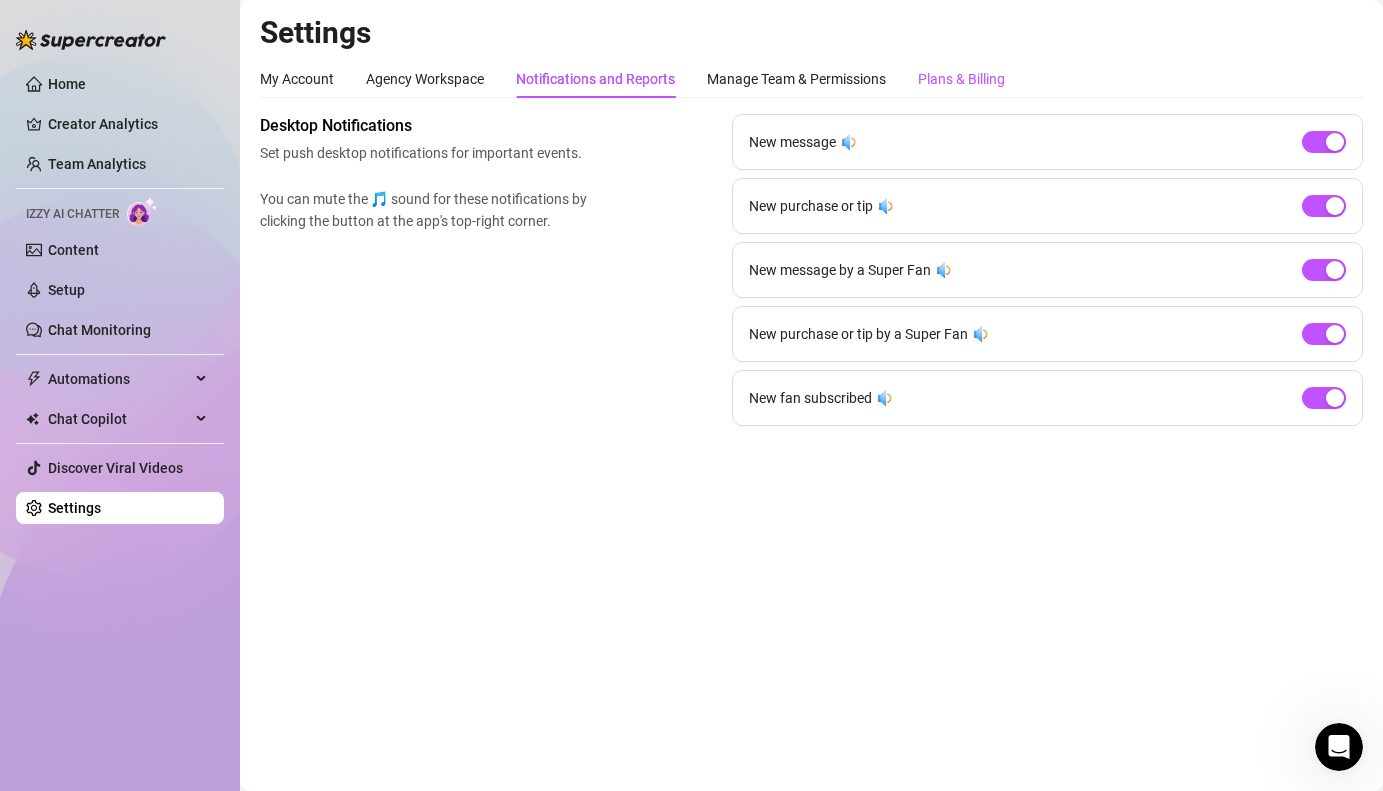 click on "Plans & Billing" at bounding box center (961, 79) 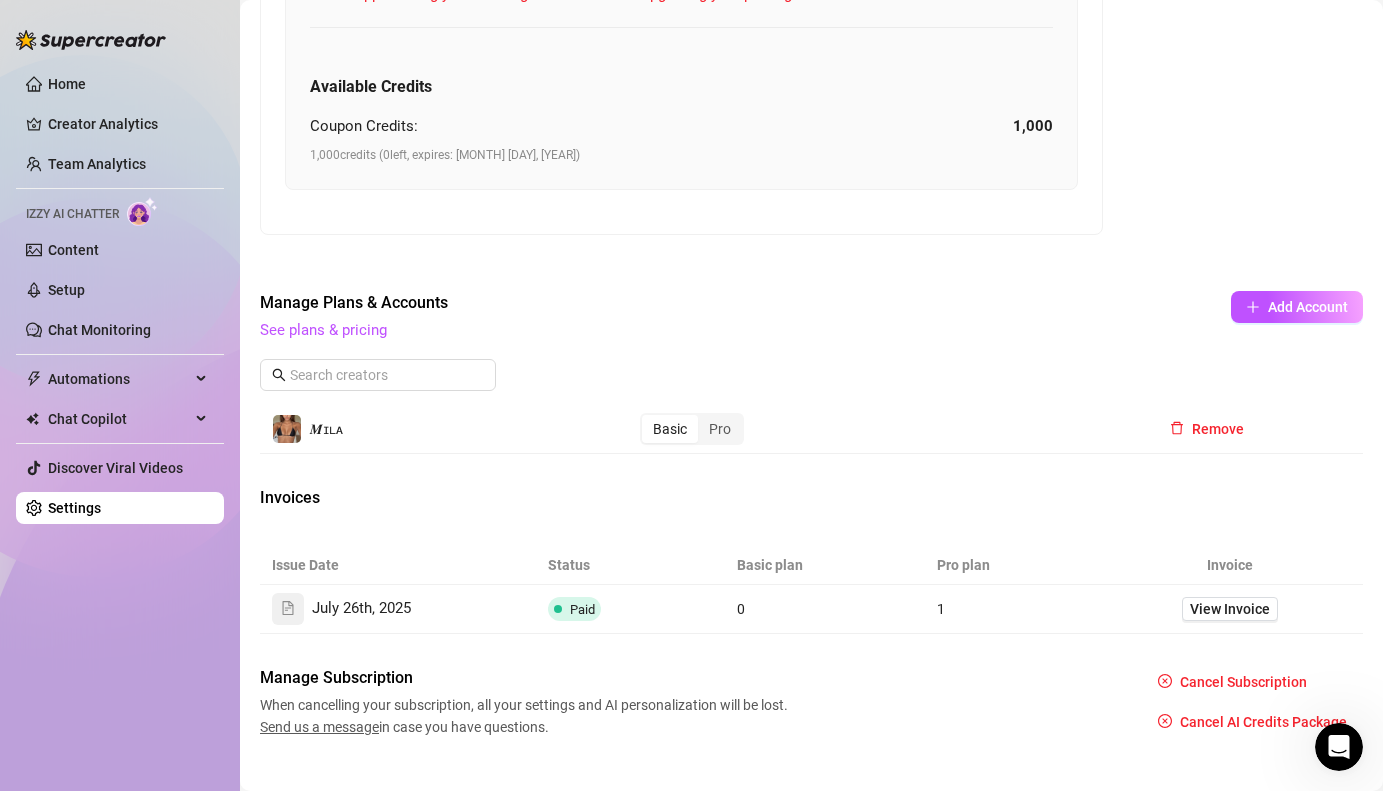 scroll, scrollTop: 1171, scrollLeft: 0, axis: vertical 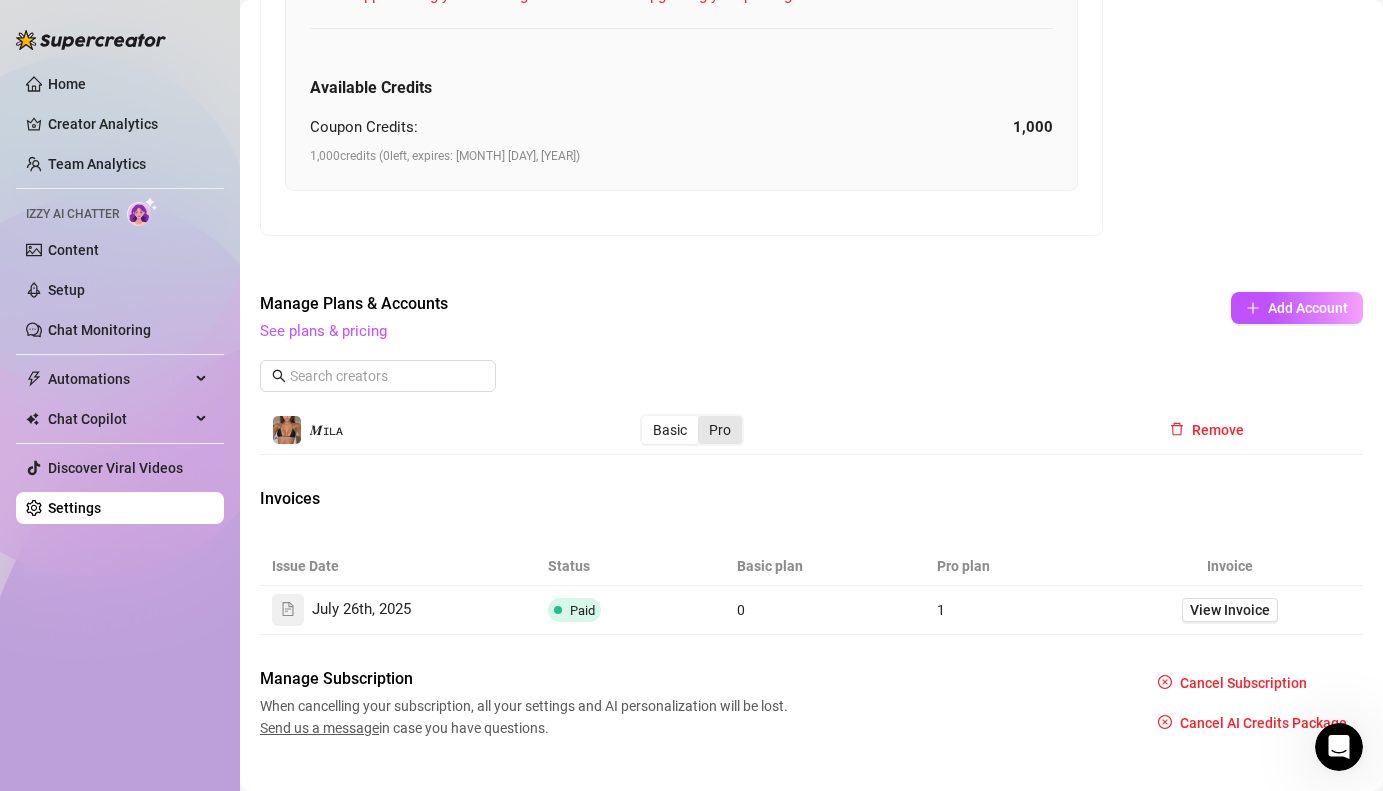 click on "Pro" at bounding box center (720, 430) 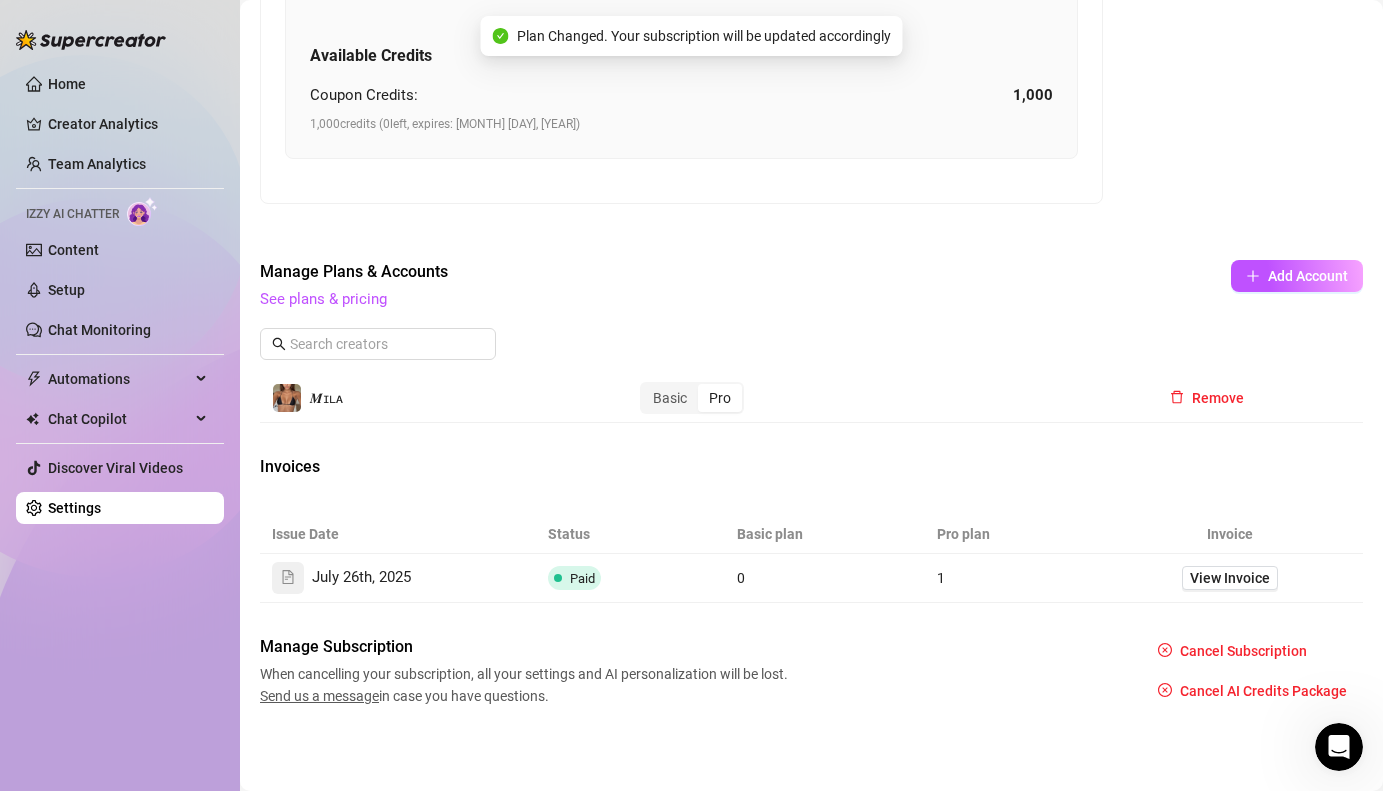 scroll, scrollTop: 1196, scrollLeft: 0, axis: vertical 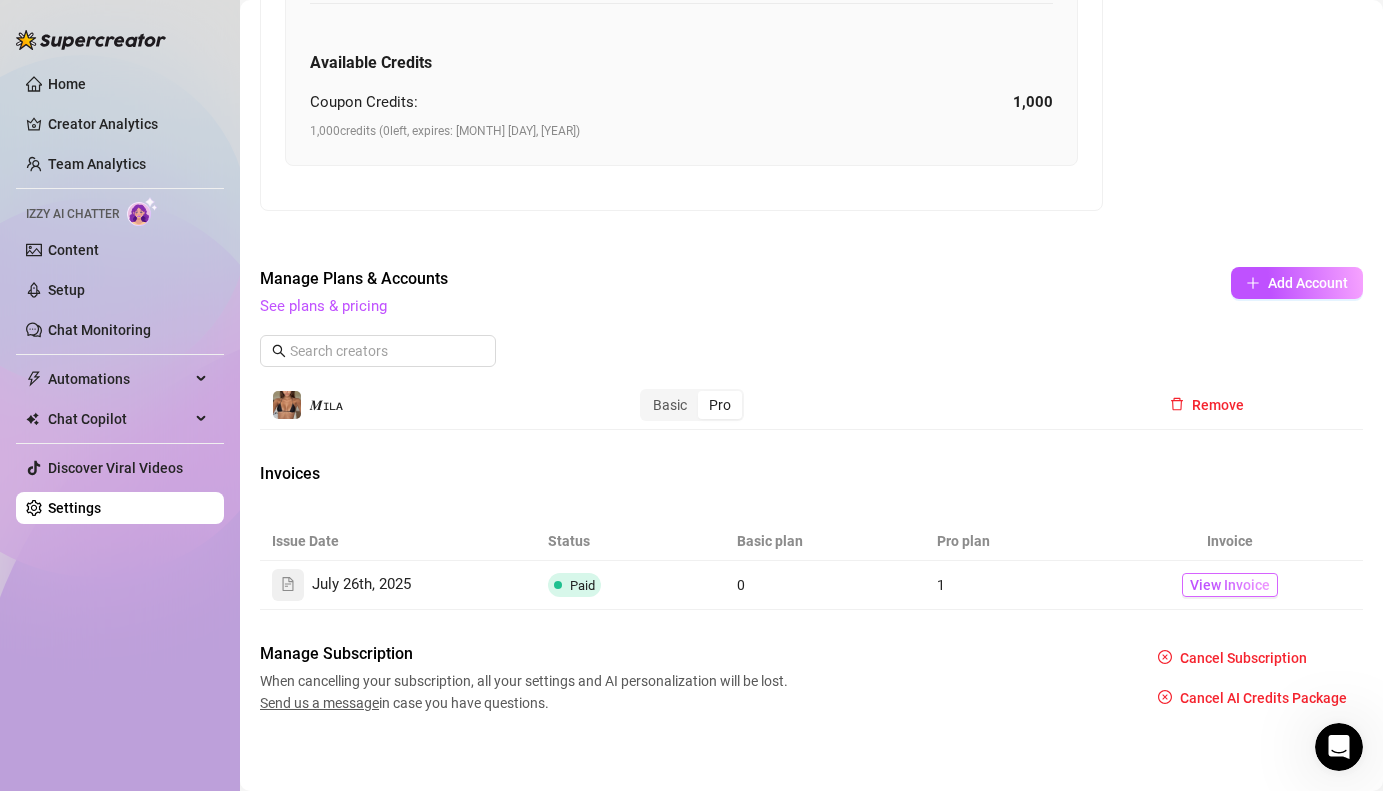 click on "View Invoice" at bounding box center [1230, 585] 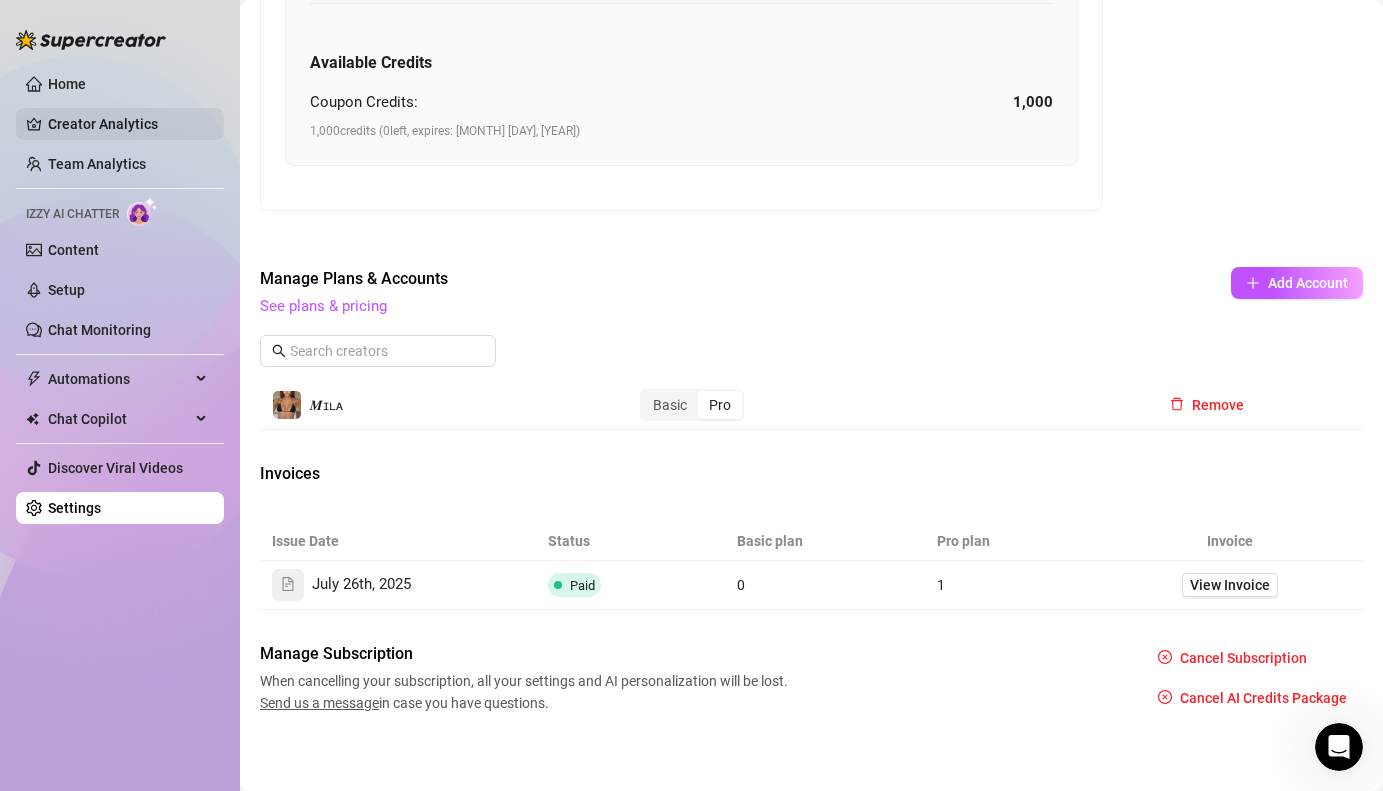 click on "Creator Analytics" at bounding box center (128, 124) 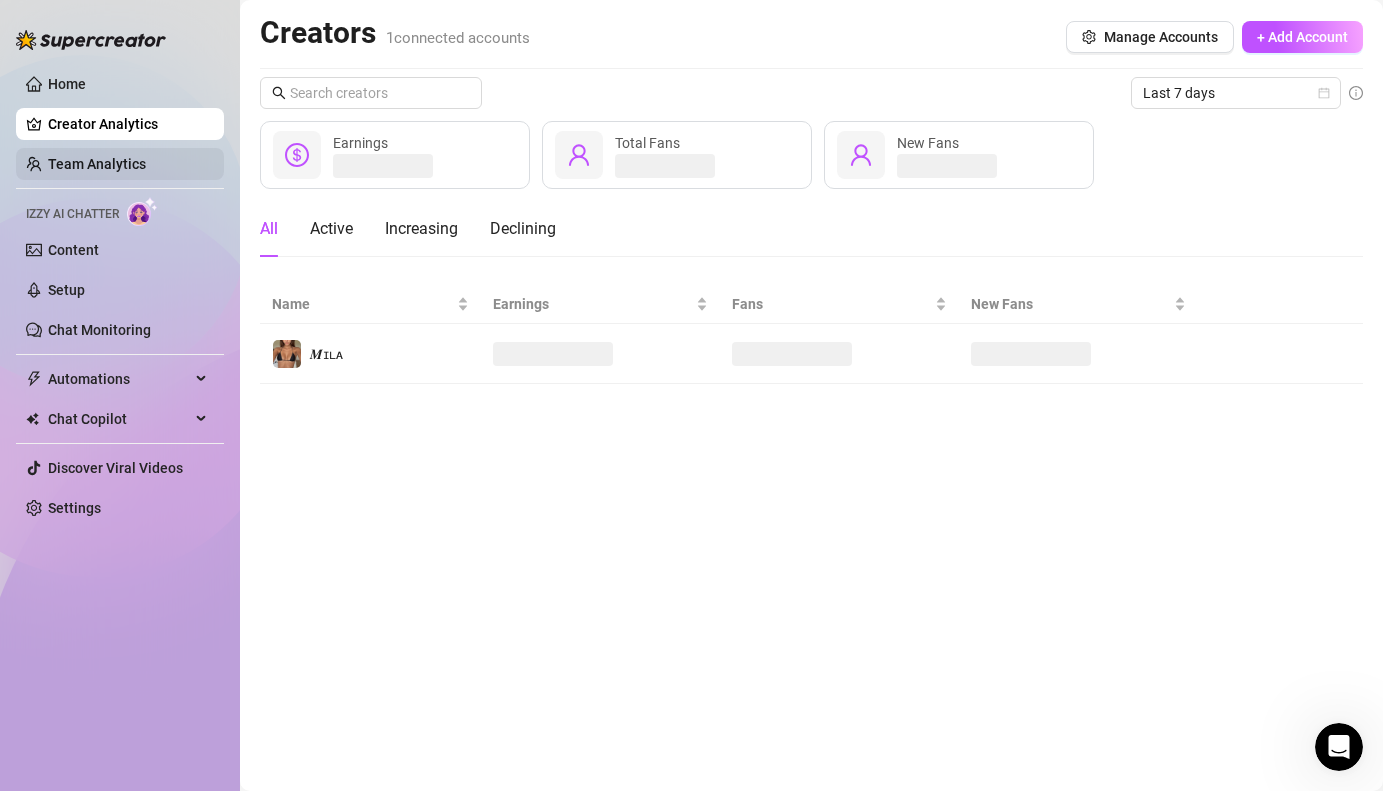 click on "Team Analytics" at bounding box center (97, 164) 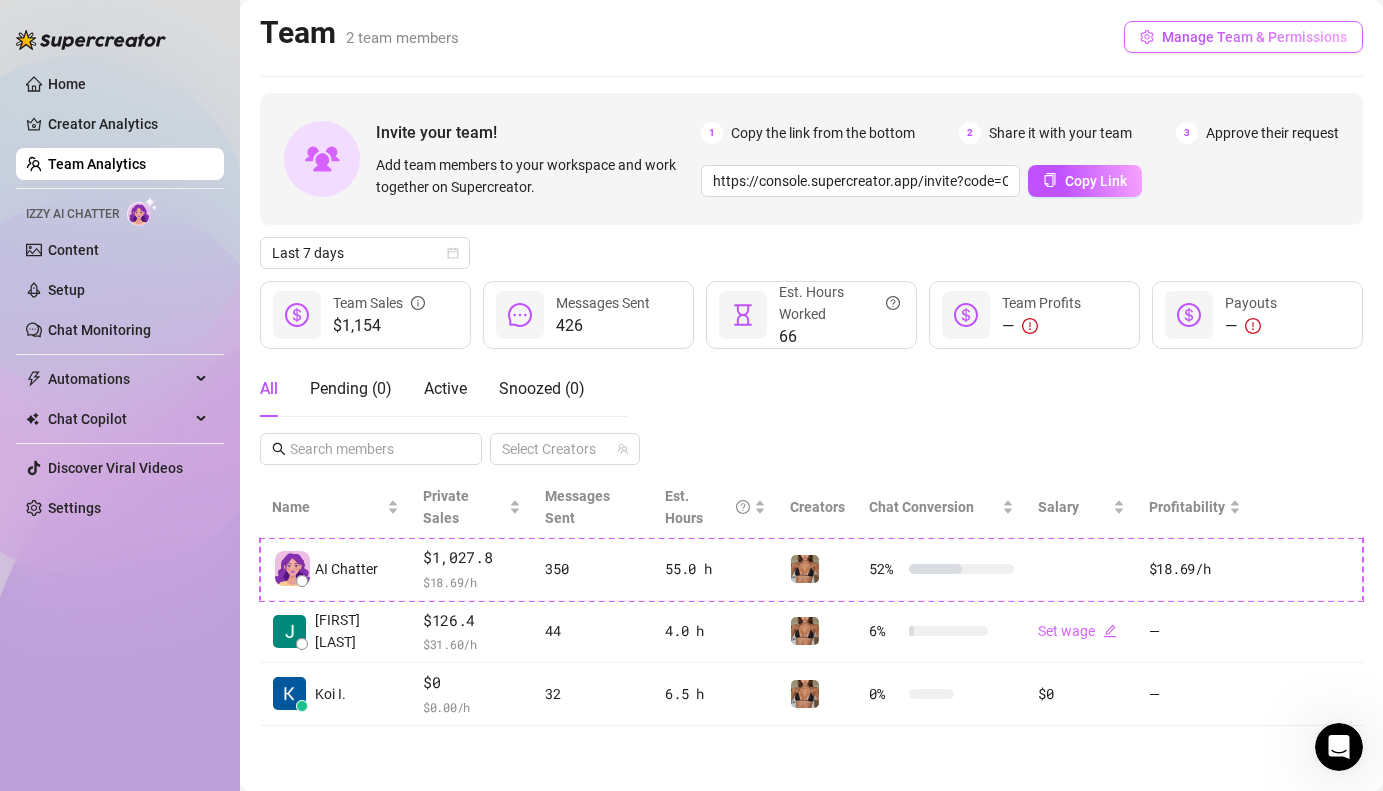 click on "Manage Team & Permissions" at bounding box center [1254, 37] 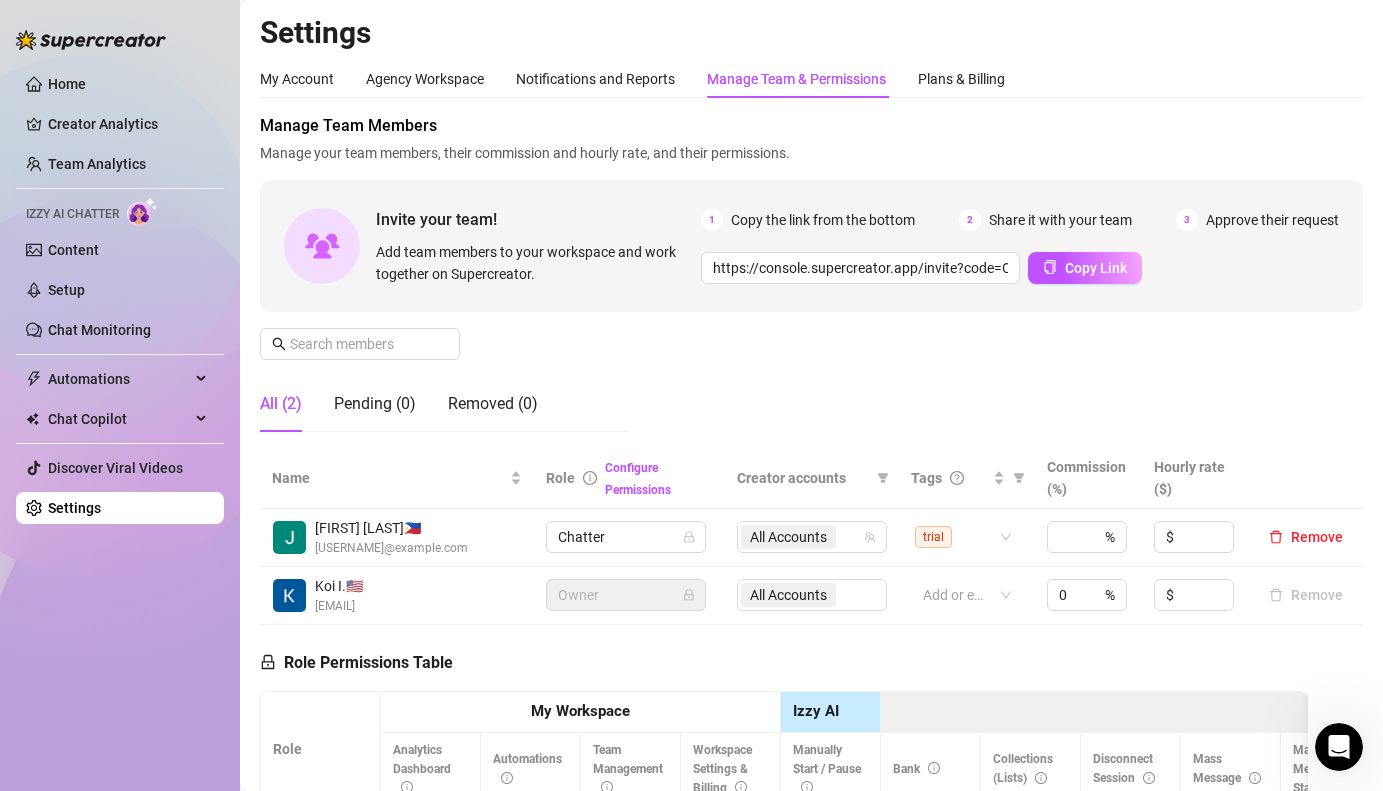 scroll, scrollTop: 114, scrollLeft: 0, axis: vertical 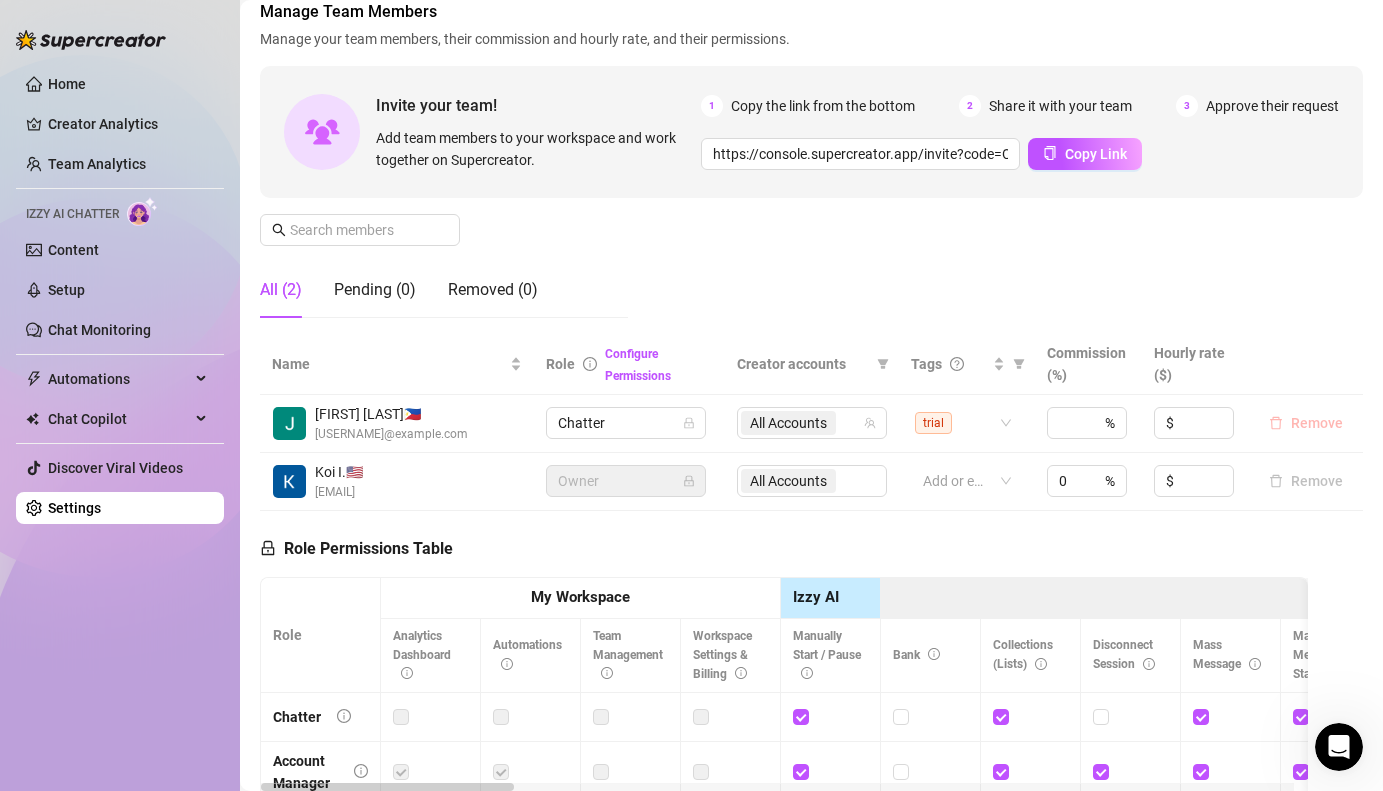 click on "Remove" at bounding box center (1317, 423) 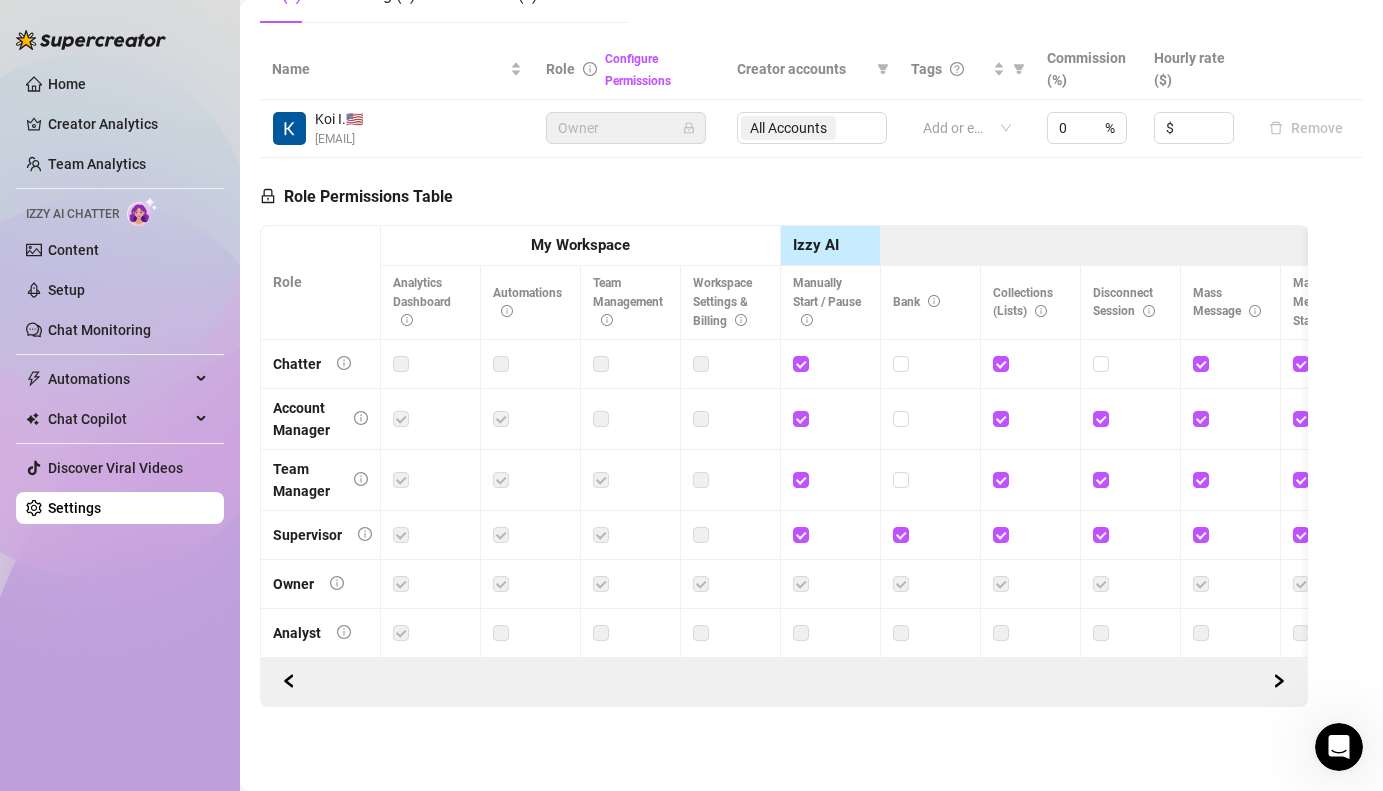 scroll, scrollTop: 412, scrollLeft: 0, axis: vertical 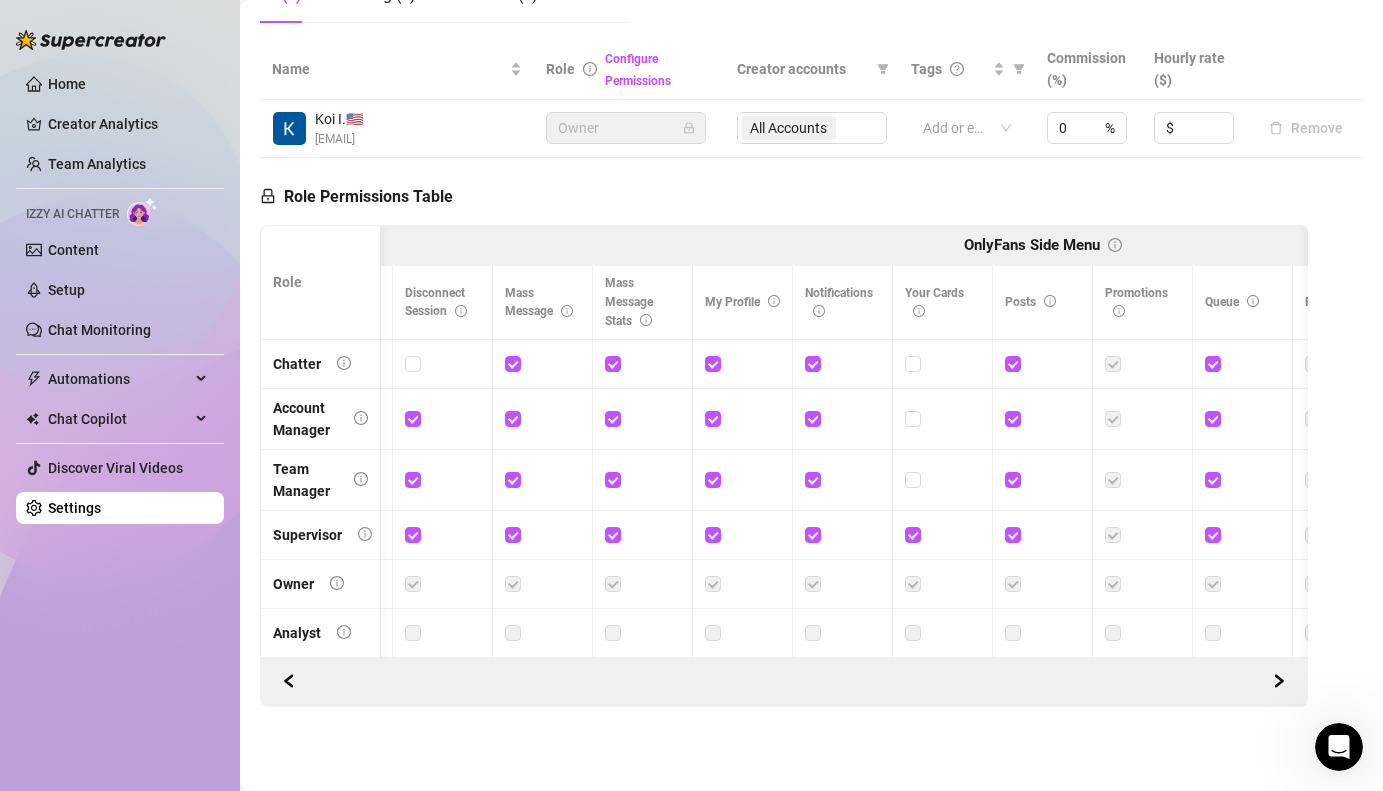 click on "Role Permissions Table Role My Workspace Izzy AI OnlyFans Side Menu OnlyFans Chat Page OnlyFans Account Settings OnlyFans Statements Page Analytics Dashboard Automations Team Management Workspace Settings & Billing Manually Start / Pause Bank Collections (Lists) Disconnect Session Mass Message Mass Message Stats My Profile Notifications Your Cards Posts Promotions Queue Referrals Release Forms Statistics Story & Highlights Streaming Vault Chats Chat - Add New Media Account Fans and following General (Display) Messaging Notifications Privacy and safety Profile Social Media Story Streaming Subscription price and bundles Tracking Links Statements (Earnings) Chargebacks Earnings Statistics Payout Requests Referrals                                                                                     Chatter Account Manager Team Manager Supervisor Owner Analyst" at bounding box center [784, 432] 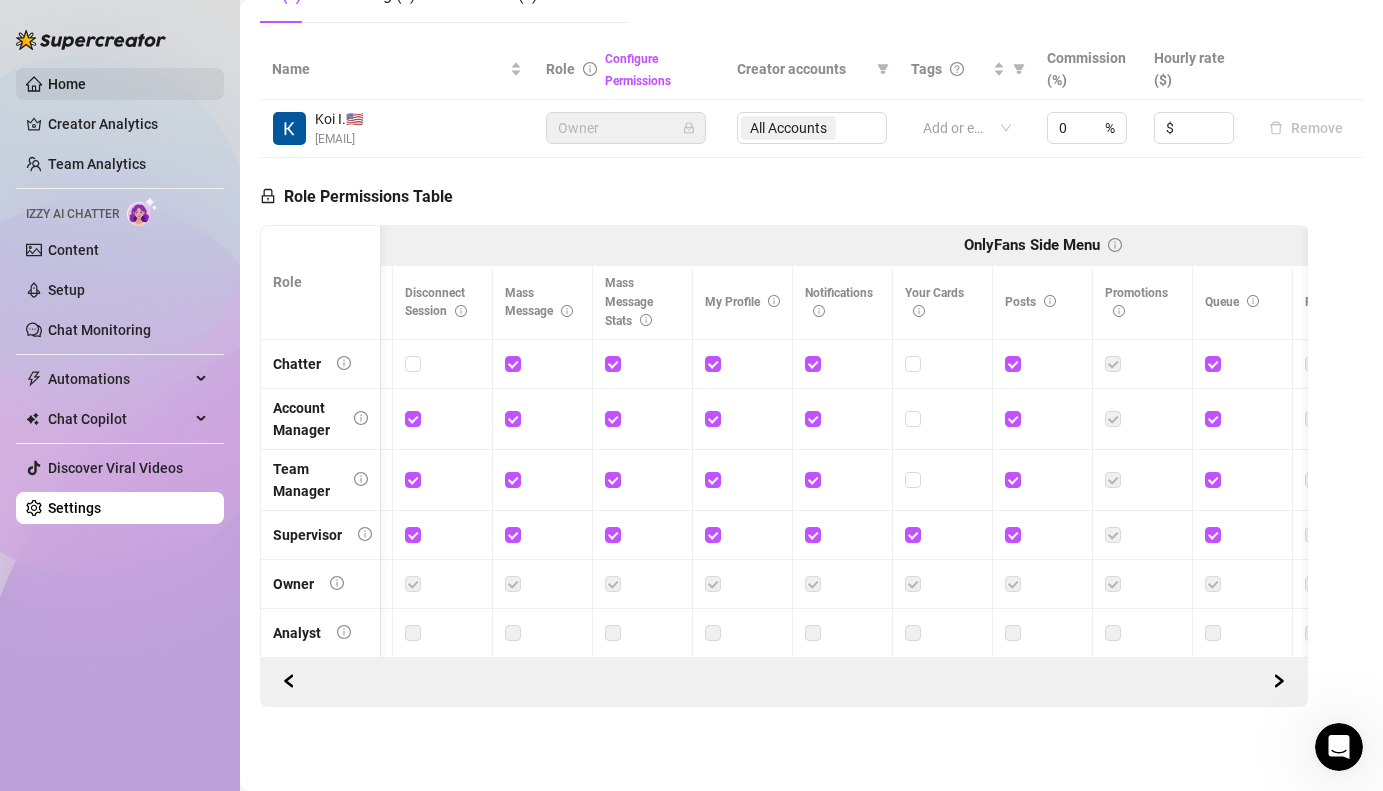 click on "Home" at bounding box center (67, 84) 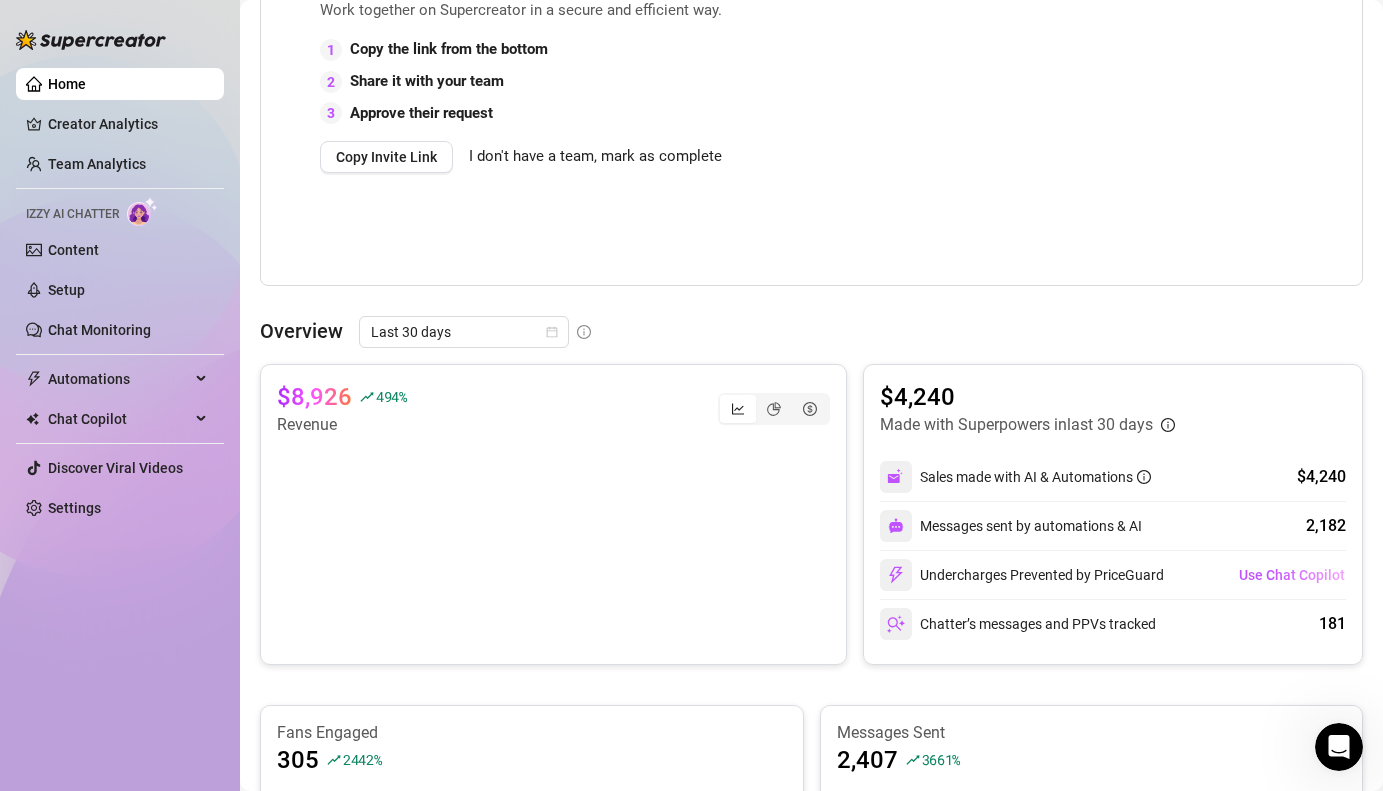 scroll, scrollTop: 607, scrollLeft: 0, axis: vertical 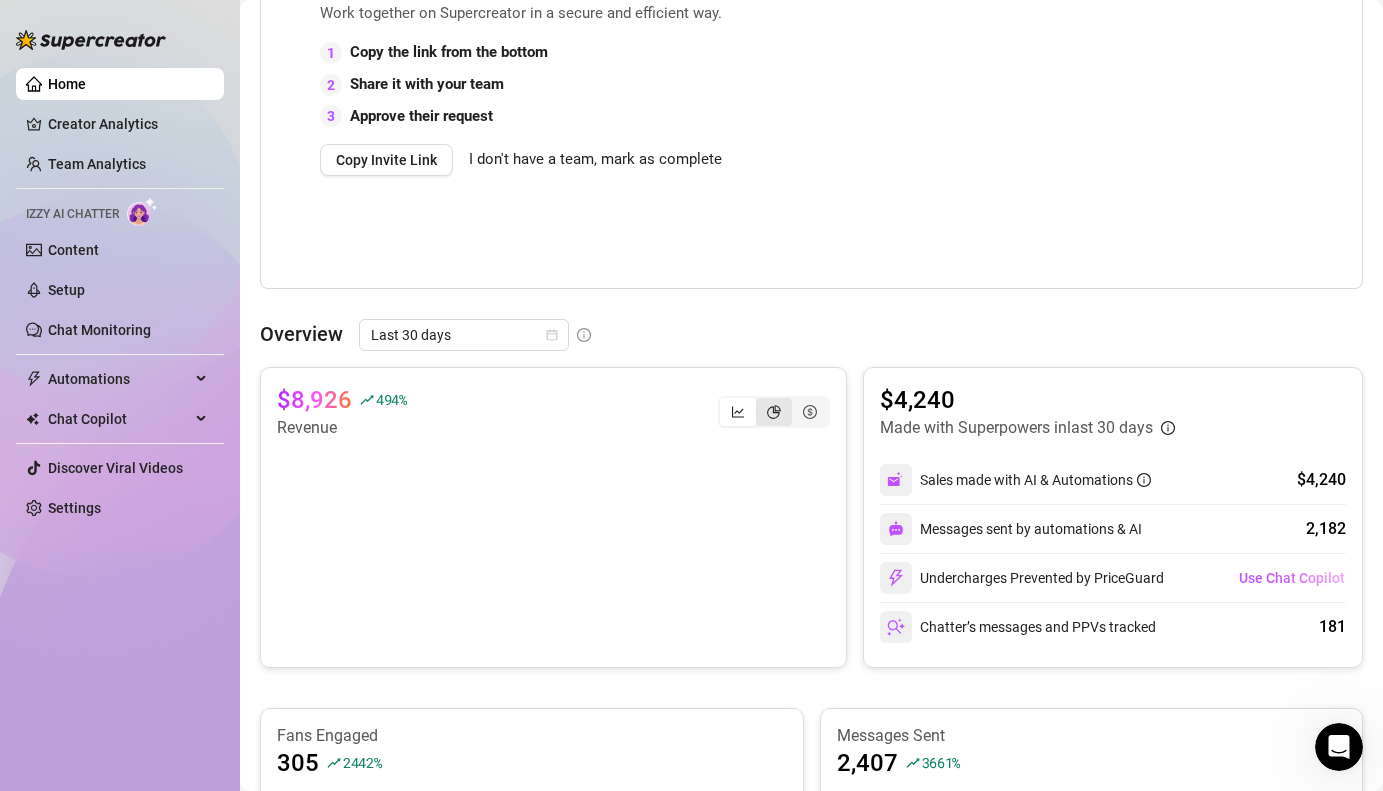 click 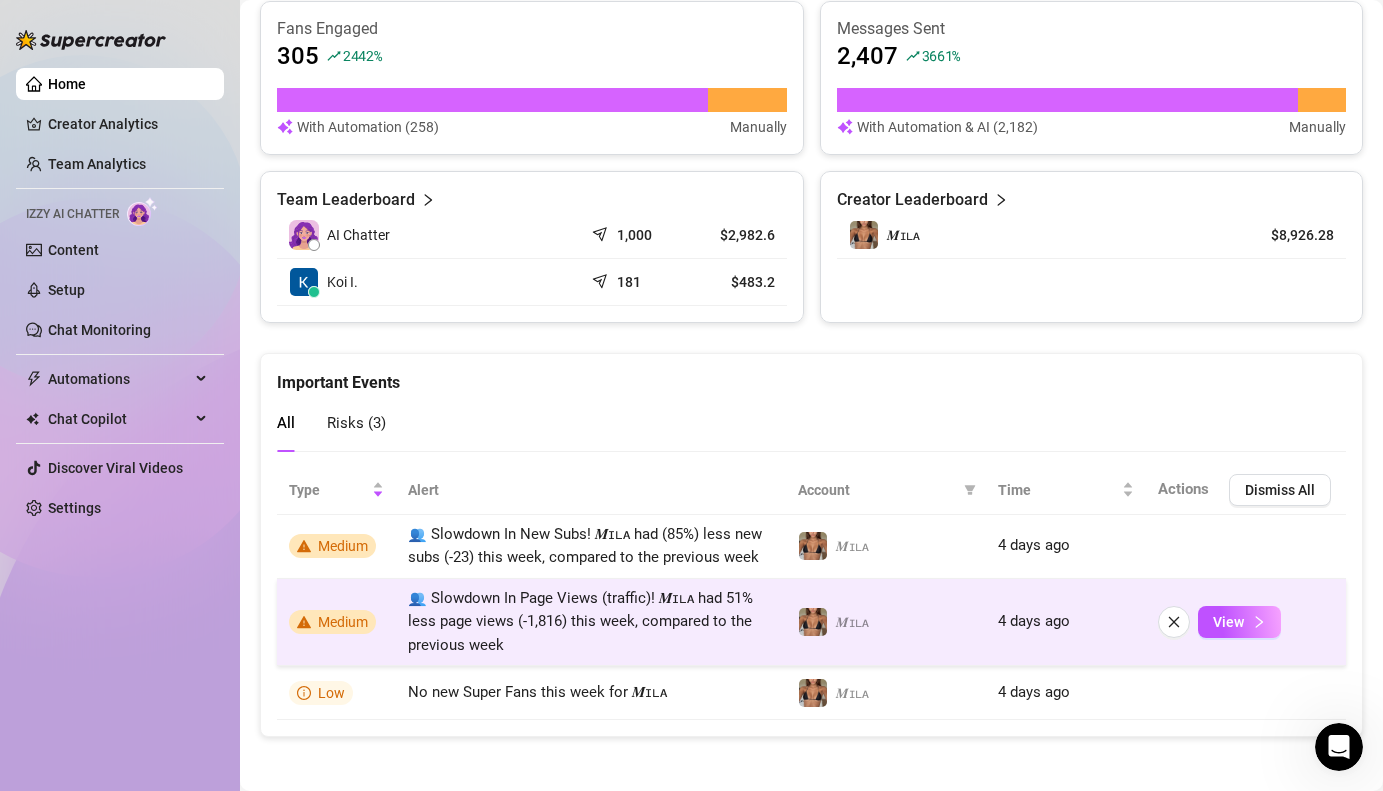 scroll, scrollTop: 1352, scrollLeft: 0, axis: vertical 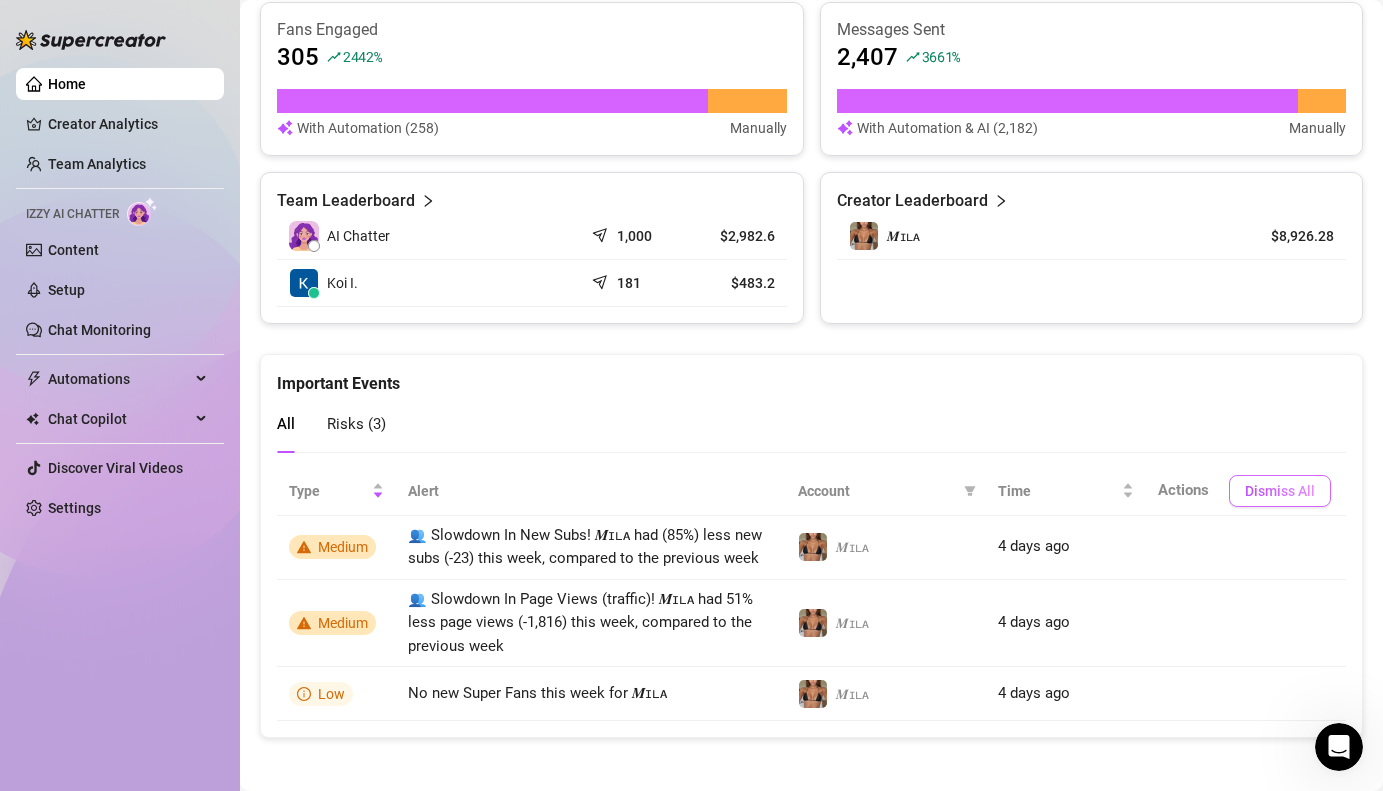 click on "Dismiss All" at bounding box center (1280, 491) 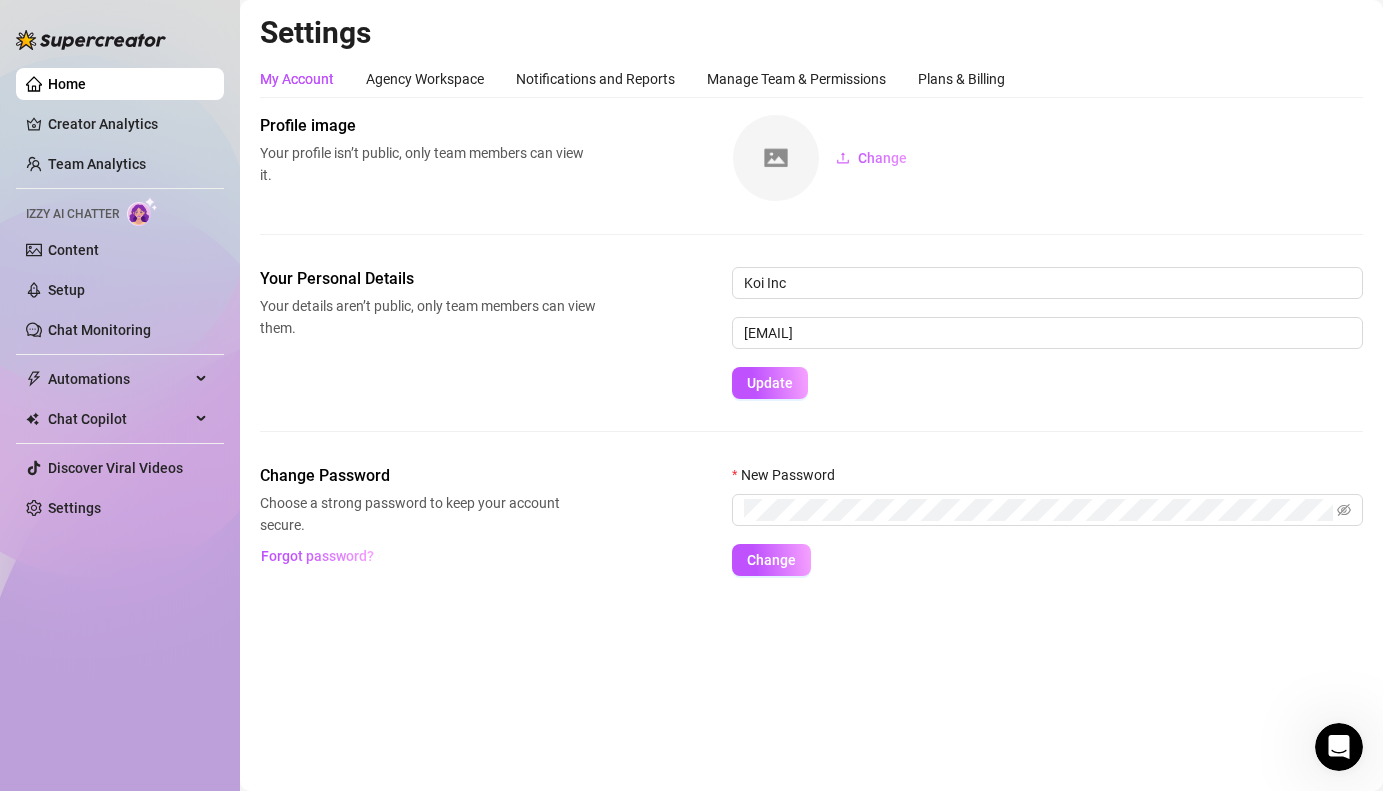 scroll, scrollTop: 0, scrollLeft: 0, axis: both 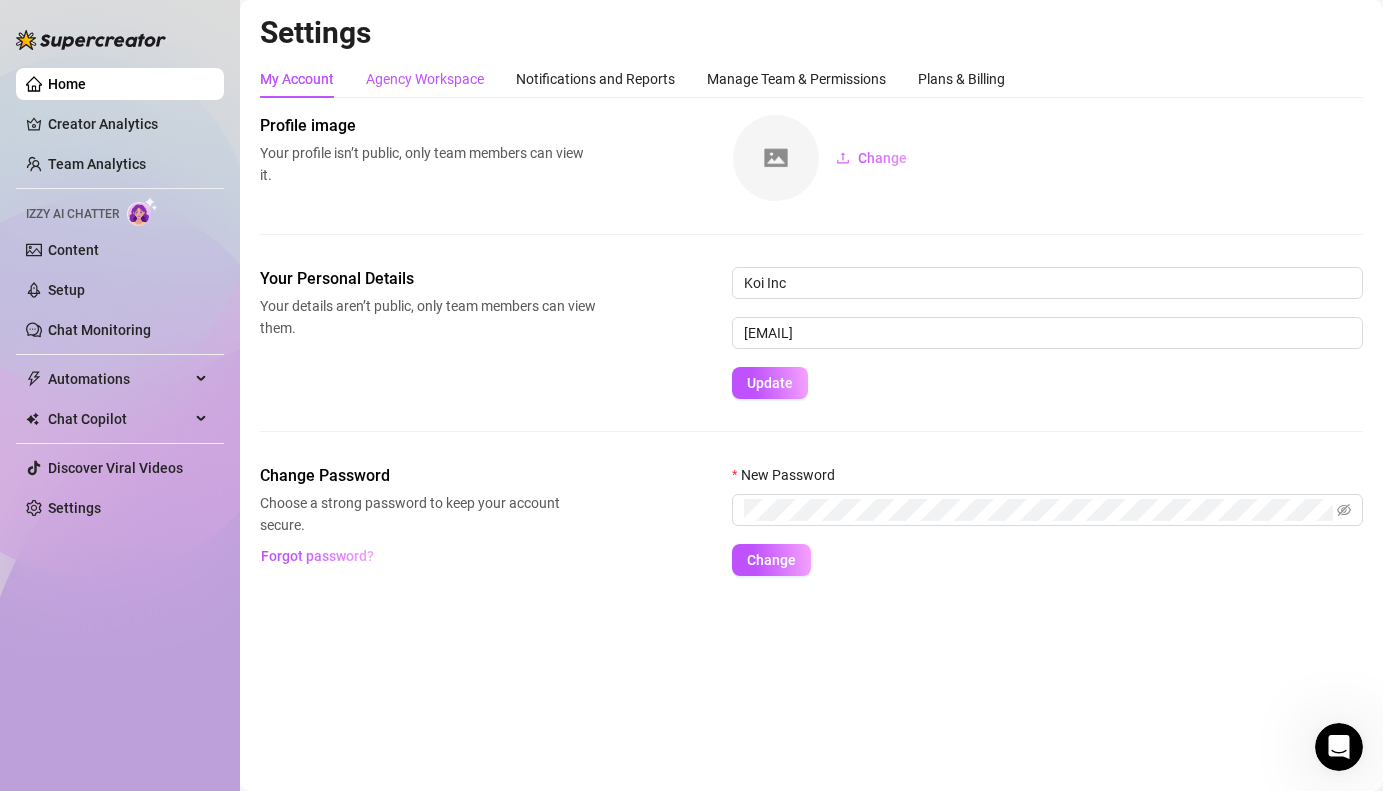 click on "Agency Workspace" at bounding box center (425, 79) 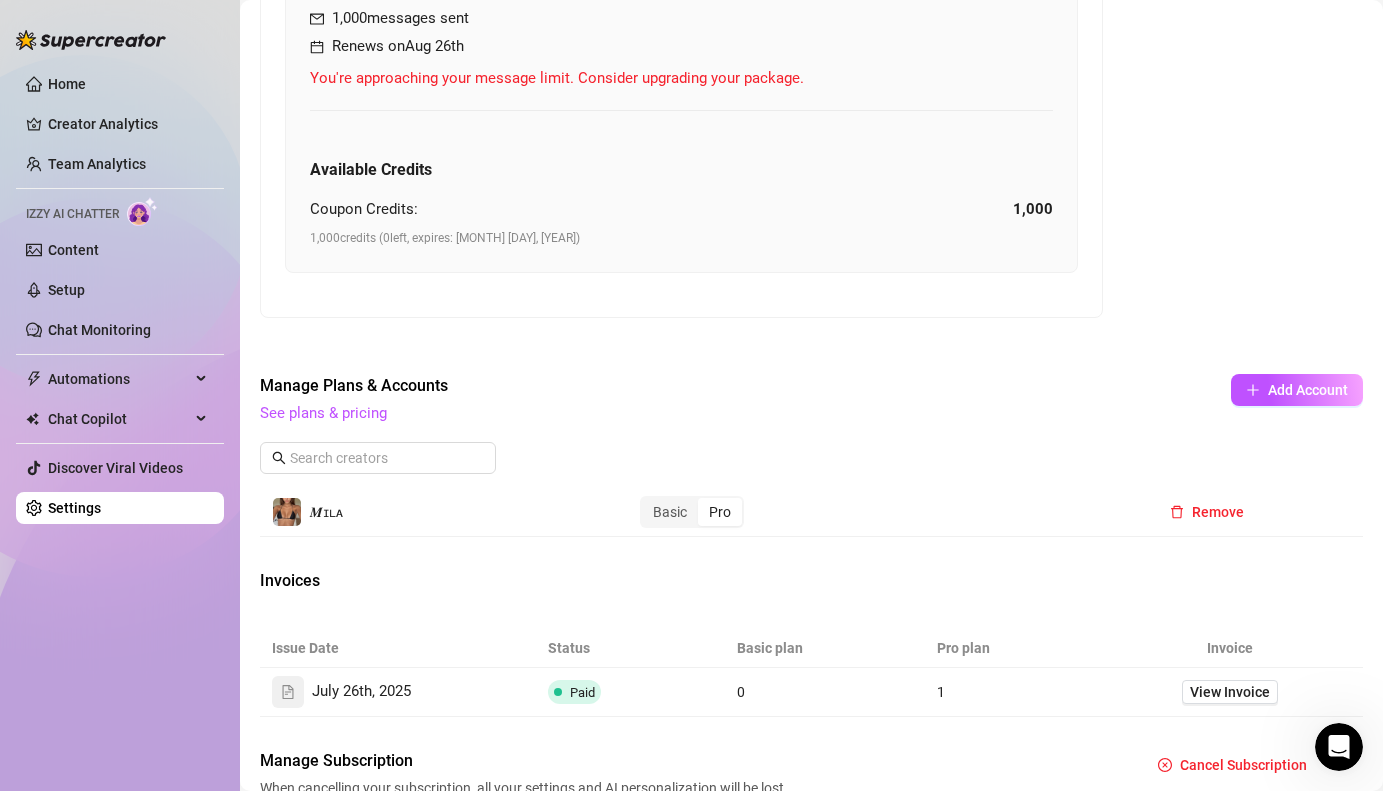 scroll, scrollTop: 0, scrollLeft: 0, axis: both 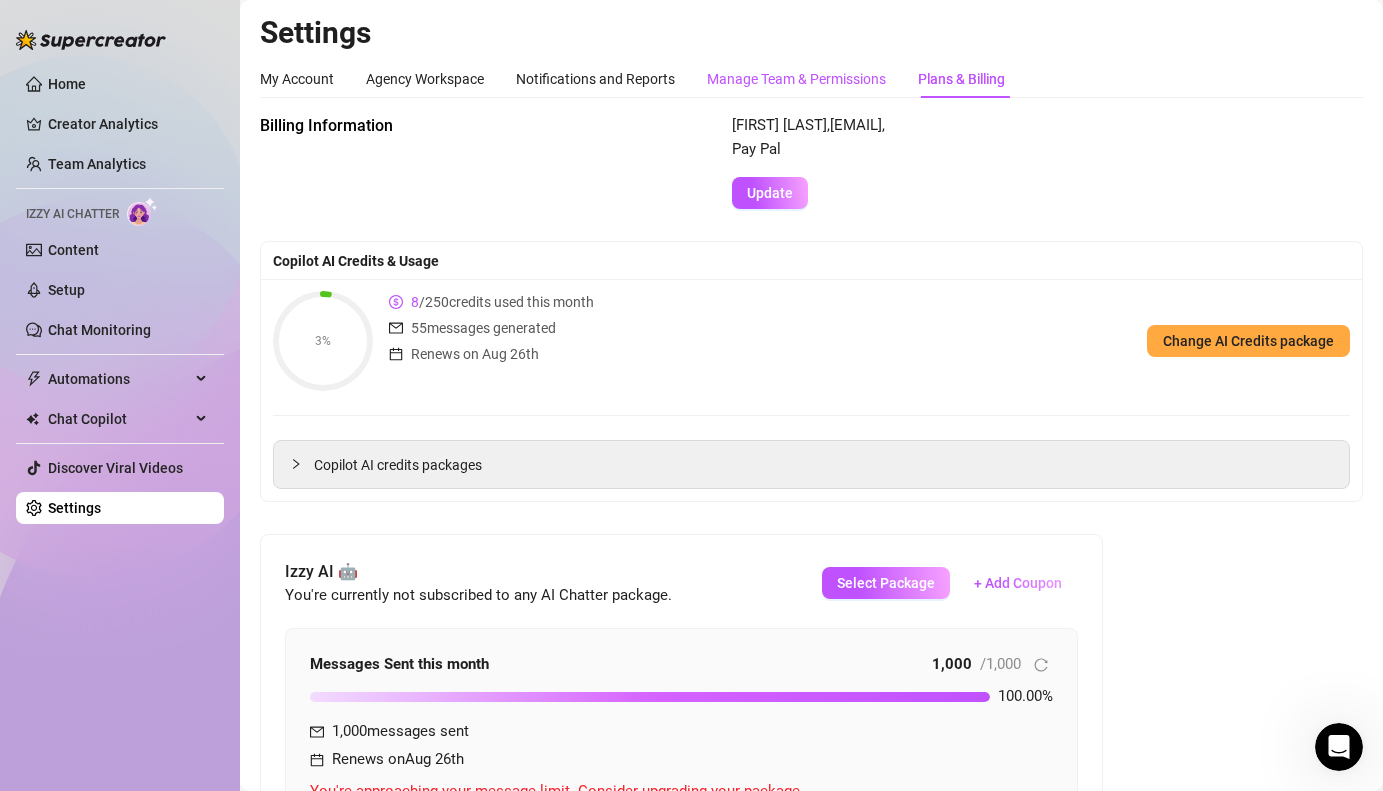 click on "Manage Team & Permissions" at bounding box center [796, 79] 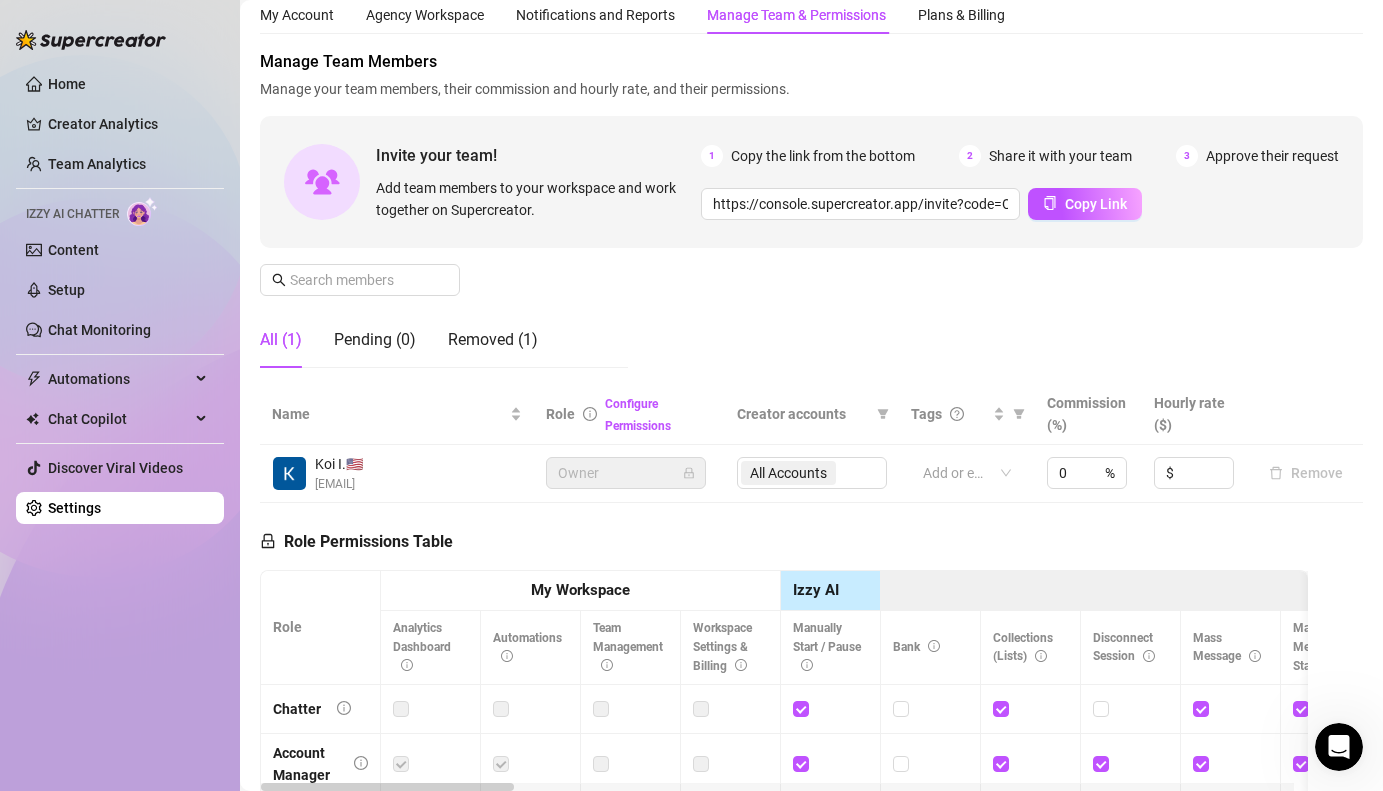 scroll, scrollTop: 0, scrollLeft: 0, axis: both 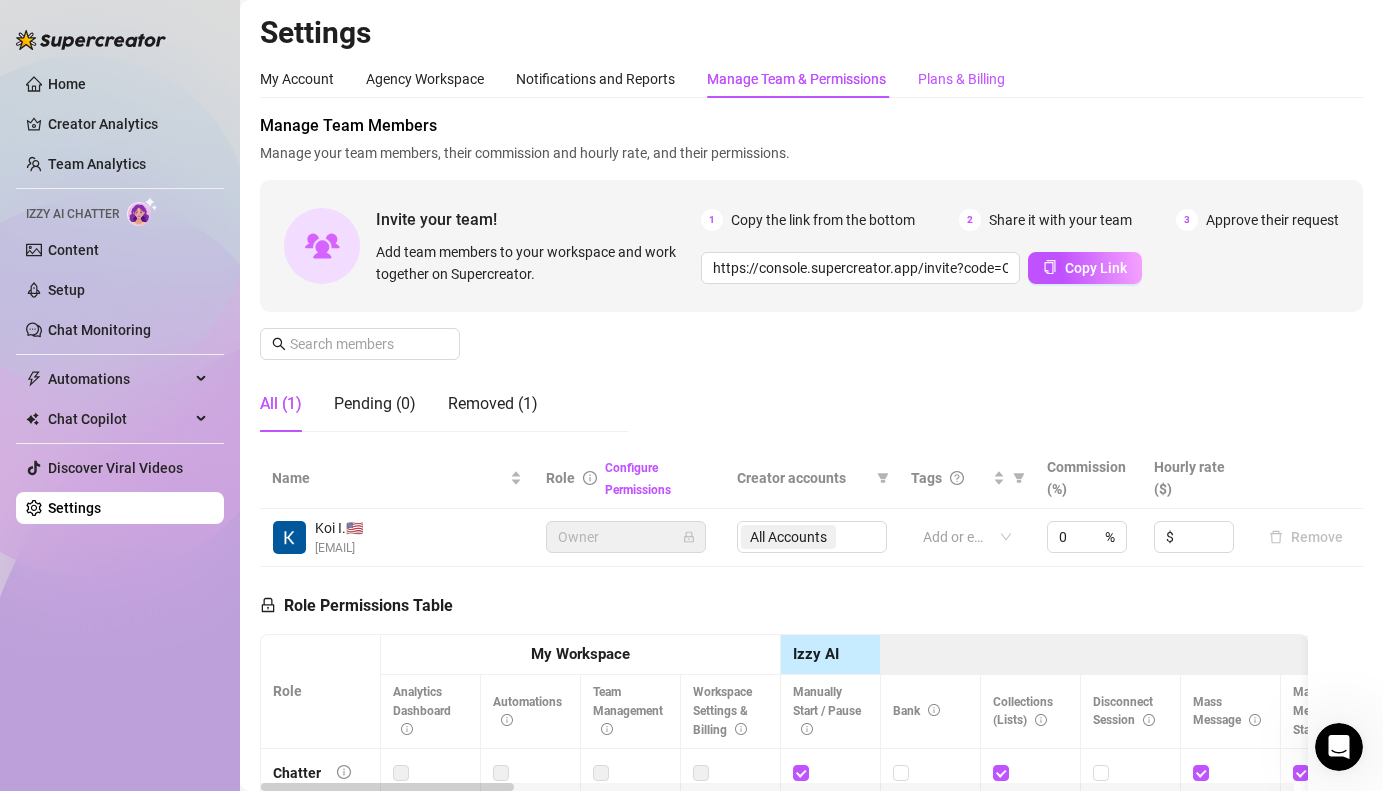 click on "Plans & Billing" at bounding box center [961, 79] 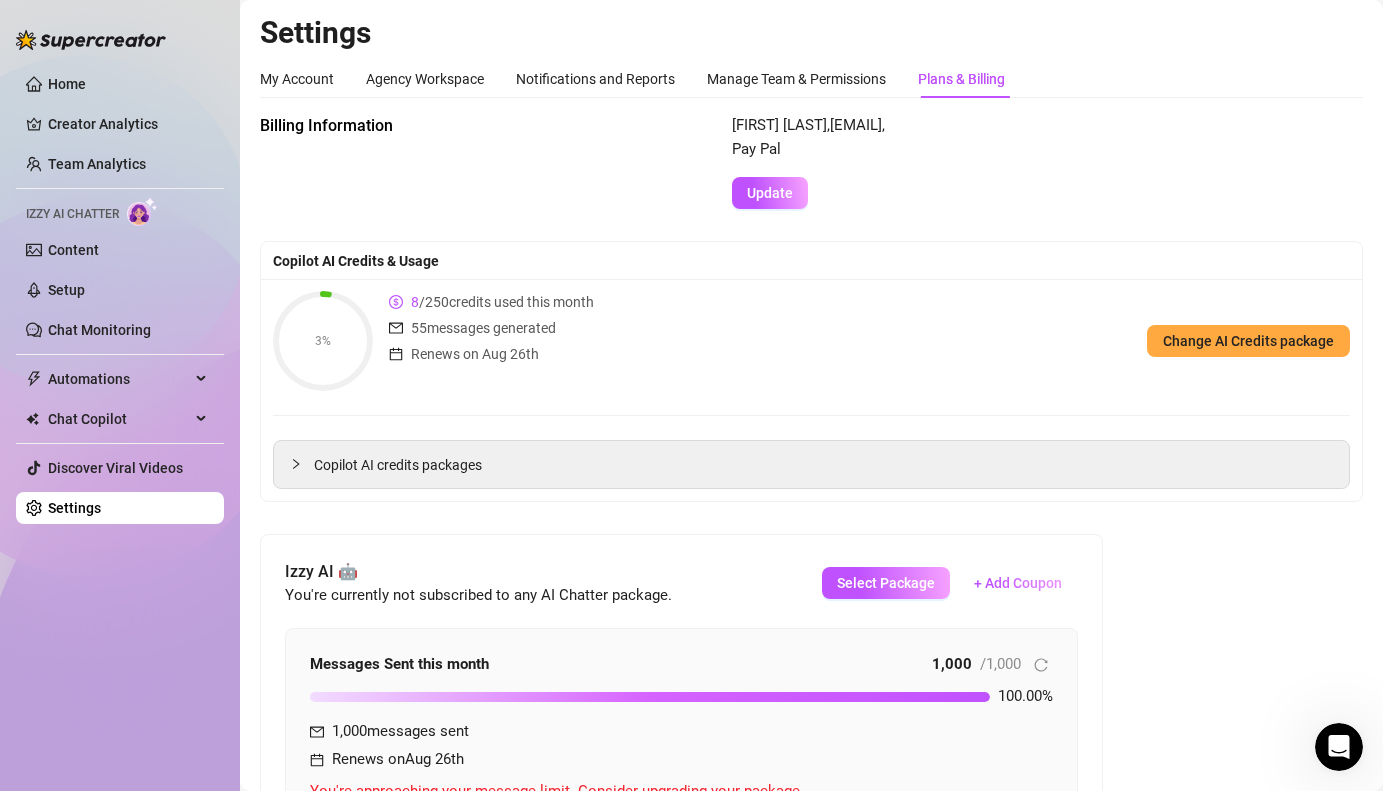 scroll, scrollTop: 96, scrollLeft: 0, axis: vertical 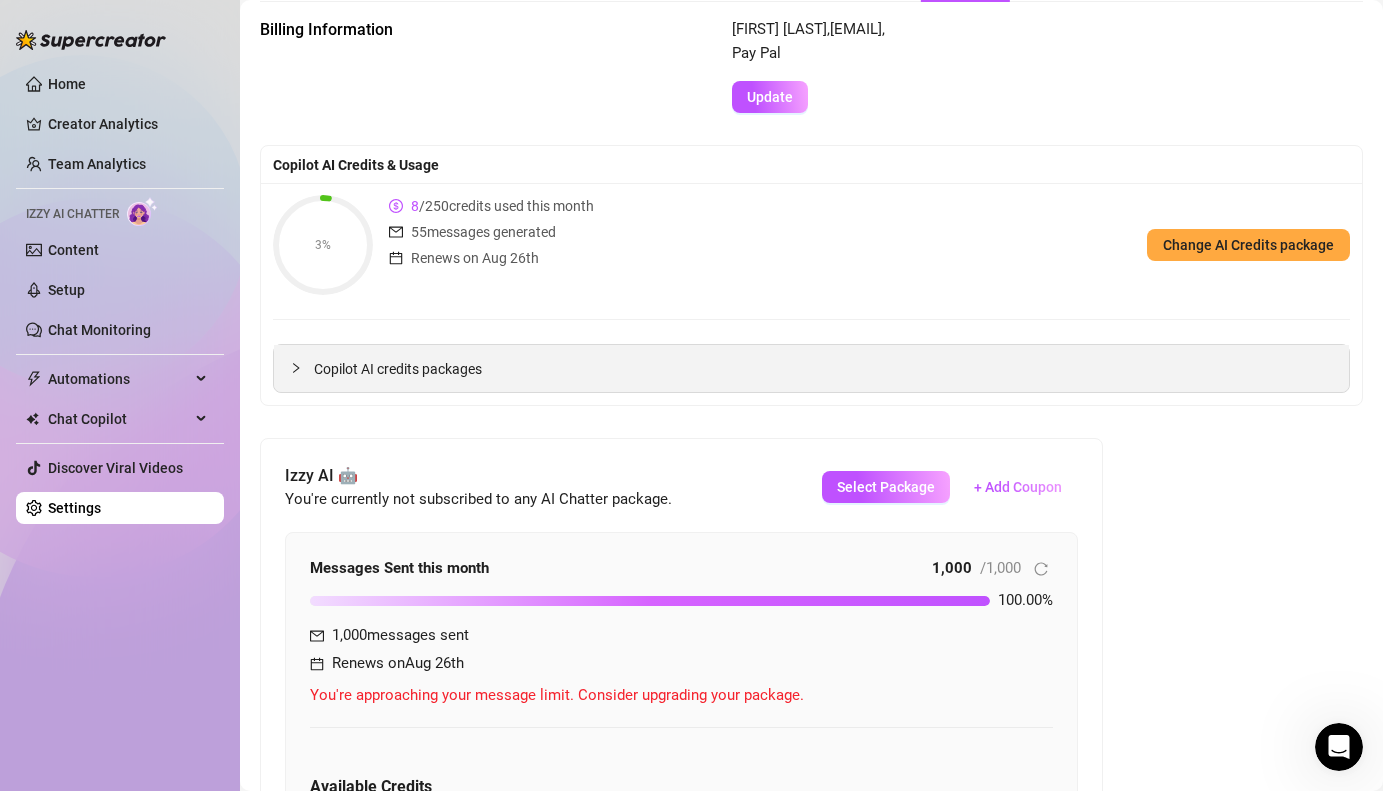 click 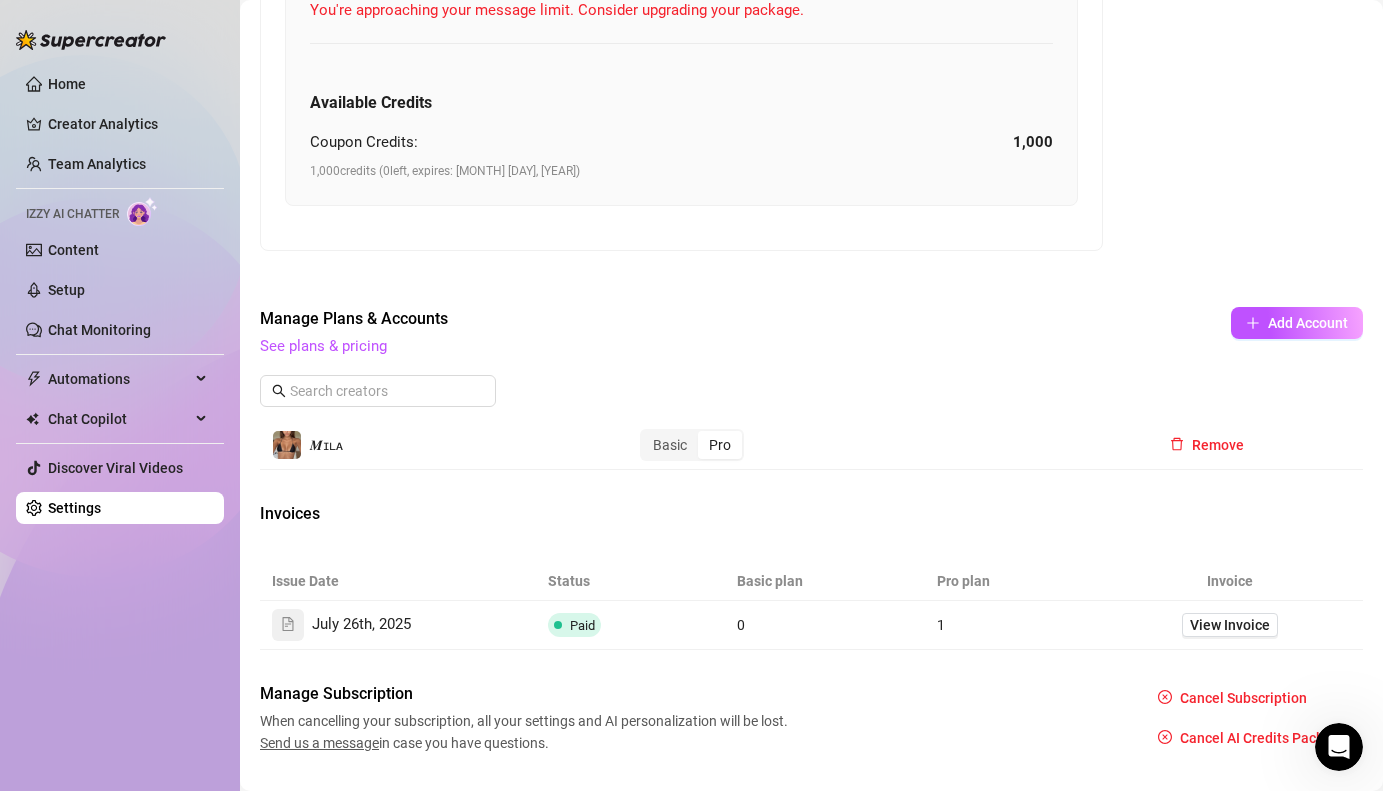 scroll, scrollTop: 1126, scrollLeft: 0, axis: vertical 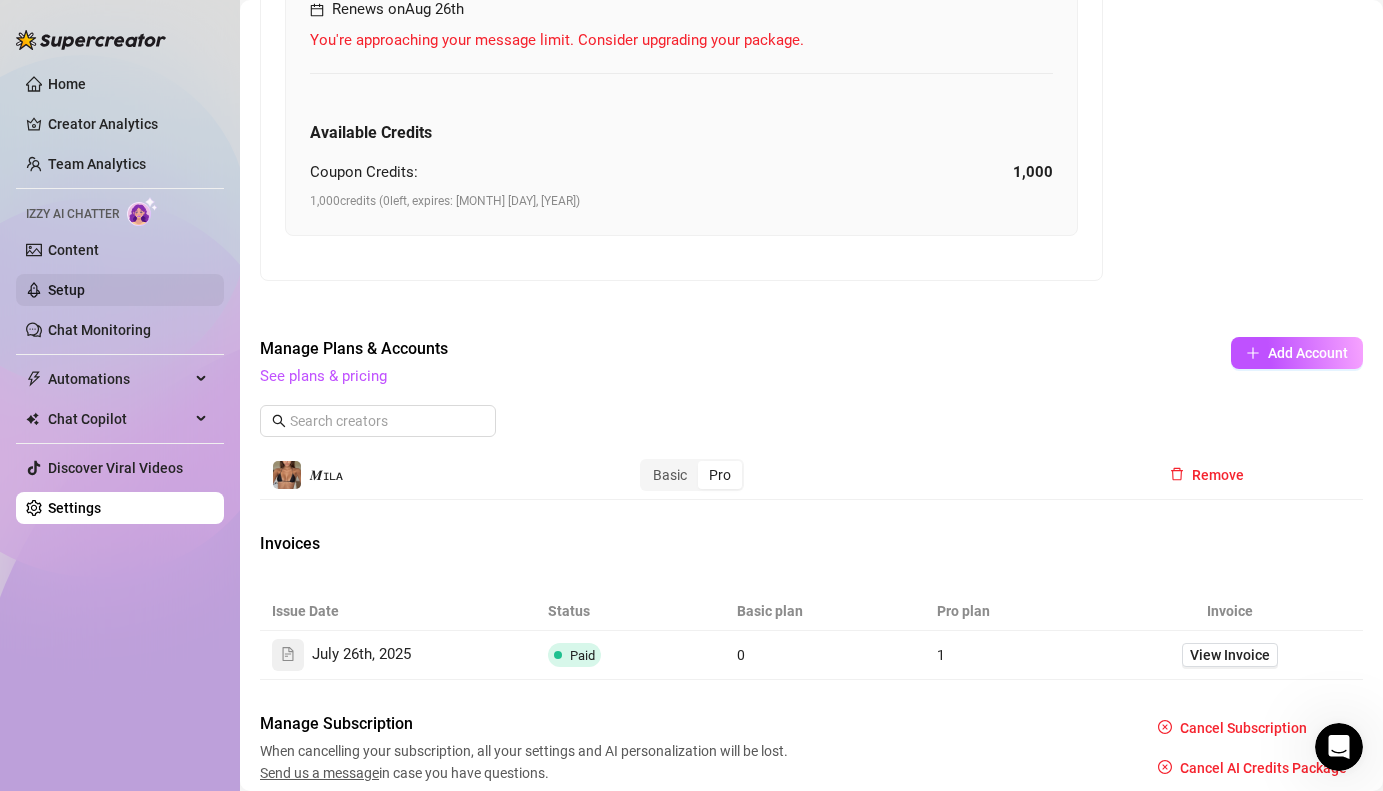 click on "Setup" at bounding box center (66, 290) 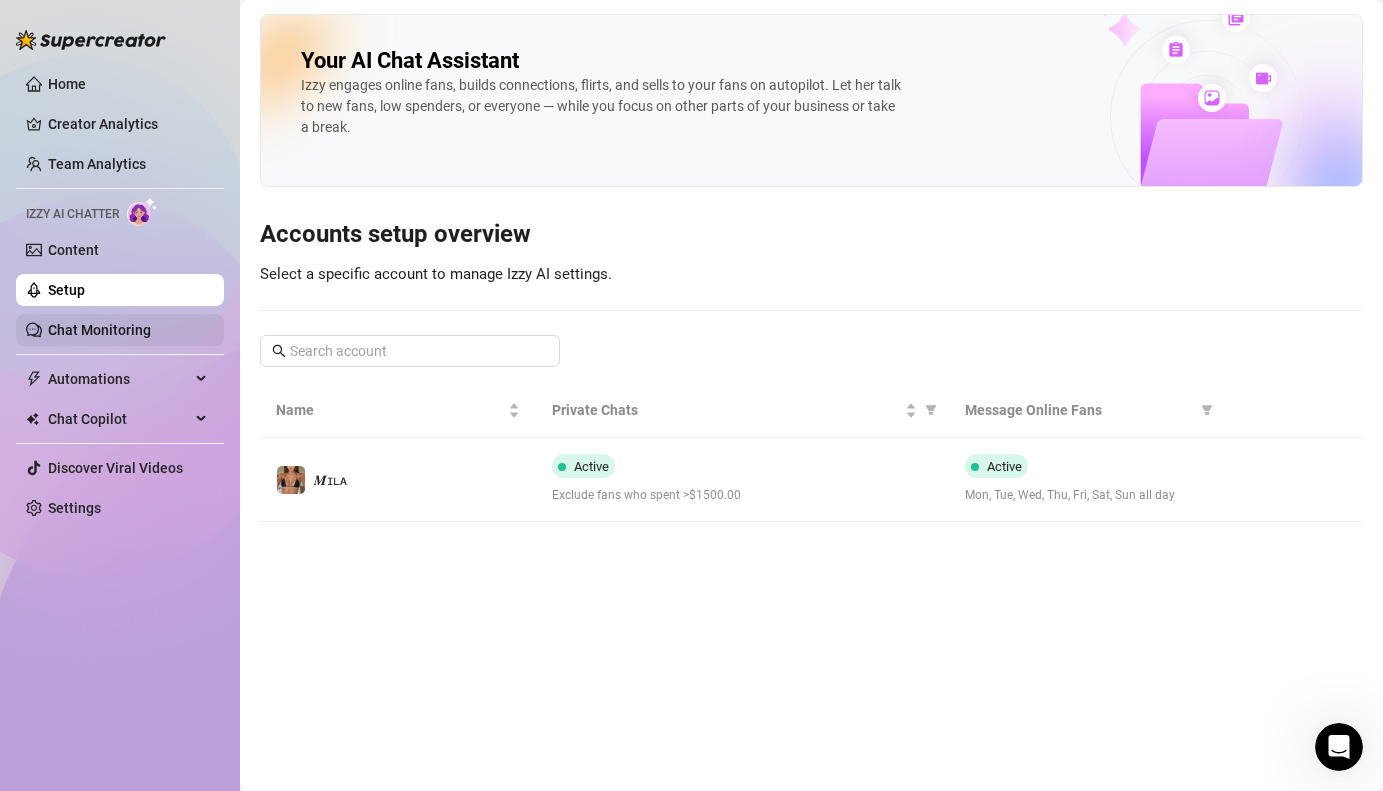 click on "Chat Monitoring" at bounding box center (99, 330) 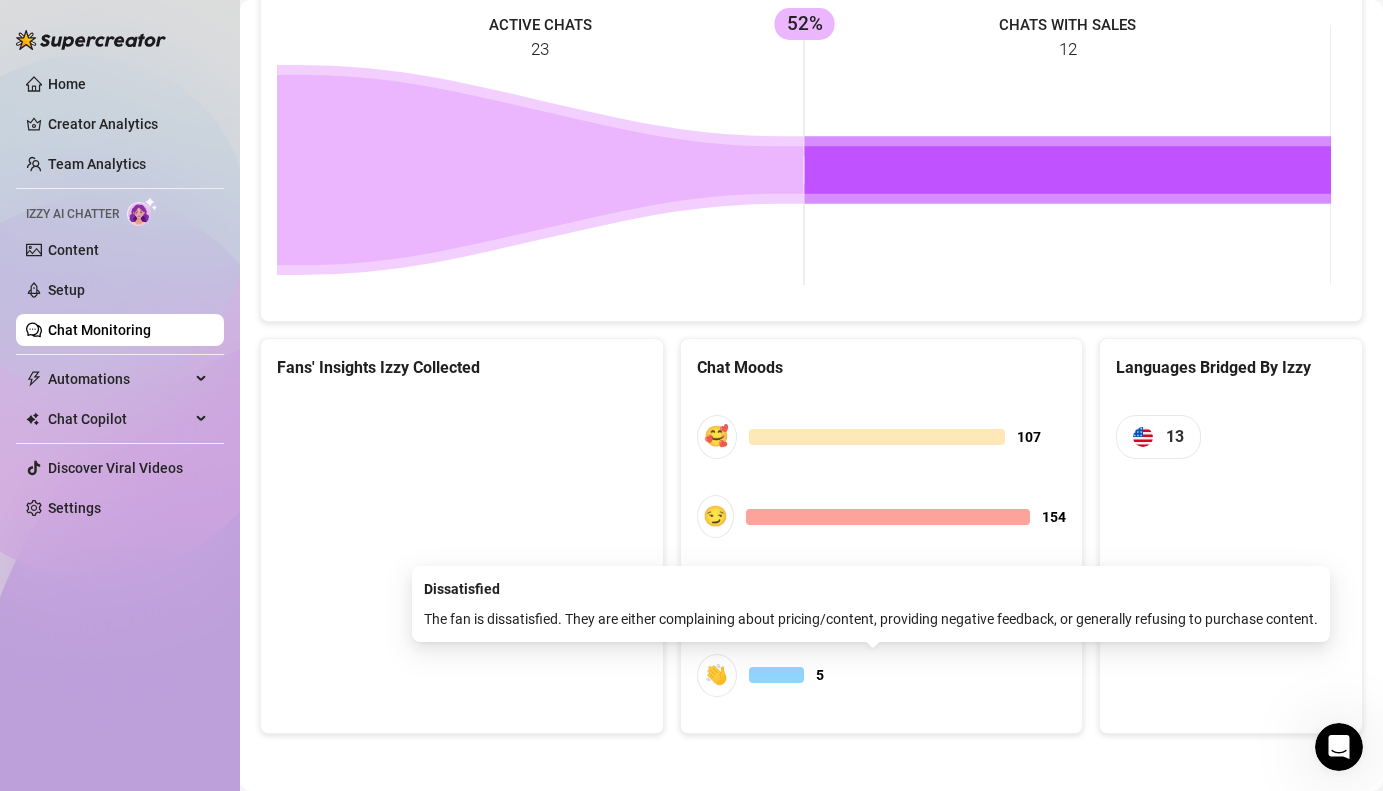 scroll, scrollTop: 923, scrollLeft: 0, axis: vertical 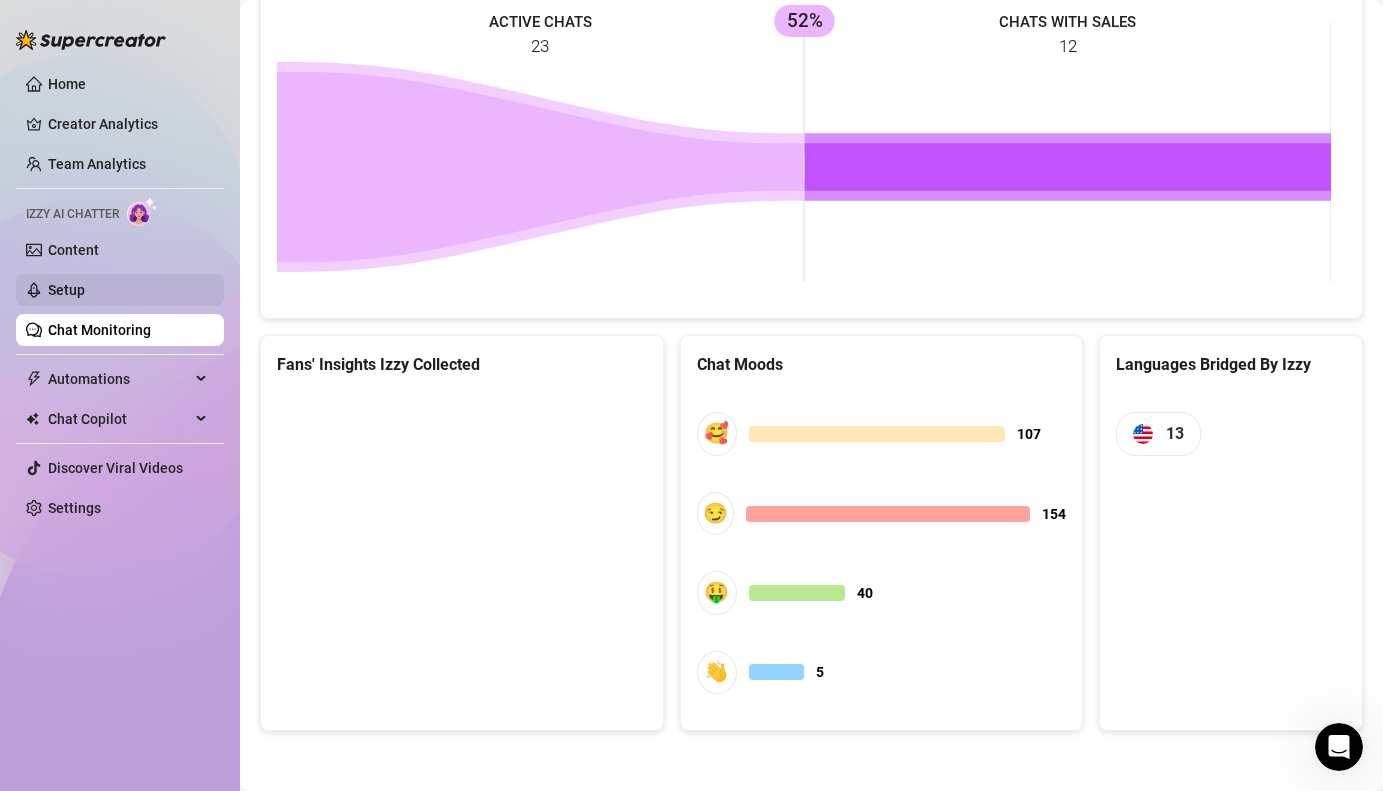 click on "Setup" at bounding box center (66, 290) 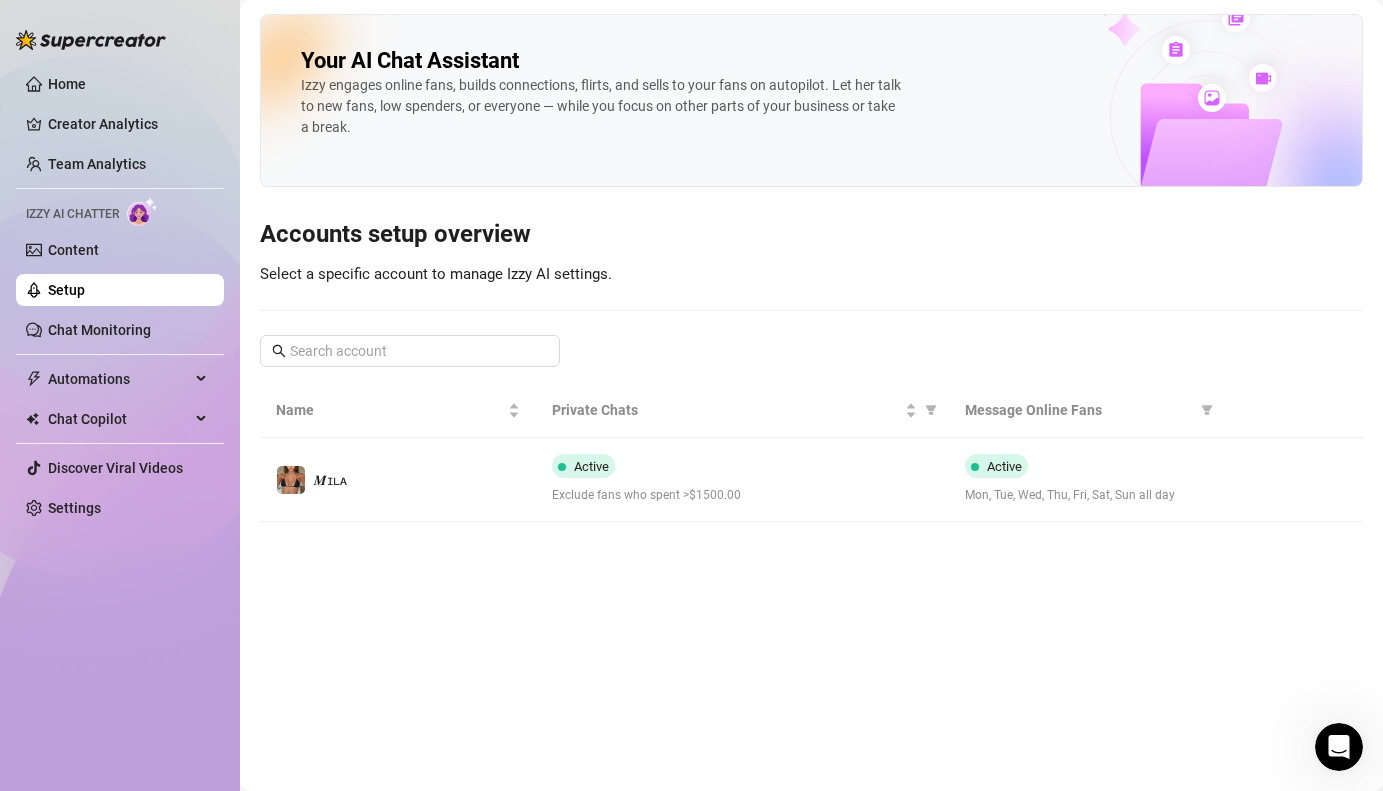 scroll, scrollTop: 0, scrollLeft: 0, axis: both 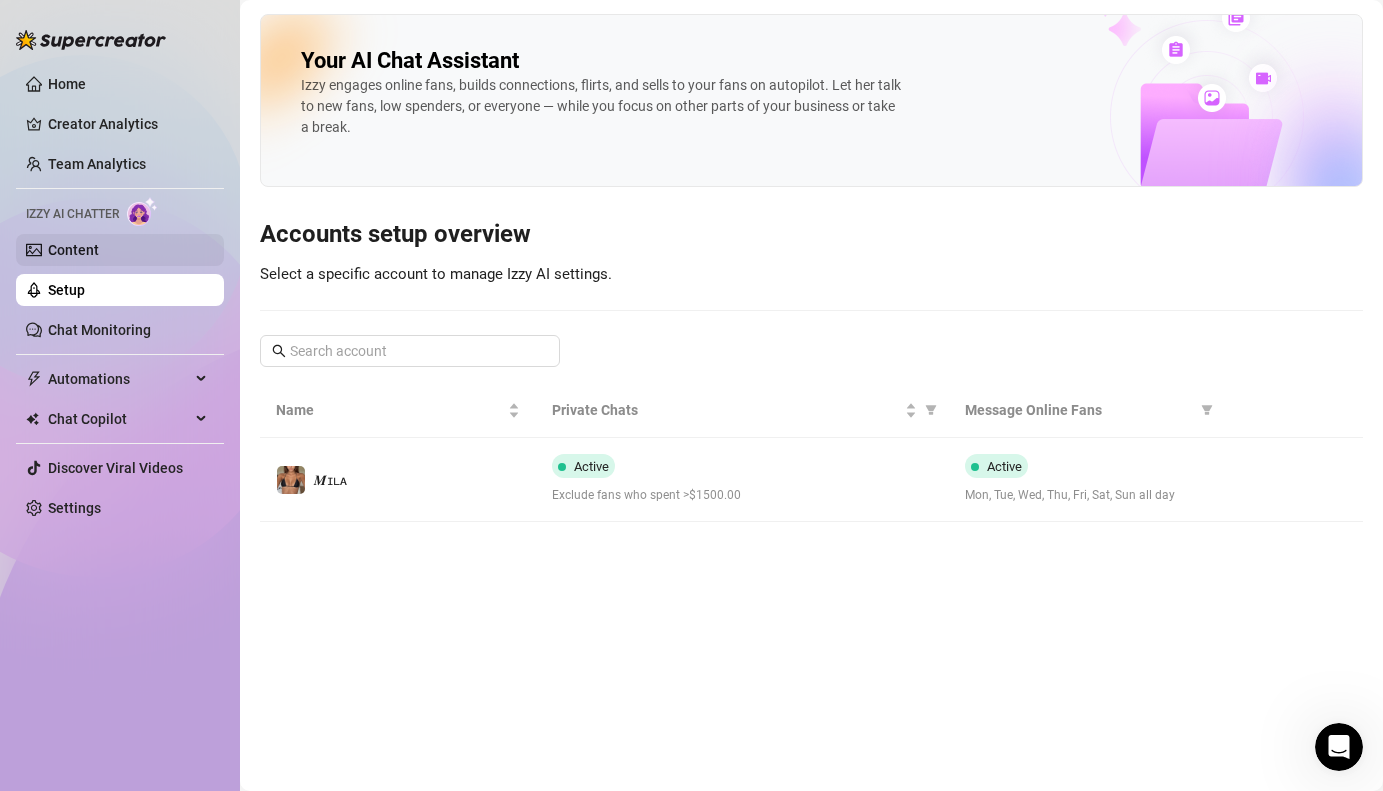 click on "Content" at bounding box center [73, 250] 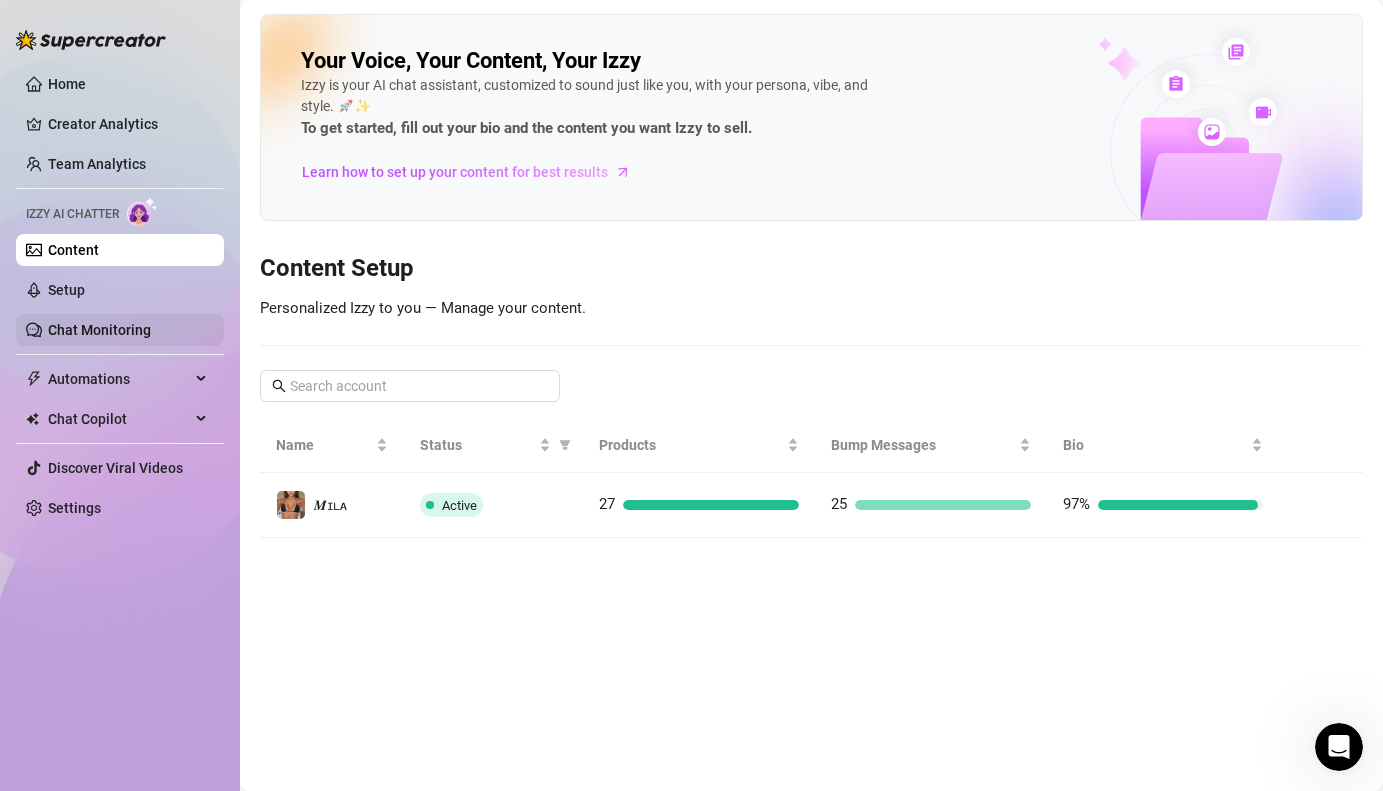 click on "Chat Monitoring" at bounding box center (99, 330) 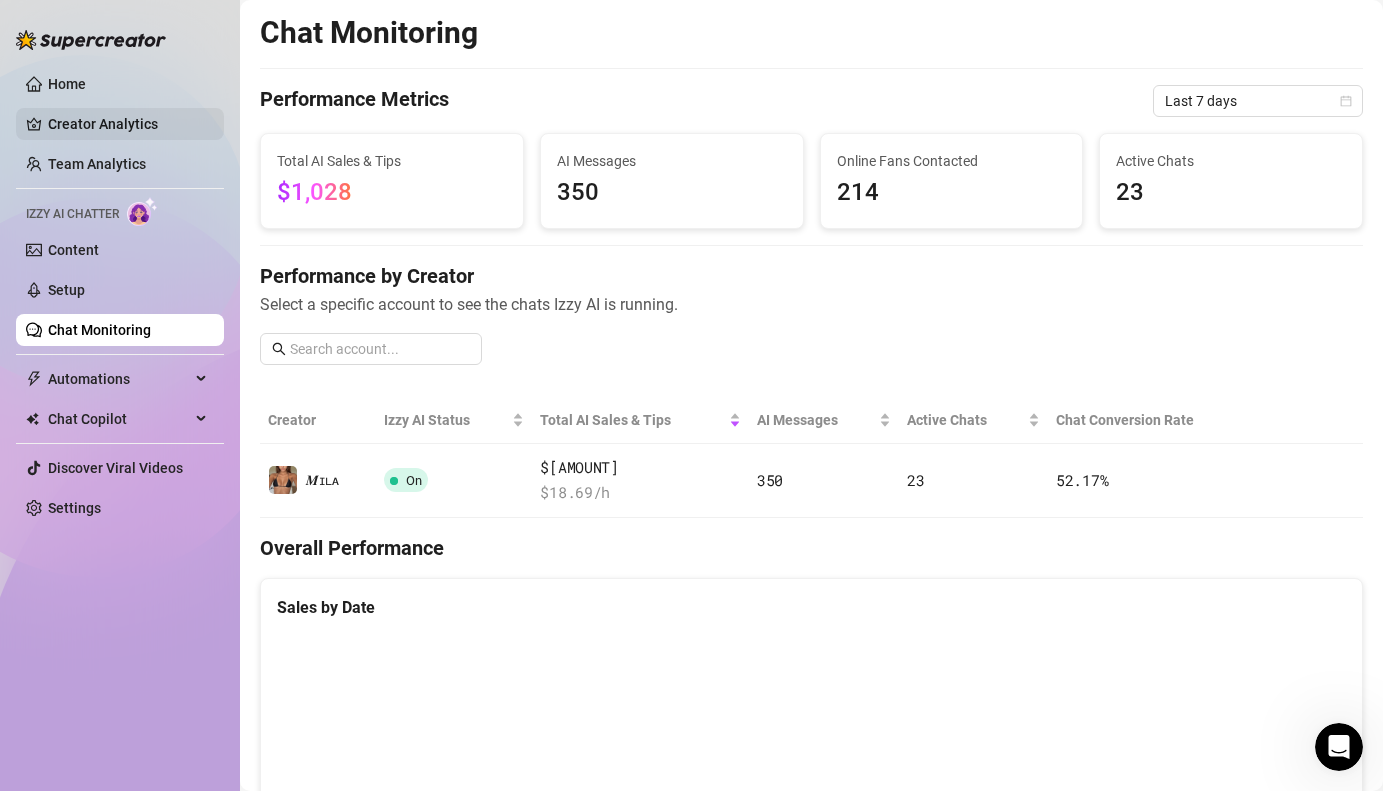click on "Creator Analytics" at bounding box center [128, 124] 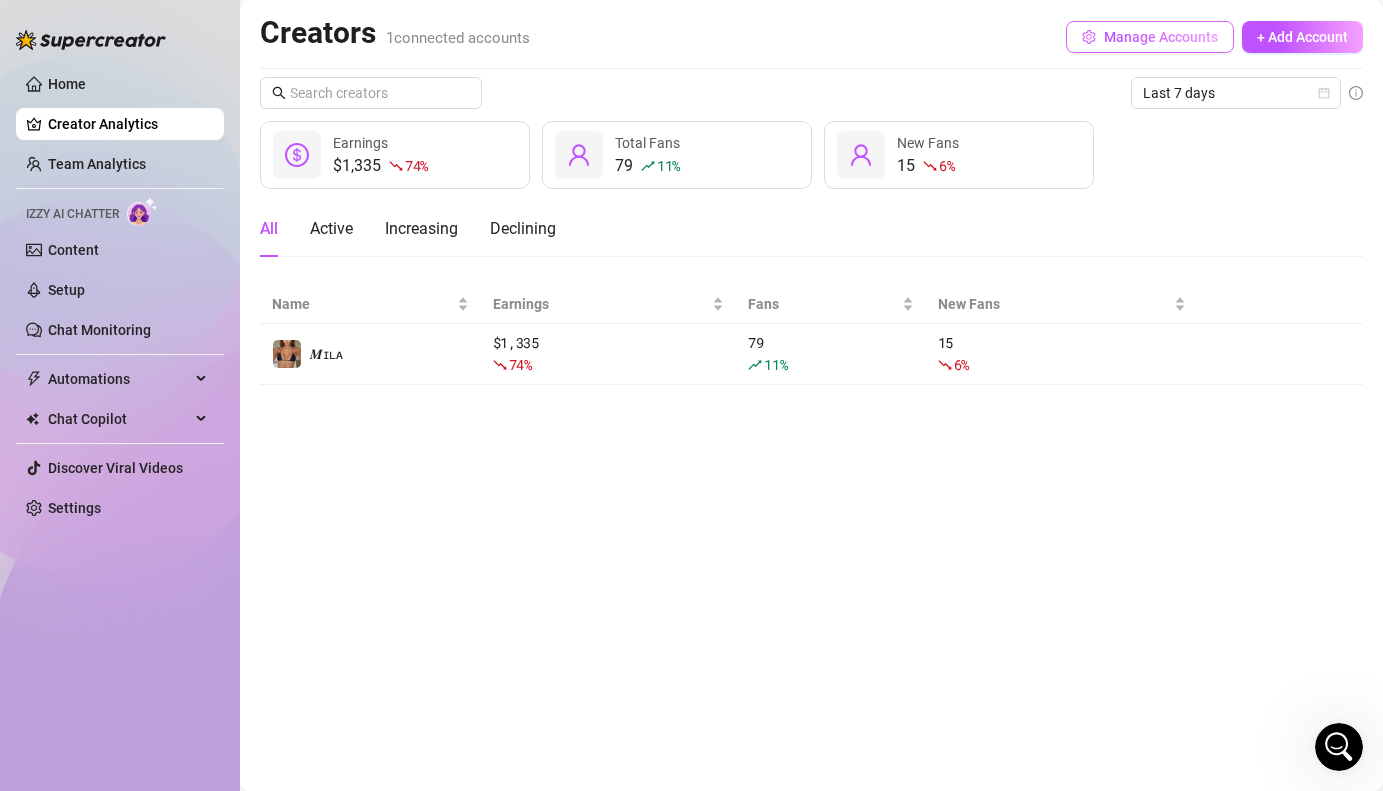 click on "Manage Accounts" at bounding box center (1161, 37) 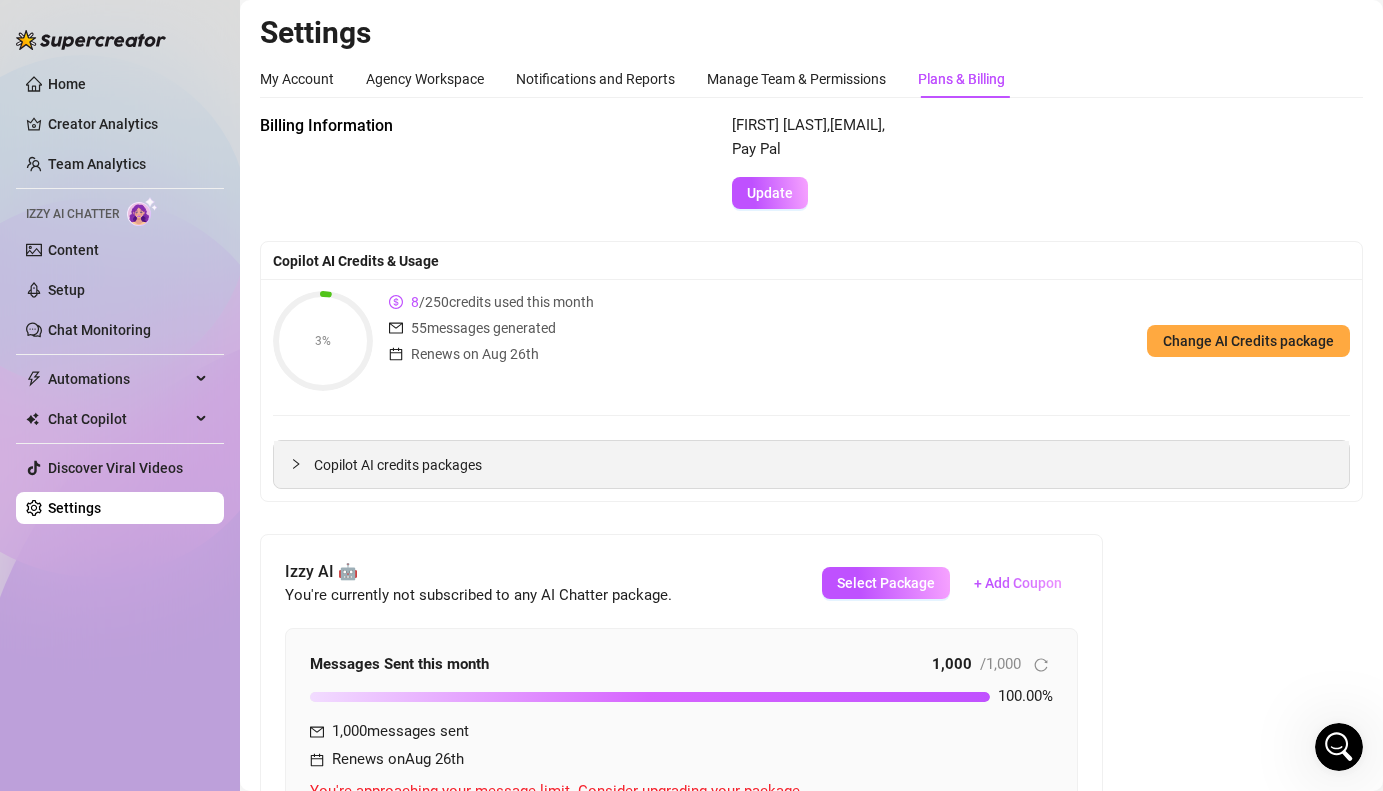 click 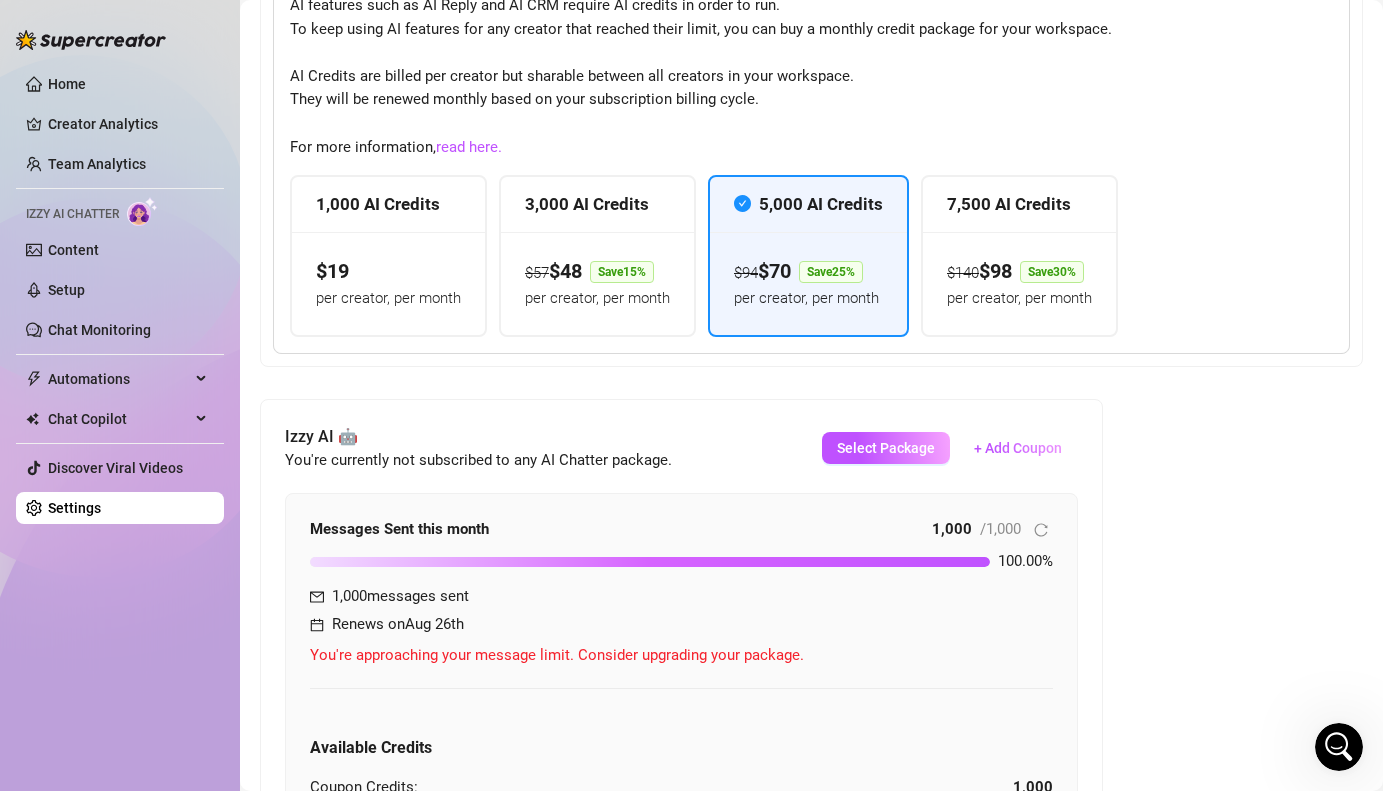 scroll, scrollTop: 814, scrollLeft: 0, axis: vertical 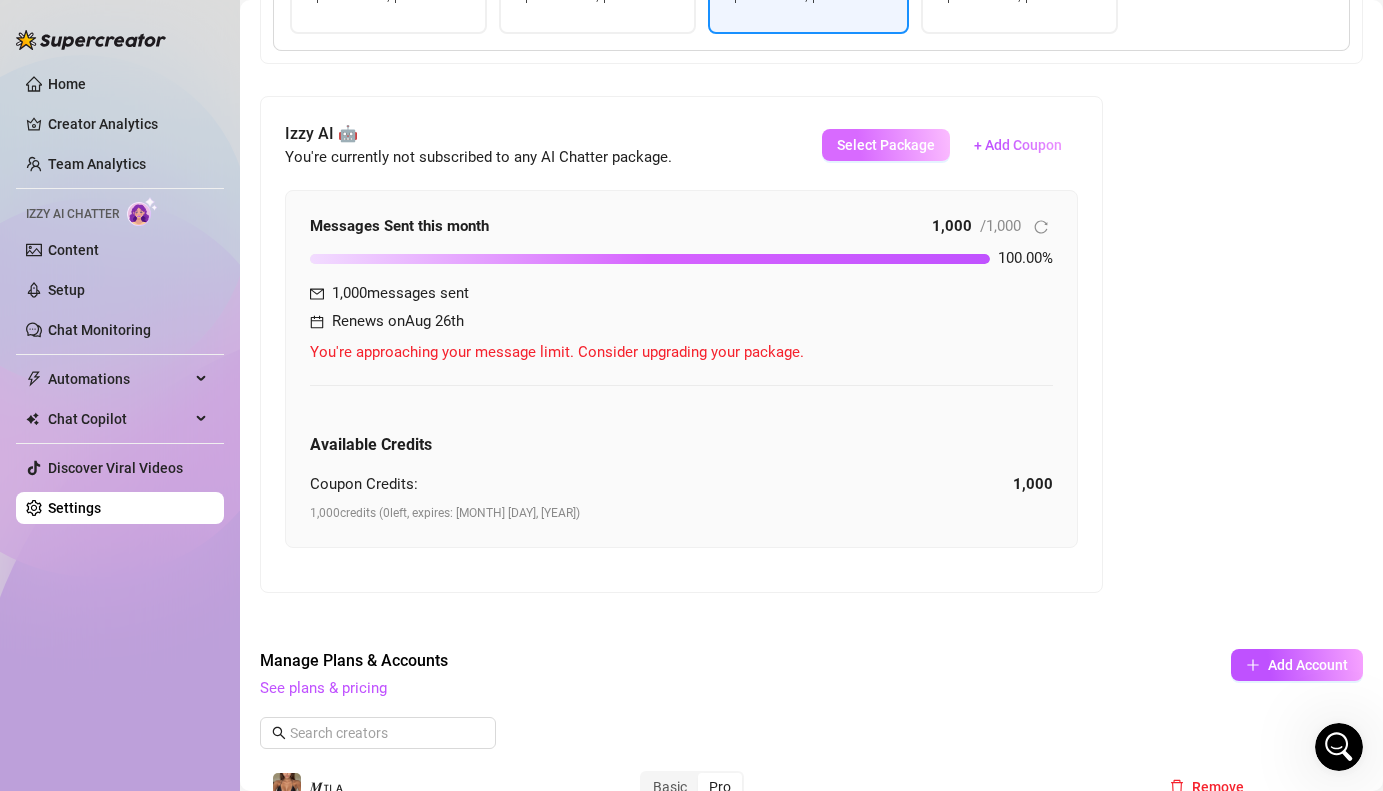 click on "Select Package" at bounding box center [886, 145] 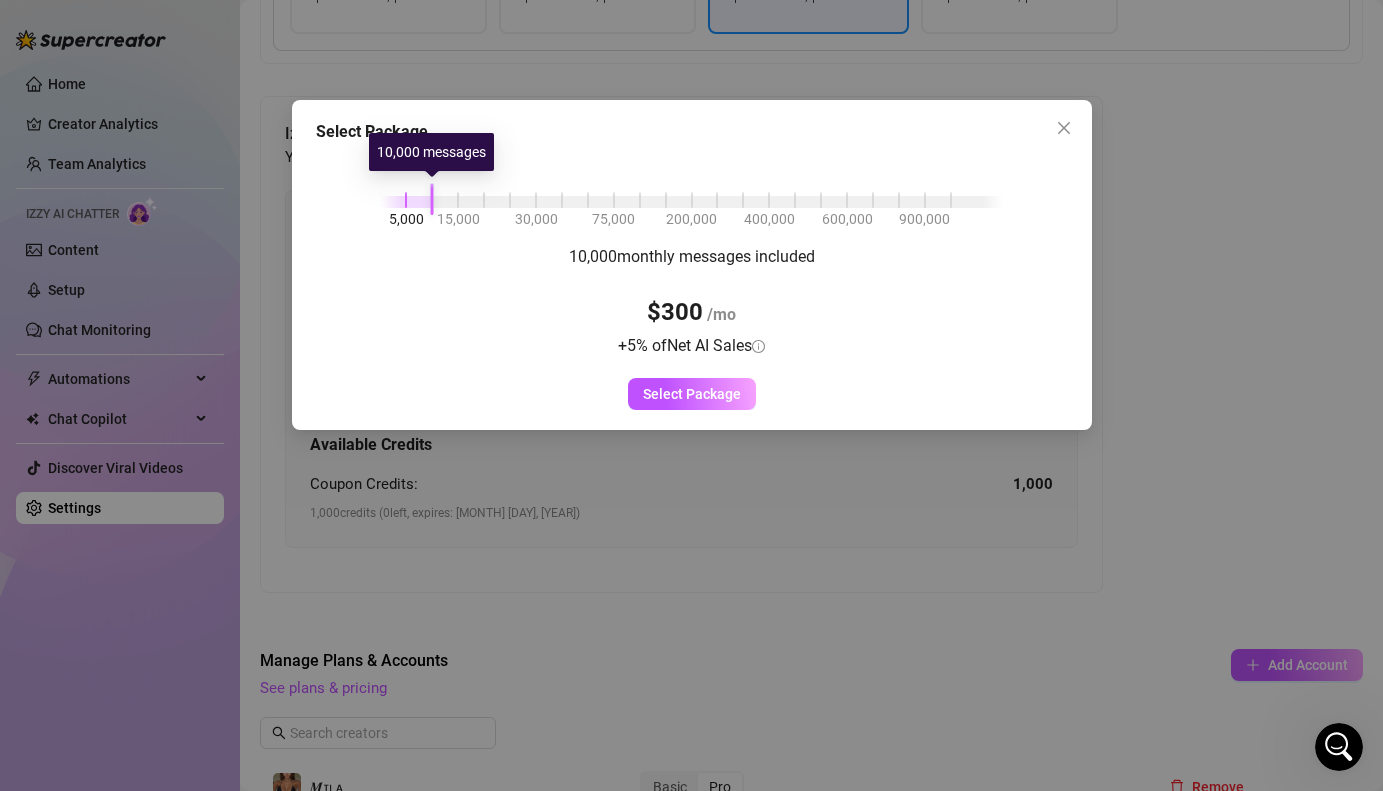 click on "5,000 15,000 30,000 75,000 200,000 400,000 600,000 900,000" at bounding box center (692, 198) 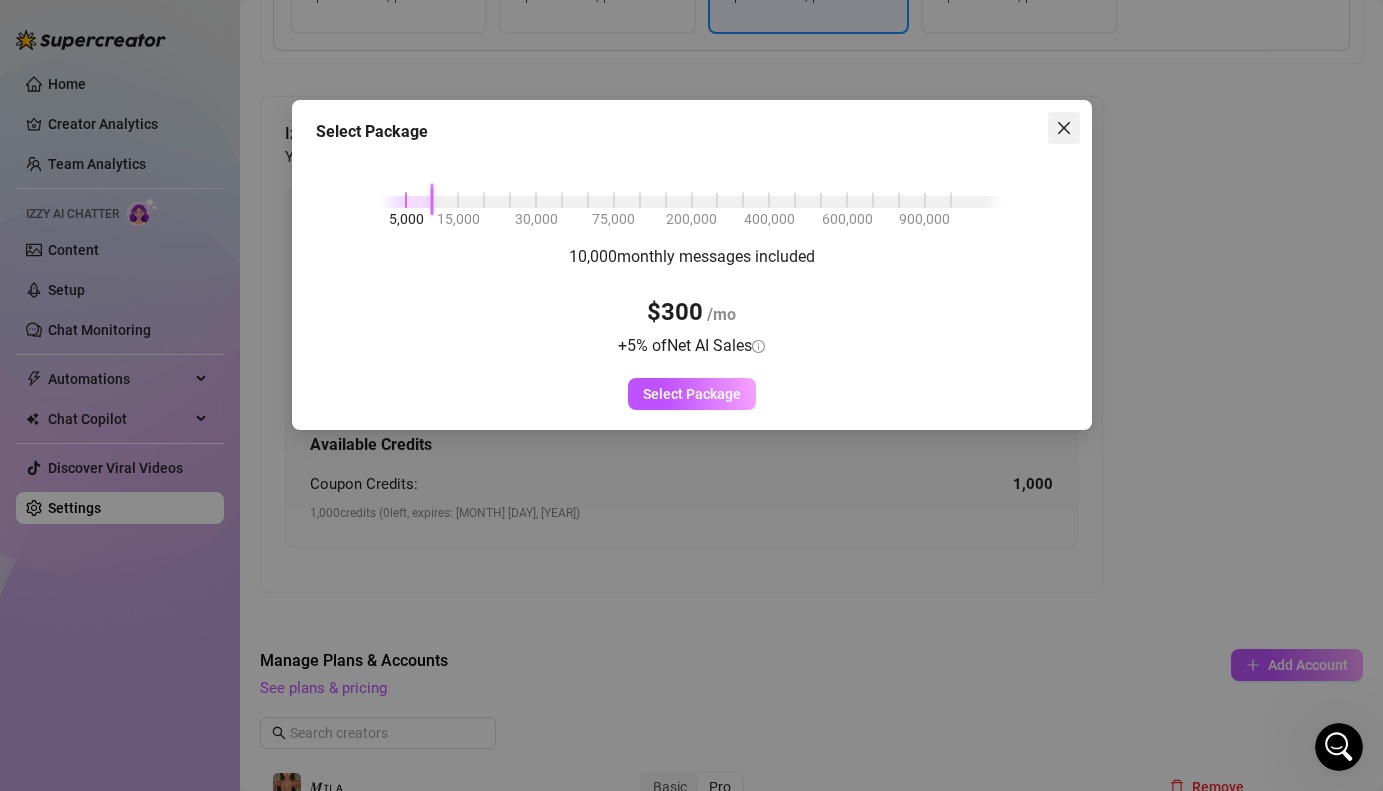 click 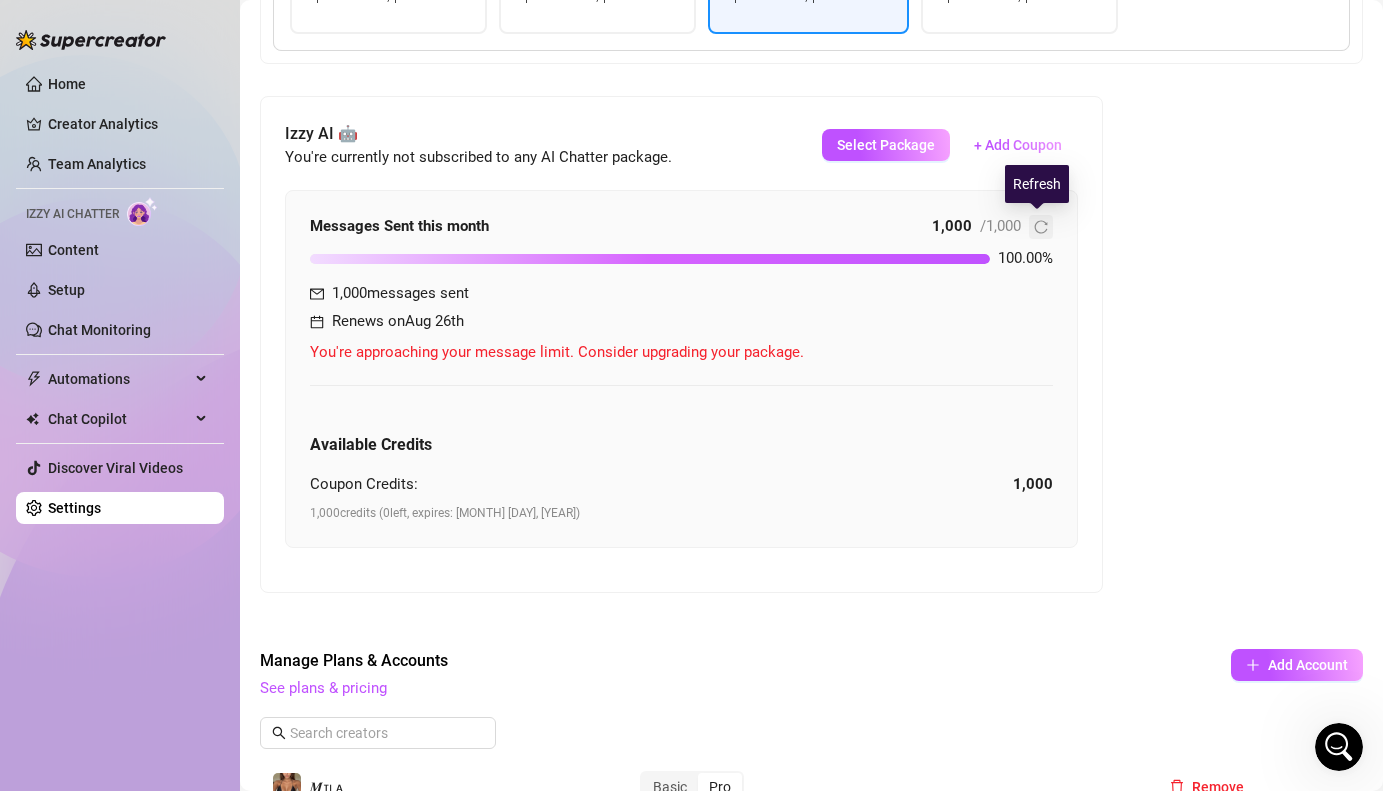 click 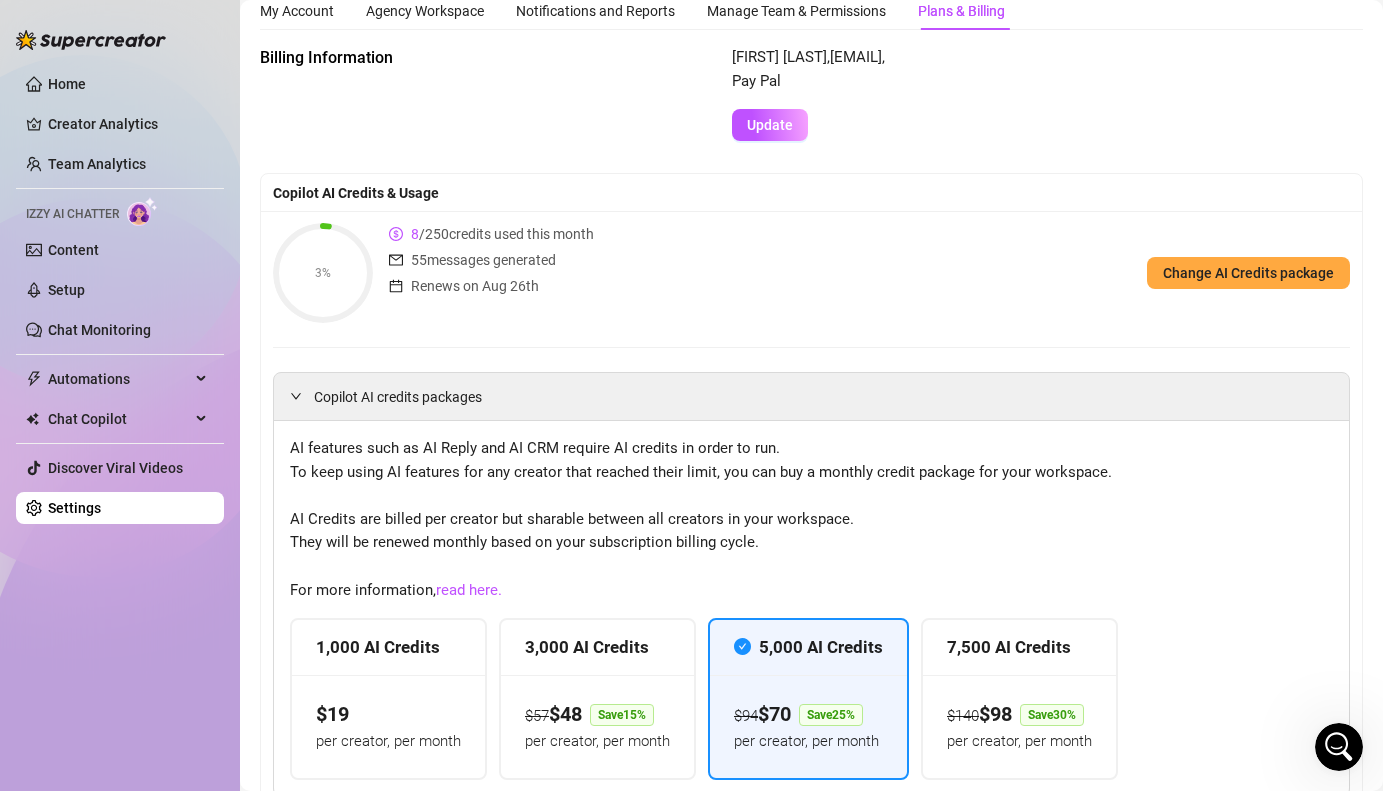 scroll, scrollTop: 67, scrollLeft: 0, axis: vertical 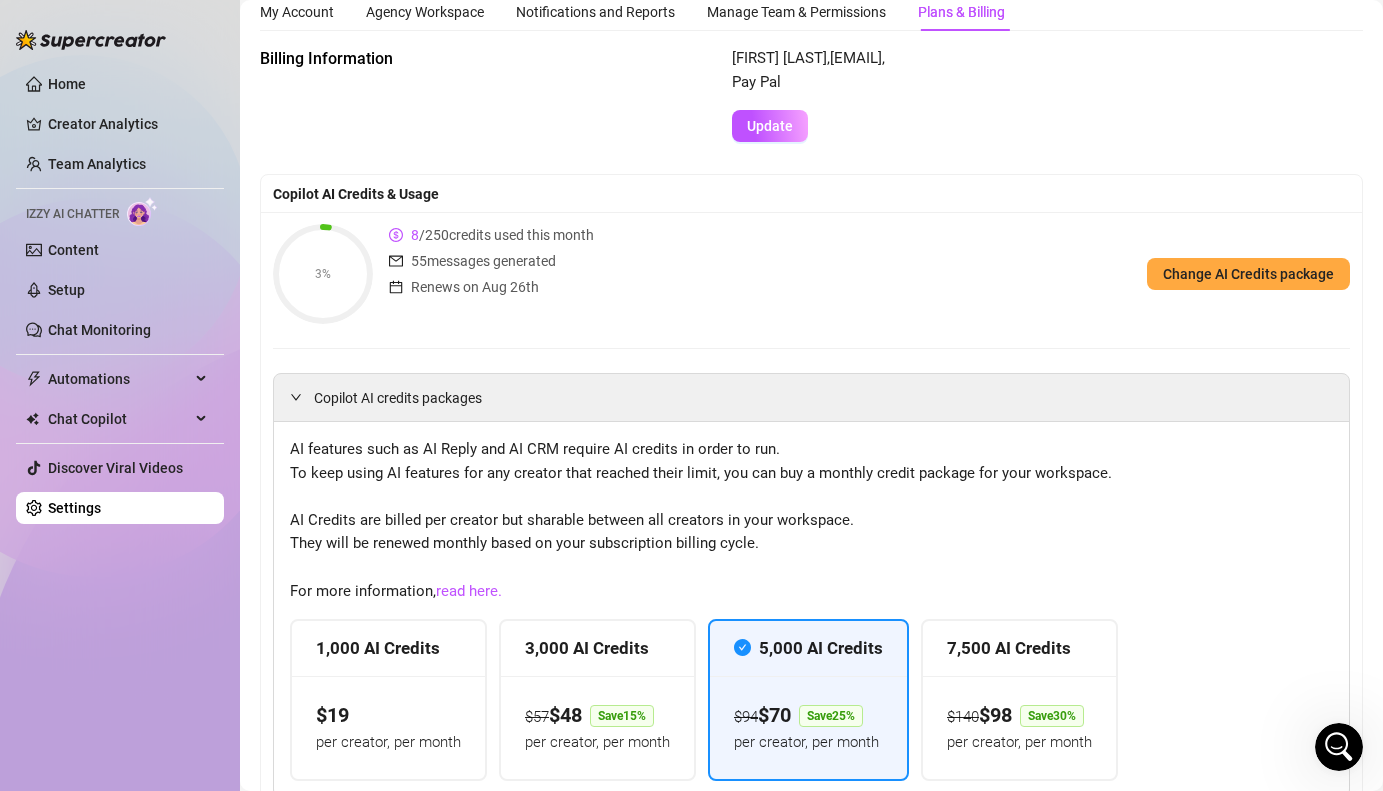 click on "Copilot AI Credits & Usage" at bounding box center (811, 194) 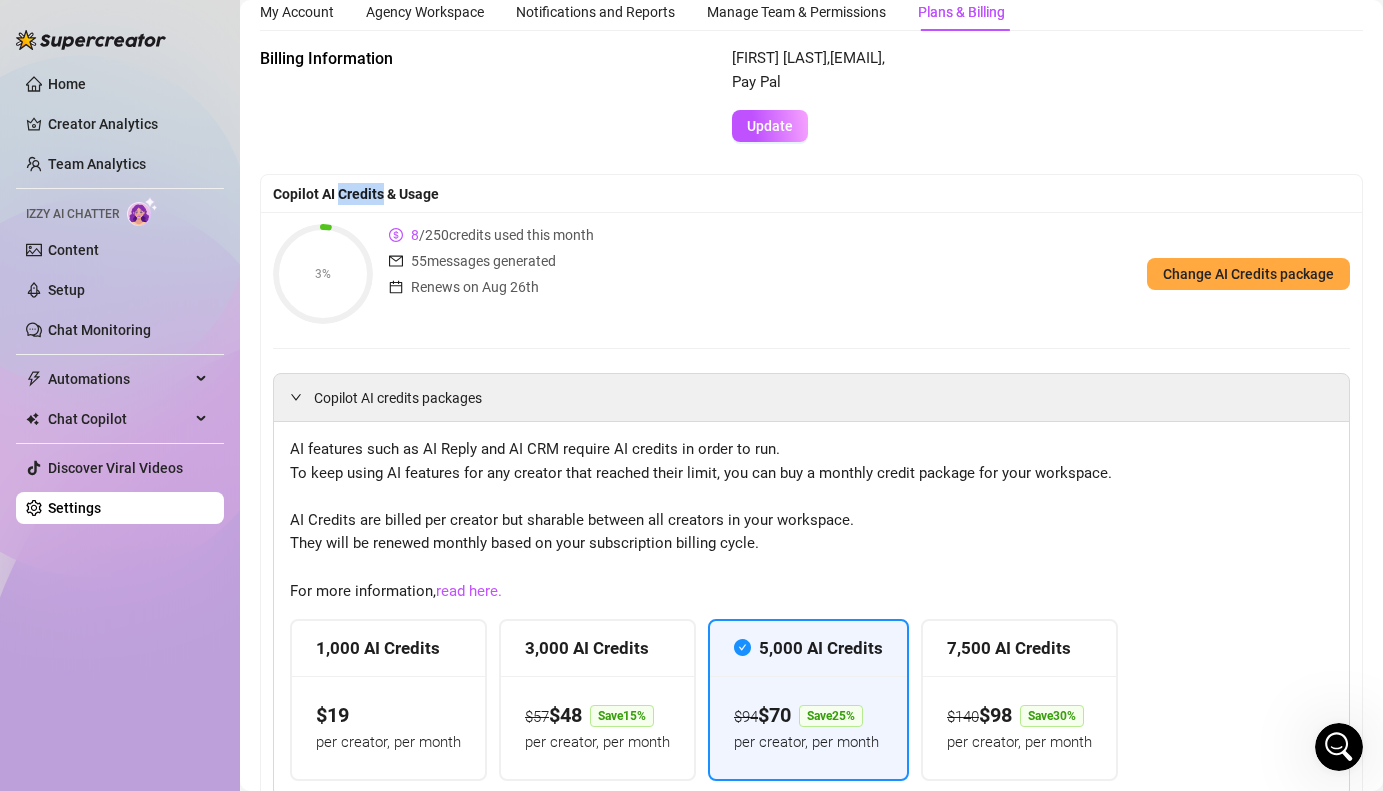 click on "Copilot AI Credits & Usage" at bounding box center (811, 194) 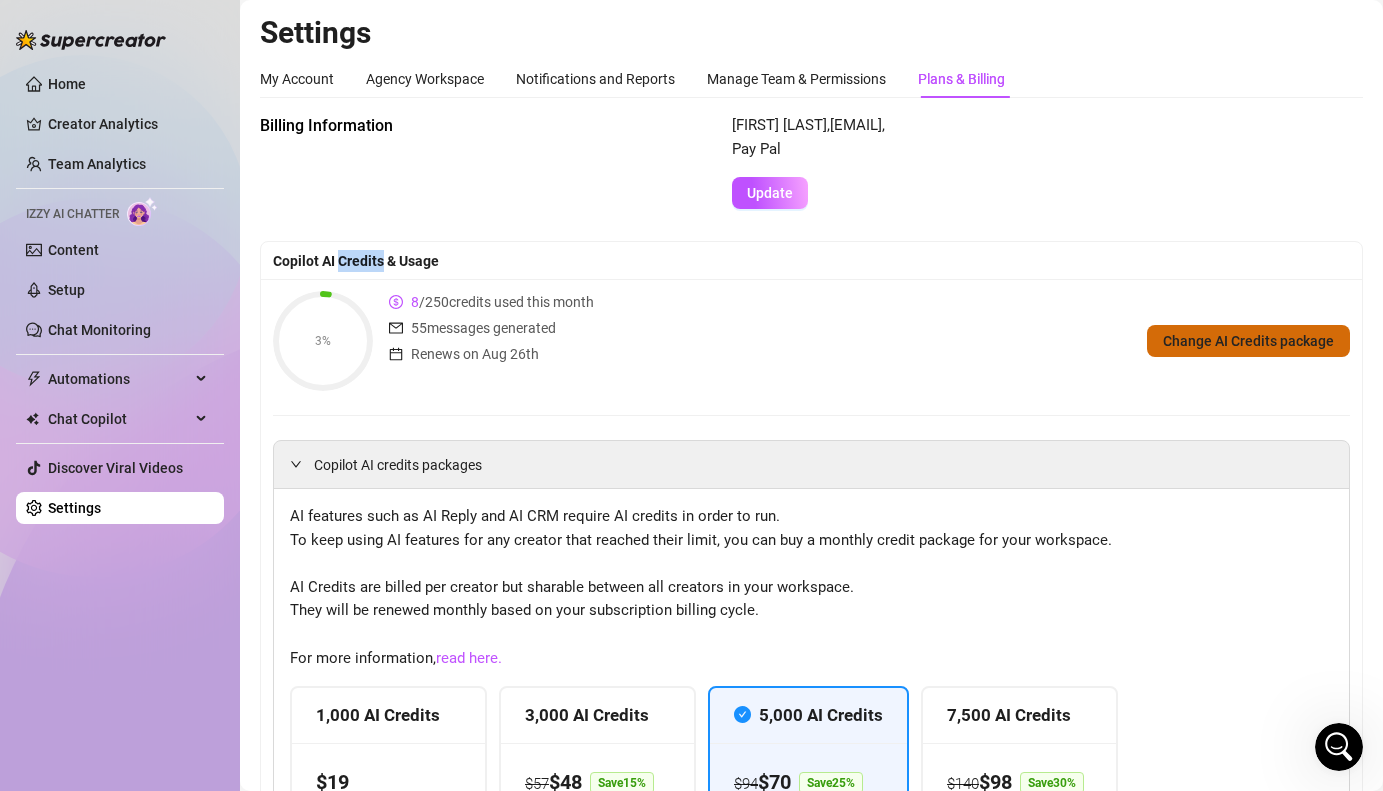 click on "Change AI Credits package" at bounding box center (1248, 341) 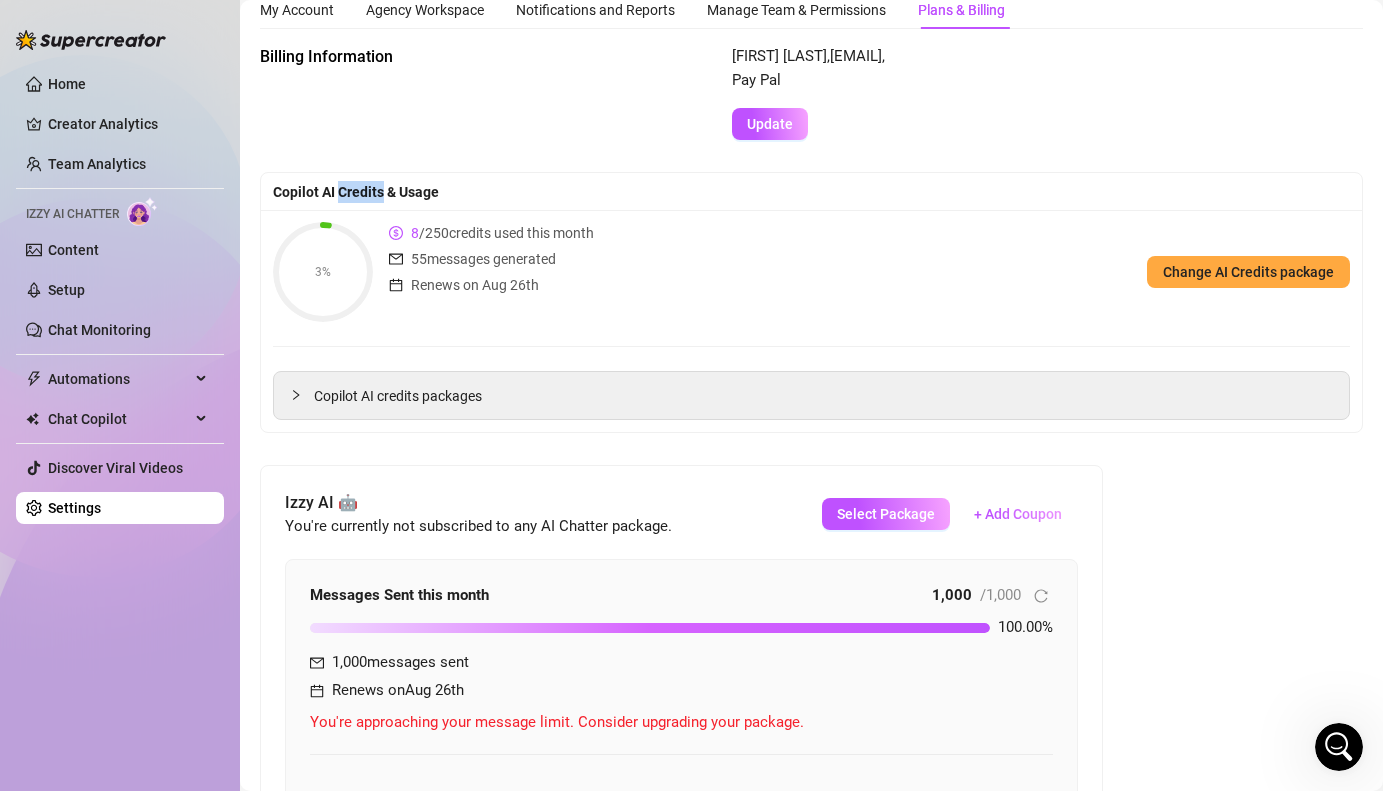 scroll, scrollTop: 314, scrollLeft: 0, axis: vertical 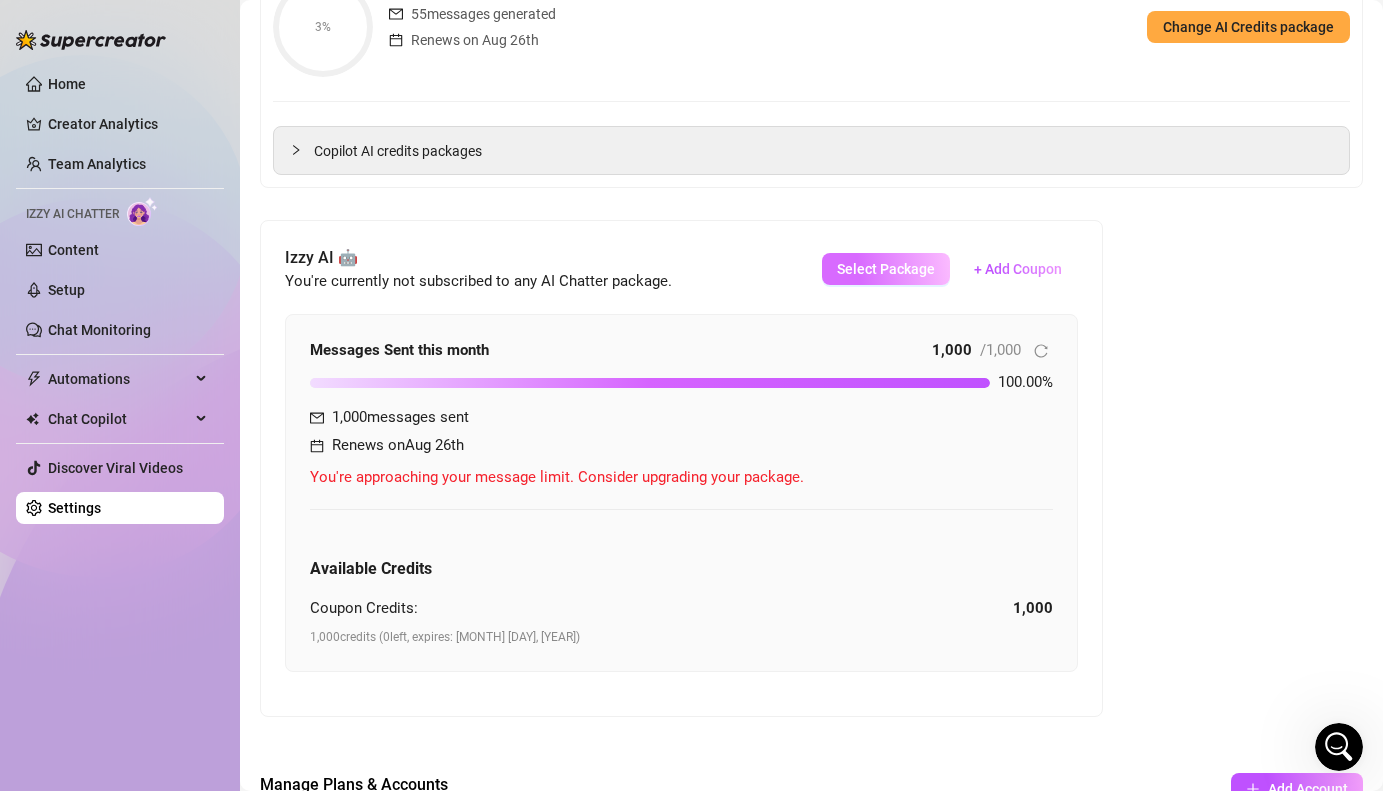 click on "Select Package" at bounding box center (886, 269) 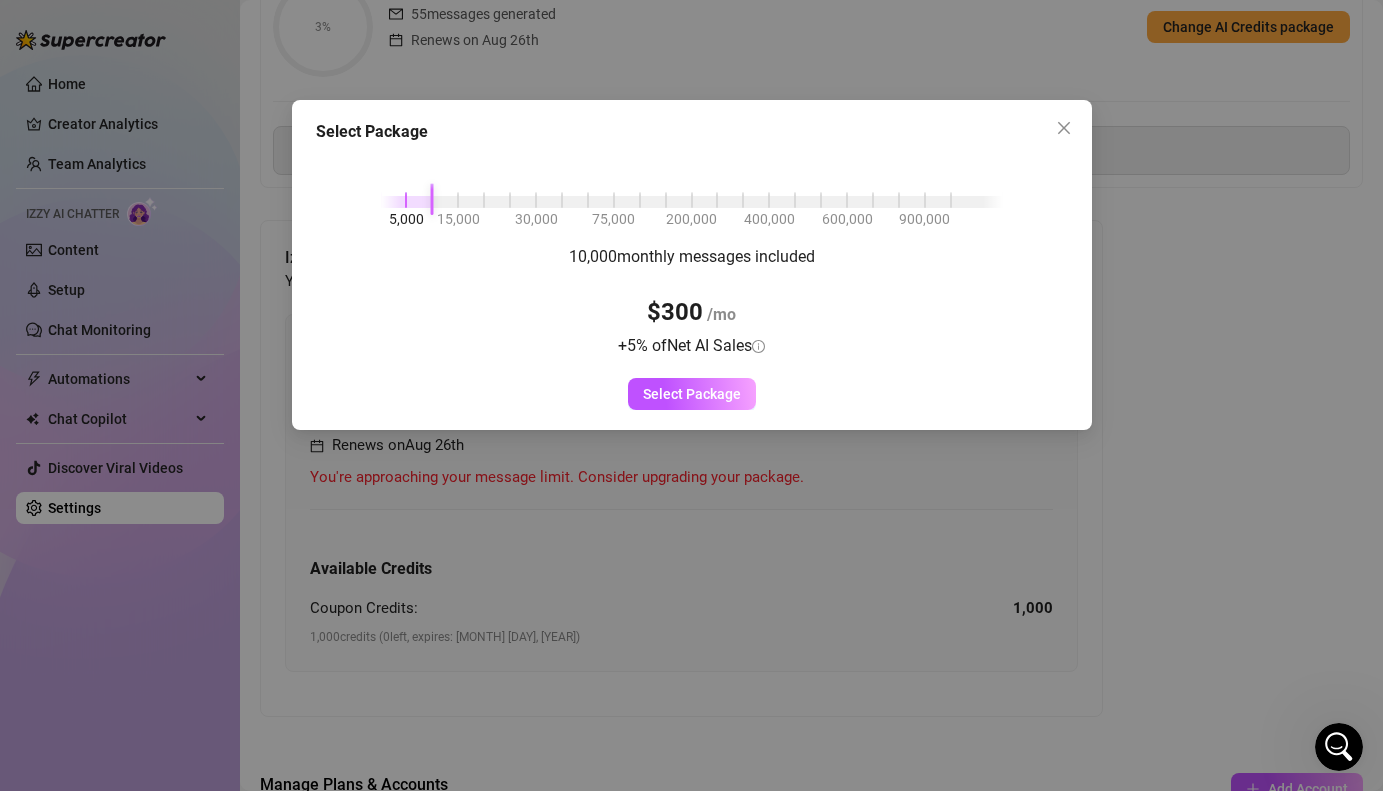 click on "5,000 15,000 30,000 75,000 200,000 400,000 600,000 900,000" at bounding box center (692, 198) 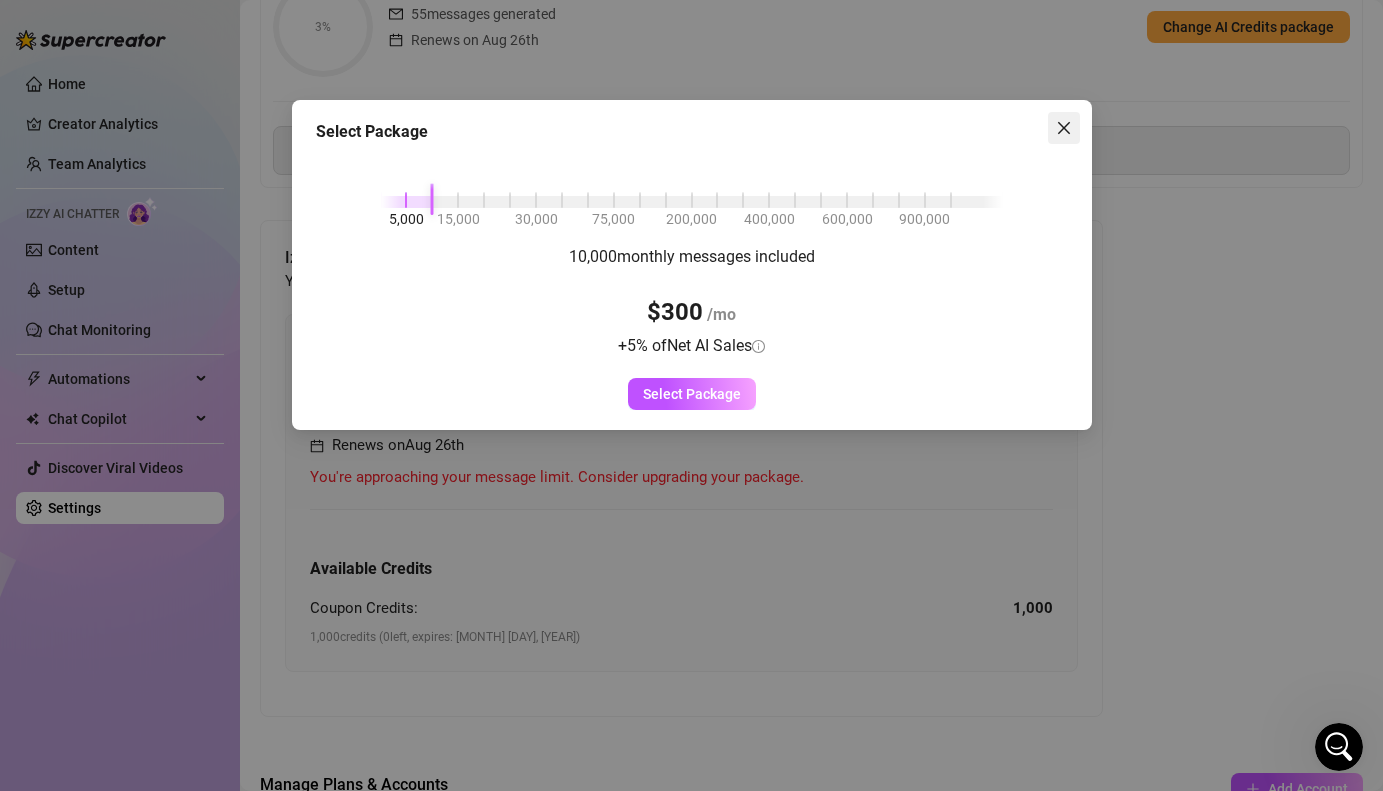 click 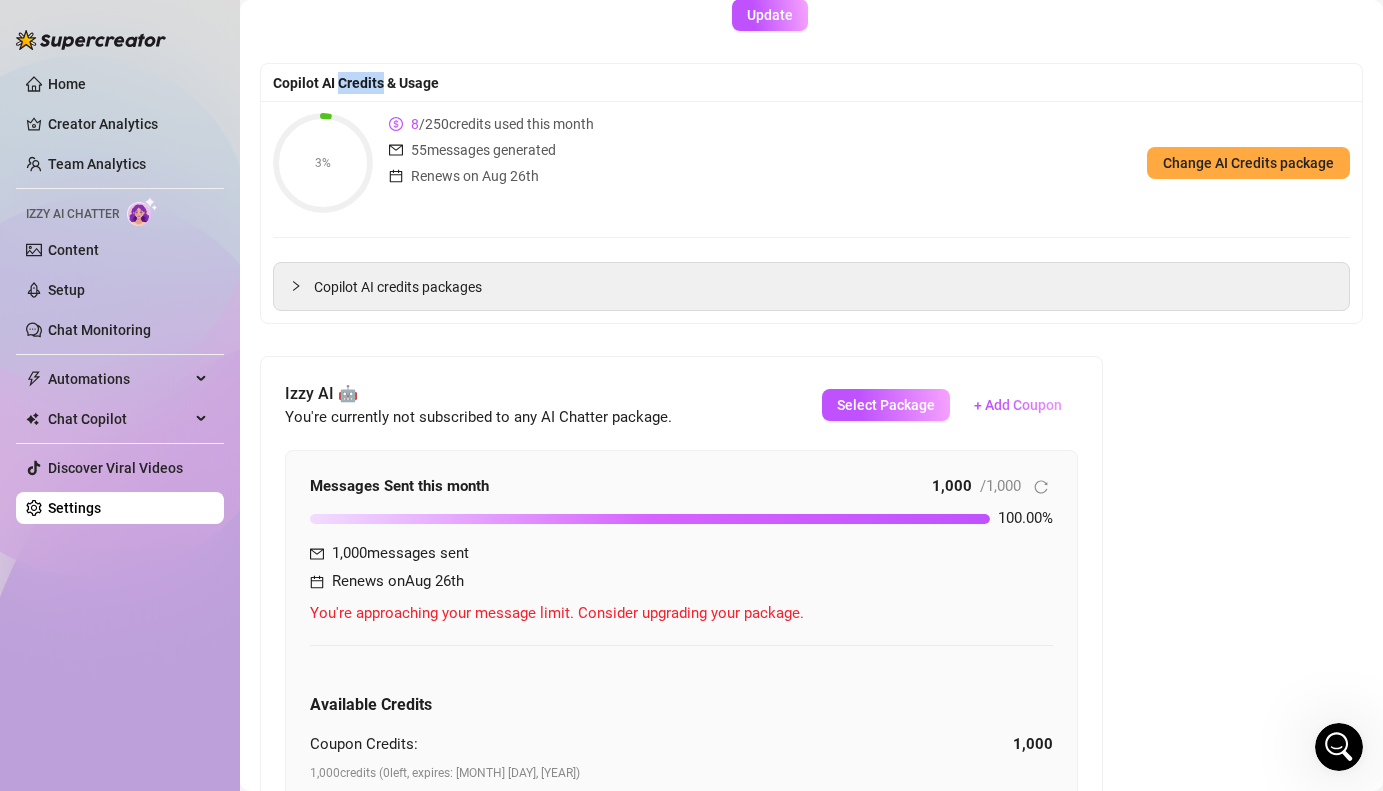 scroll, scrollTop: 0, scrollLeft: 0, axis: both 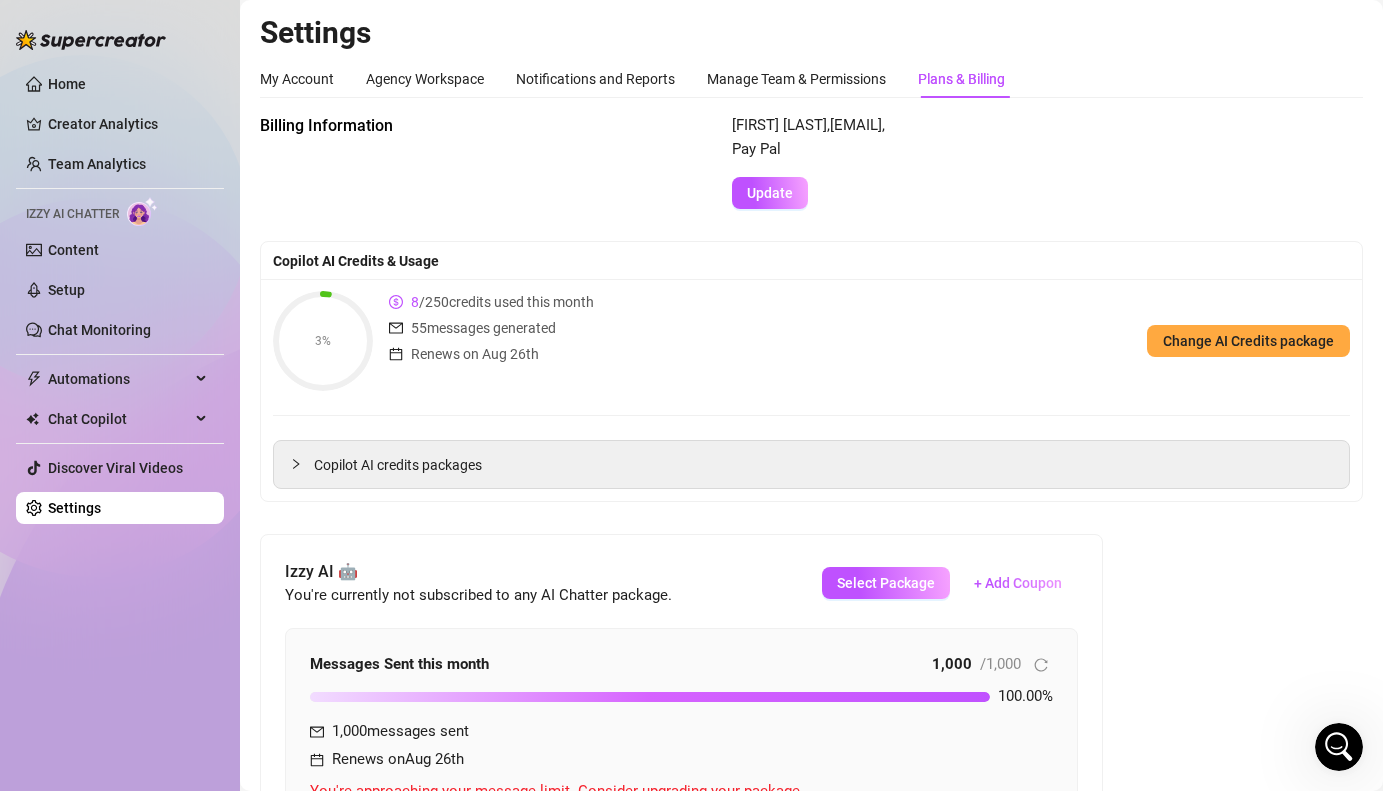 click on "Settings My Account Agency Workspace Notifications and Reports Manage Team & Permissions Plans & Billing Profile image Your profile isn’t public, only team members can view it. Change Your Personal Details Your details aren’t public, only team members can view them. Koi Inc [EMAIL] Update Change Password Choose a strong password to keep your account secure. Forgot password? New Password Change Billing Information [LAST] [FIRST] ,  [EMAIL] , Pay Pal Update Copilot AI Credits & Usage 3% 8 / 250  credits used this month 55  messages generated Renews on   Aug 26th Change AI Credits package Copilot AI credits packages AI features such as AI Reply and AI CRM require AI credits in order to run. To keep using AI features for any creator that reached their limit, you can buy a monthly credit package for your workspace. AI Credits are billed per creator but sharable between all creators in your workspace. They will be renewed monthly based on your subscription billing cycle. read here.  $ 19 $" at bounding box center [811, 786] 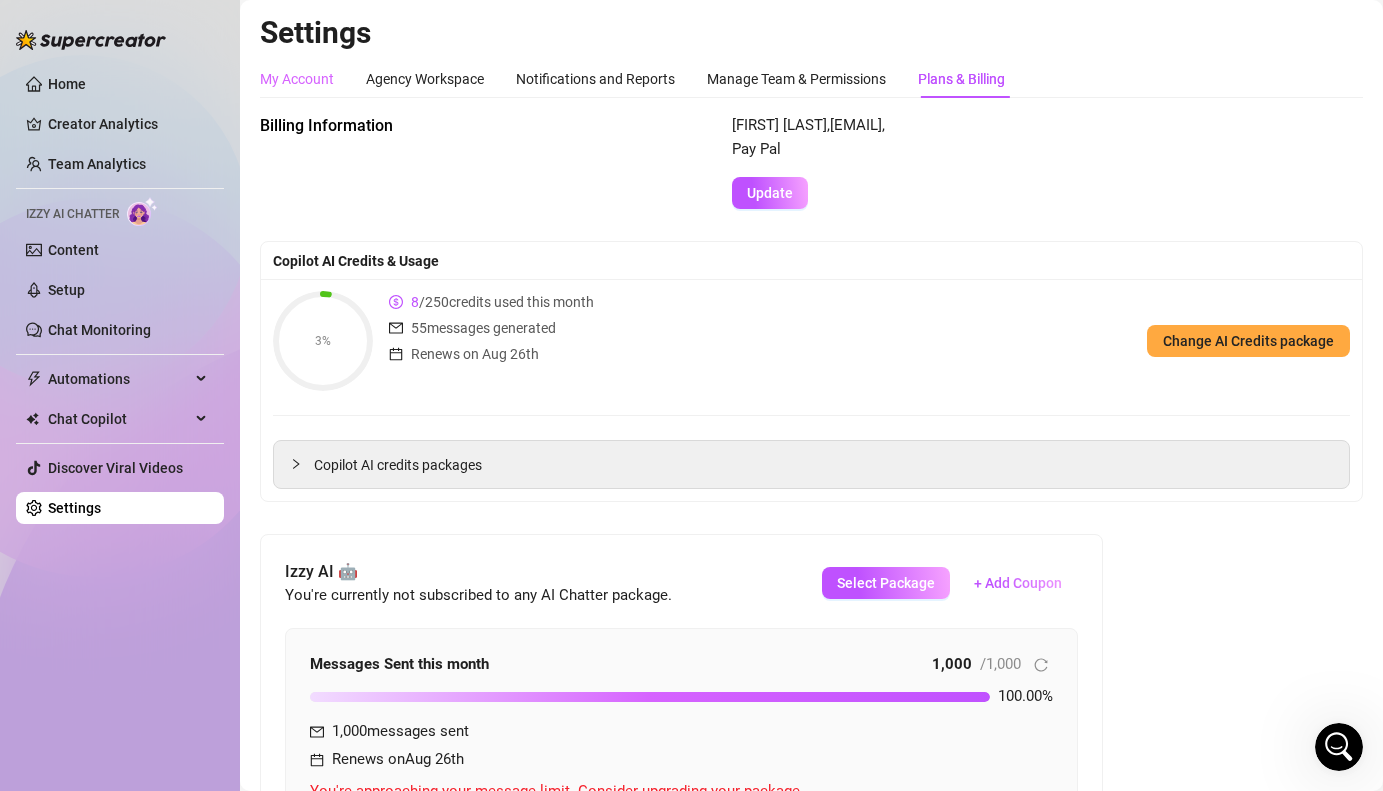 click on "My Account" at bounding box center (297, 79) 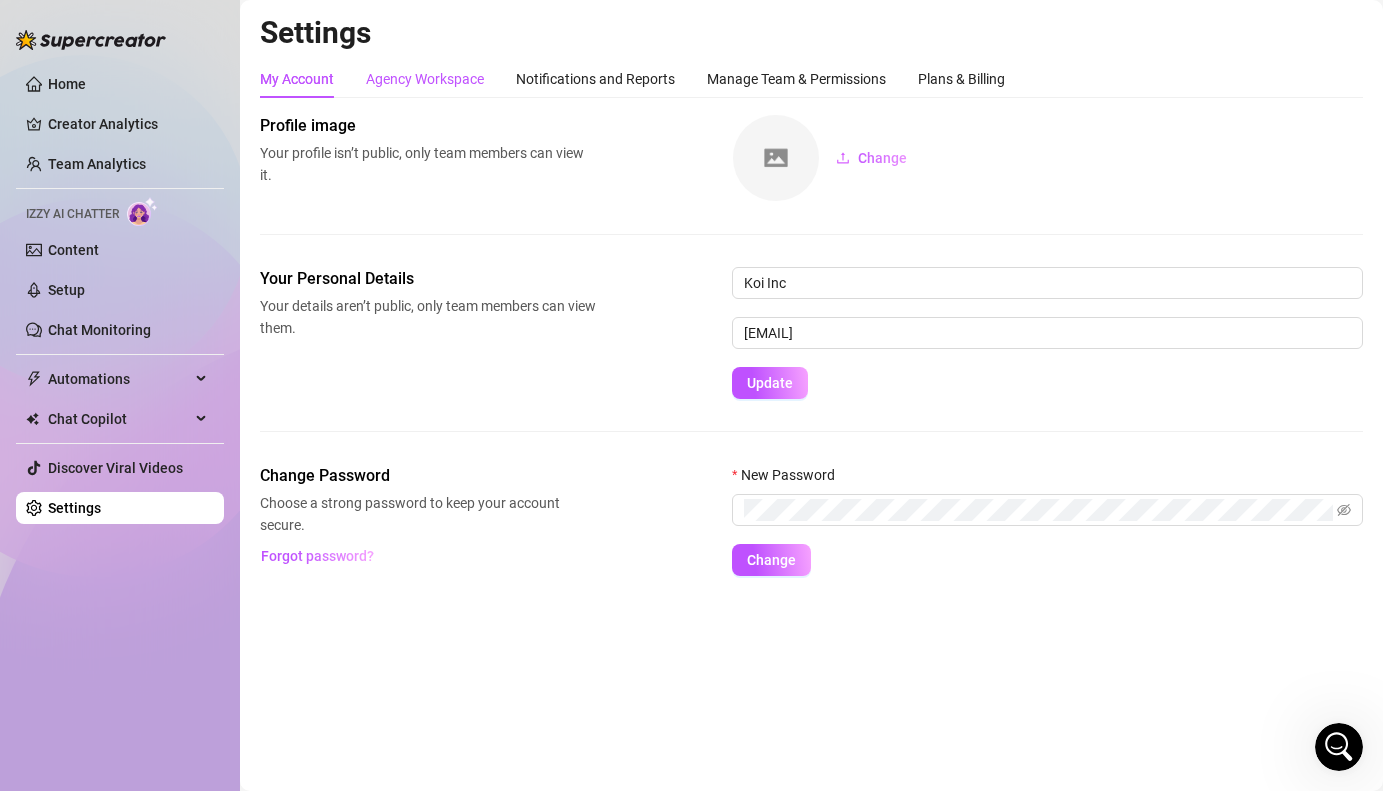 click on "Agency Workspace" at bounding box center (425, 79) 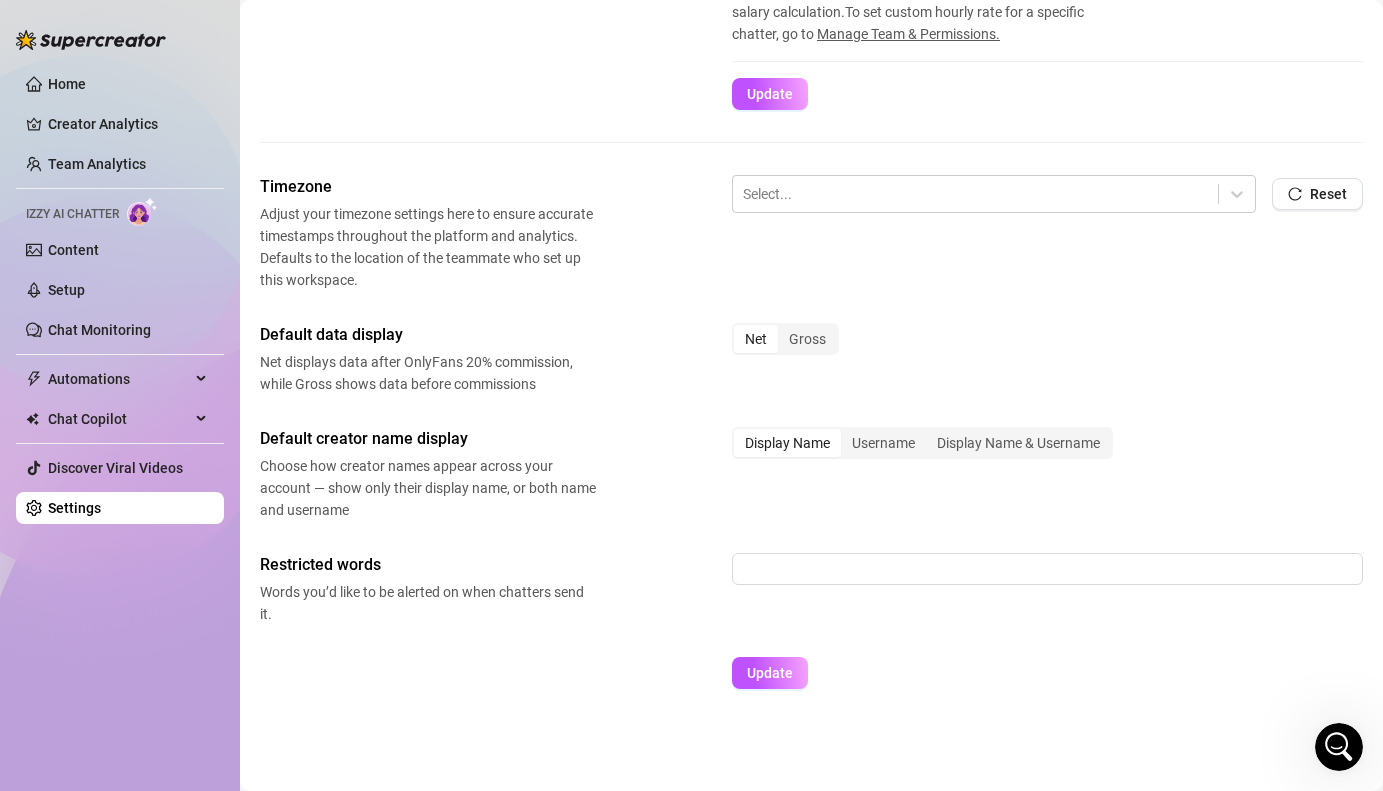 scroll, scrollTop: 542, scrollLeft: 0, axis: vertical 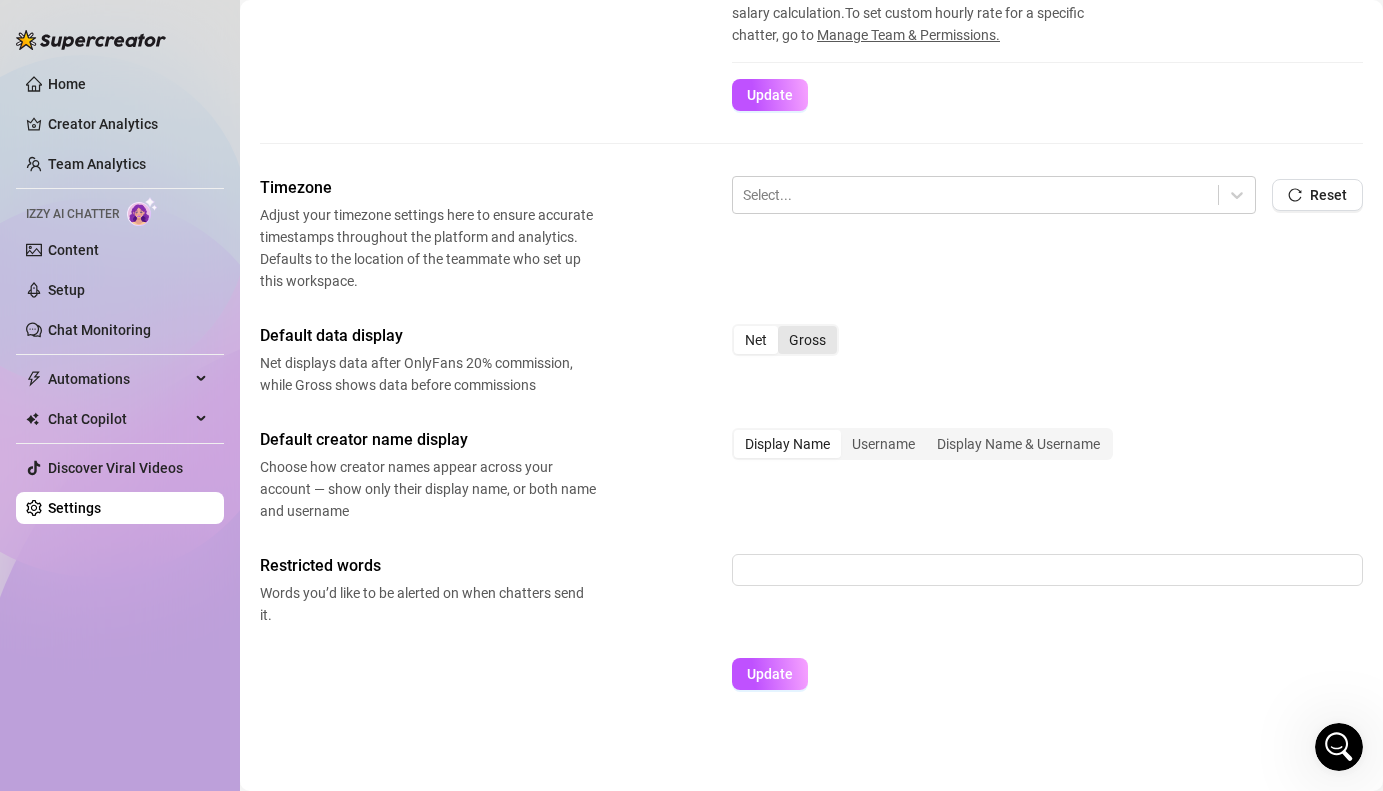 click on "Gross" at bounding box center [807, 340] 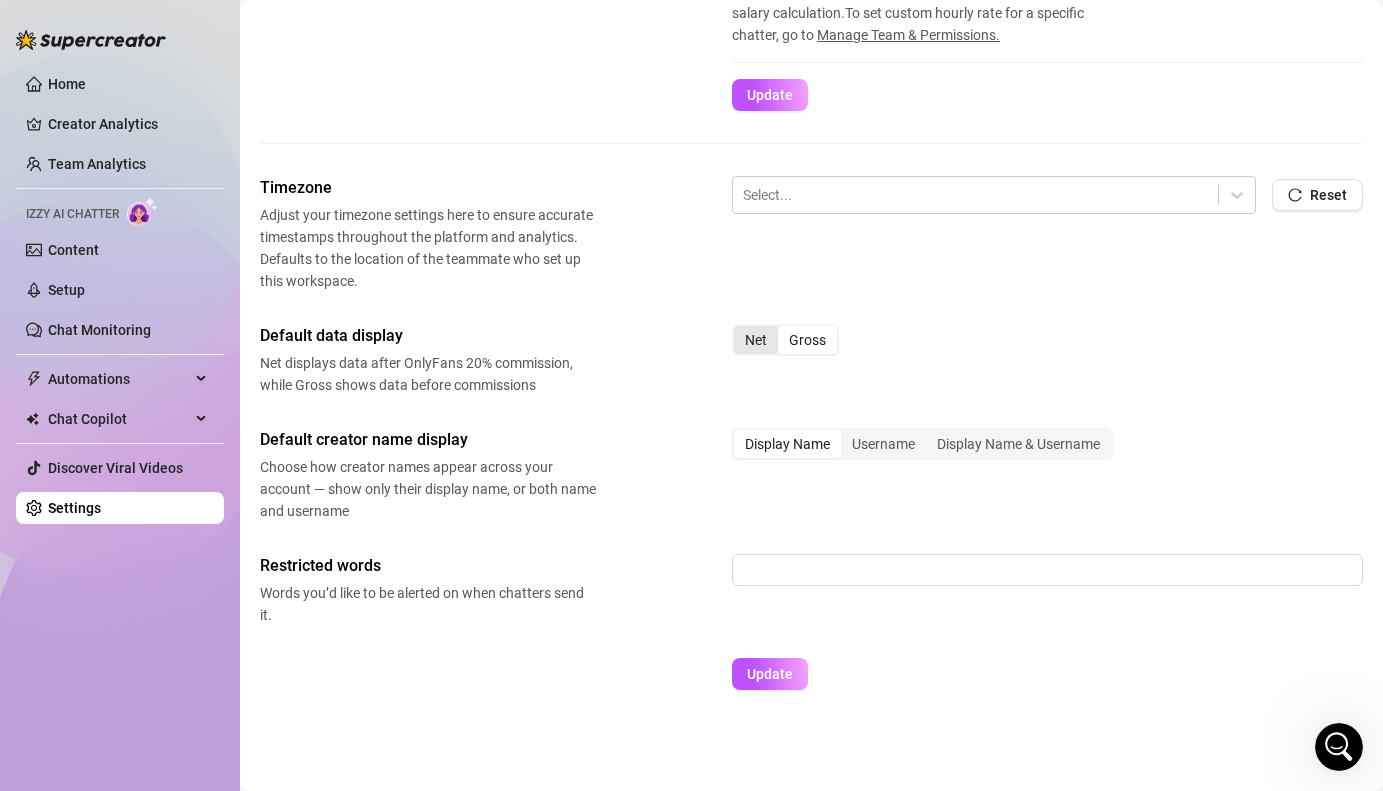 click on "Net" at bounding box center [756, 340] 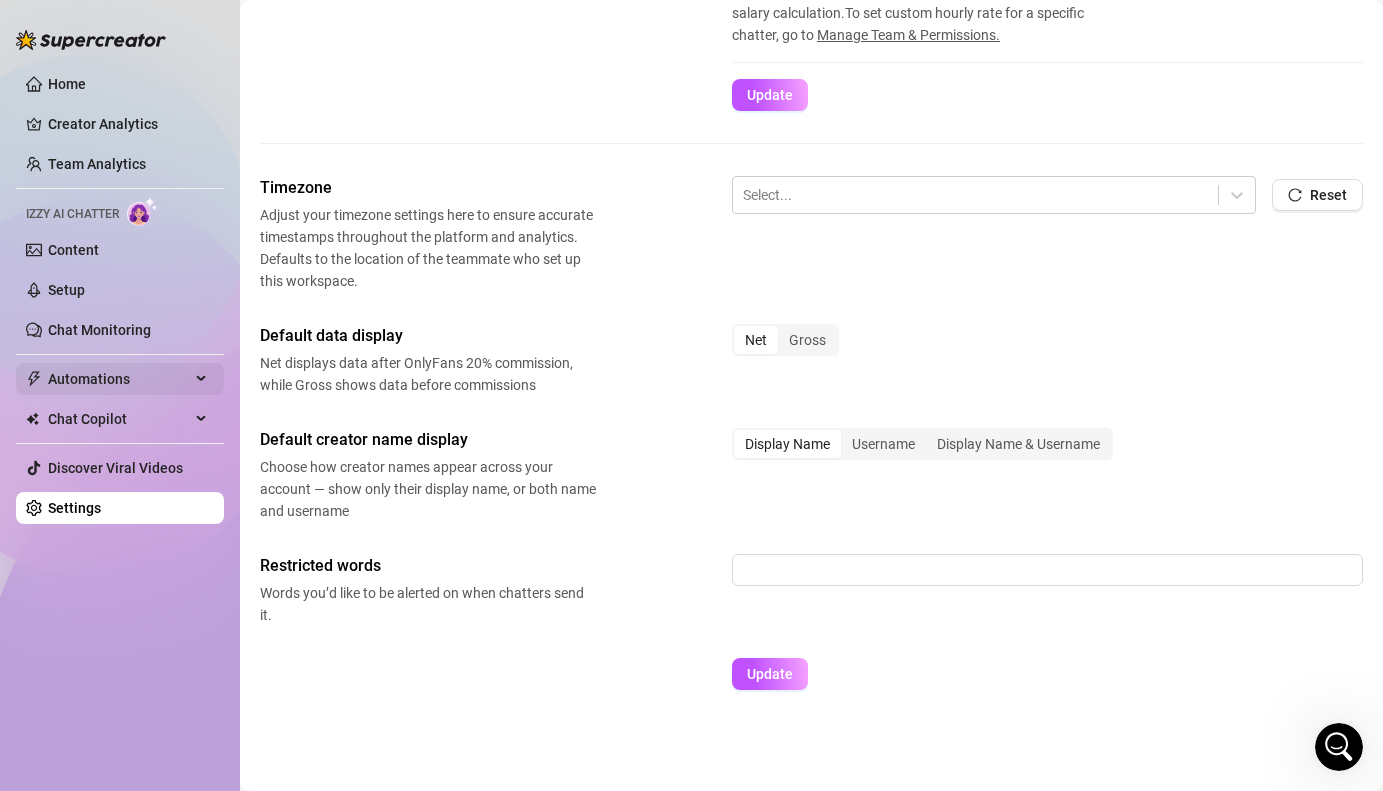 click on "Automations" at bounding box center (119, 379) 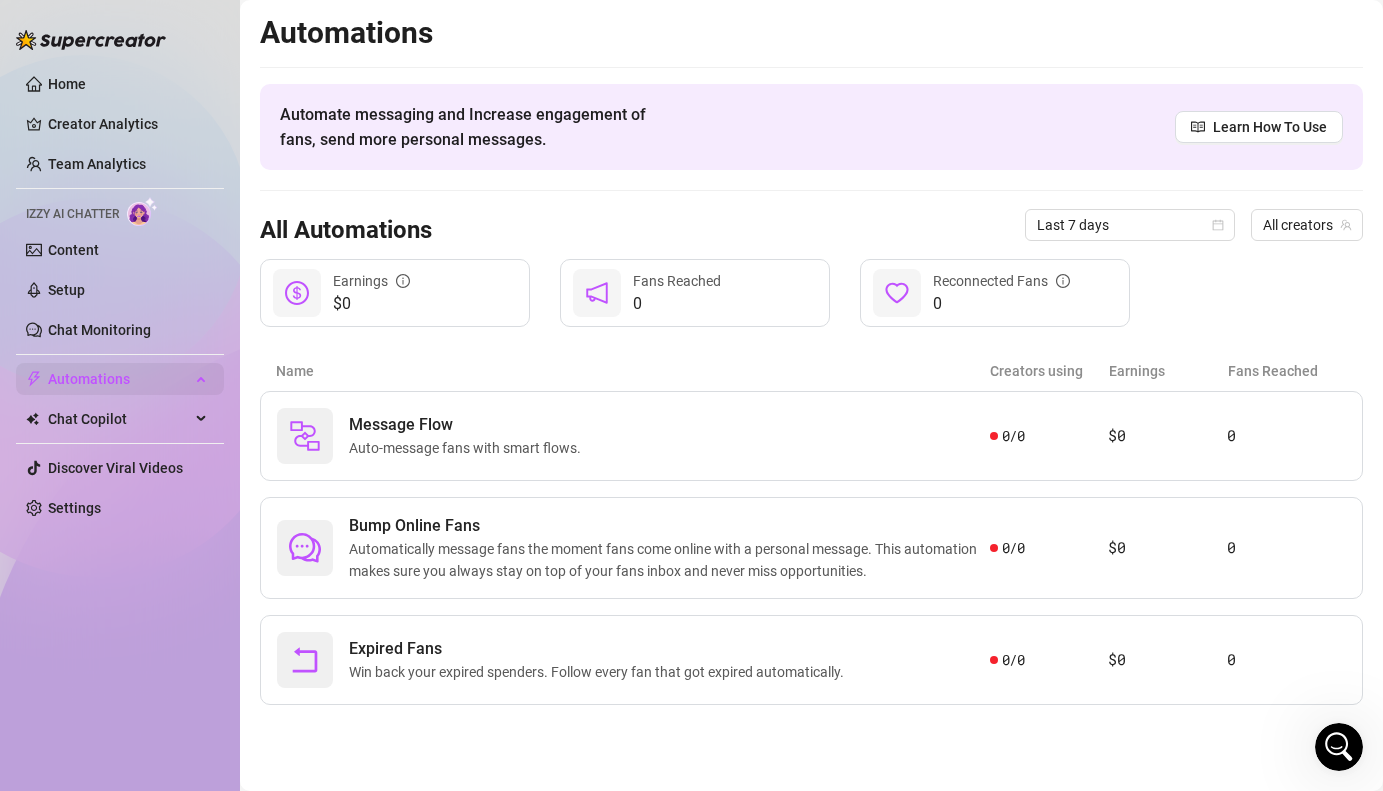 scroll, scrollTop: 0, scrollLeft: 0, axis: both 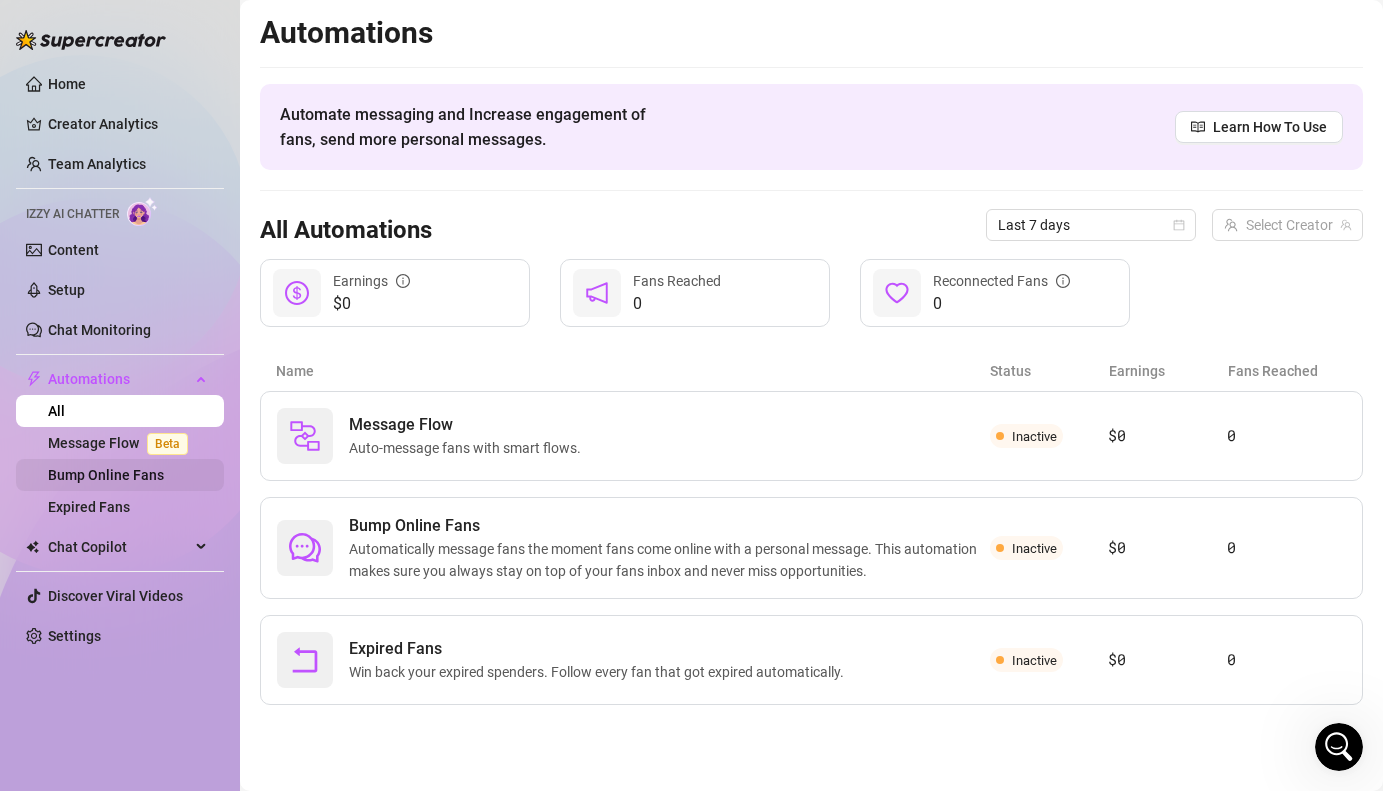 click on "Bump Online Fans" at bounding box center [106, 475] 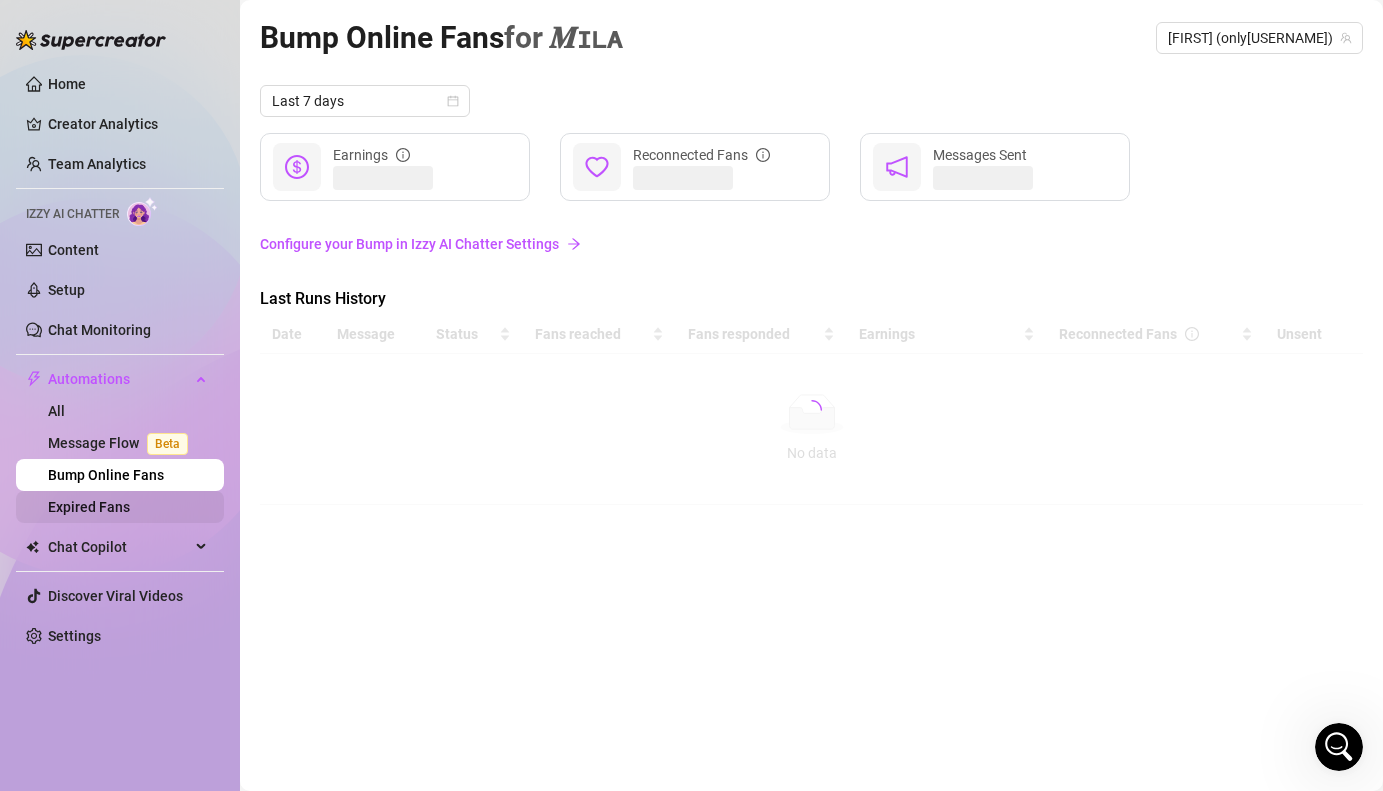 click on "Expired Fans" at bounding box center (89, 507) 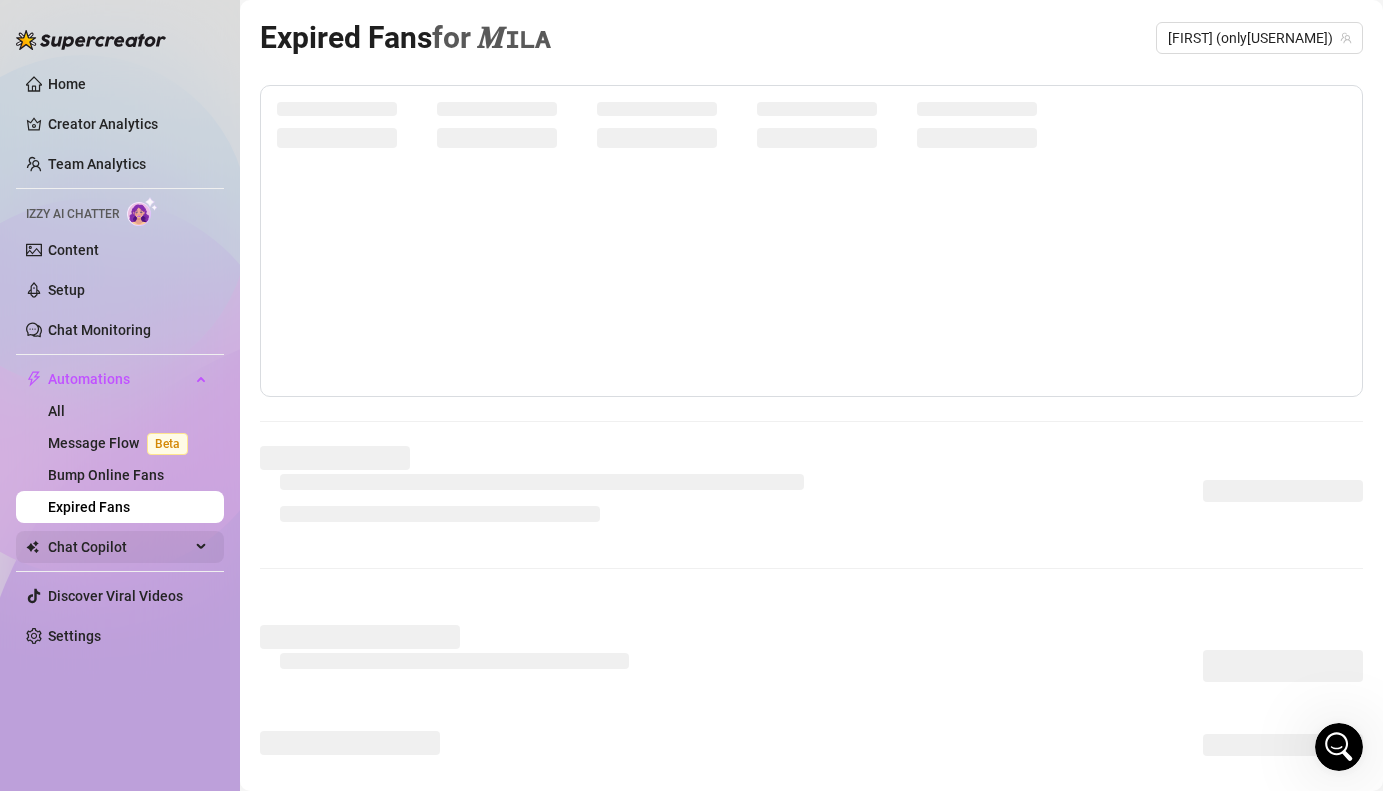 click on "Chat Copilot" at bounding box center (119, 547) 